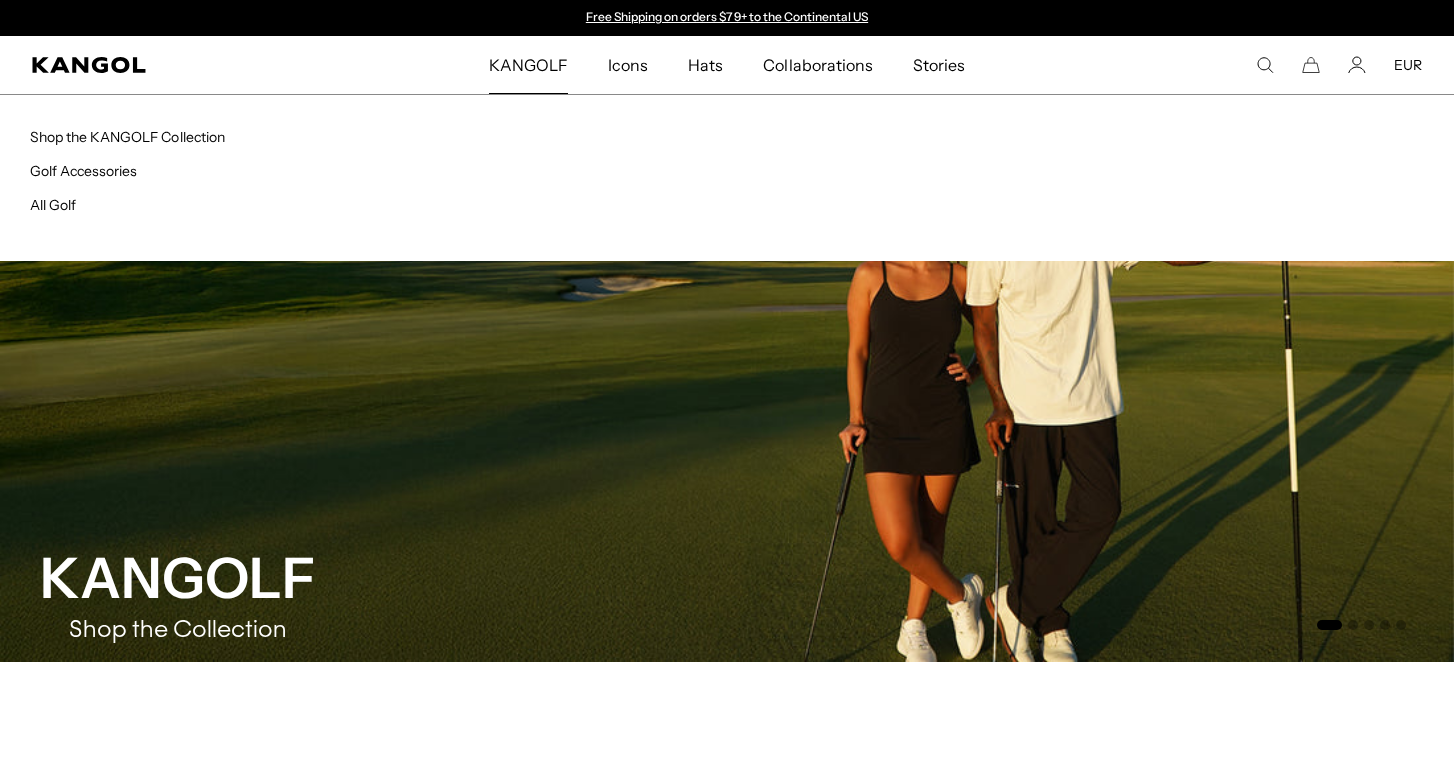 scroll, scrollTop: 28, scrollLeft: 0, axis: vertical 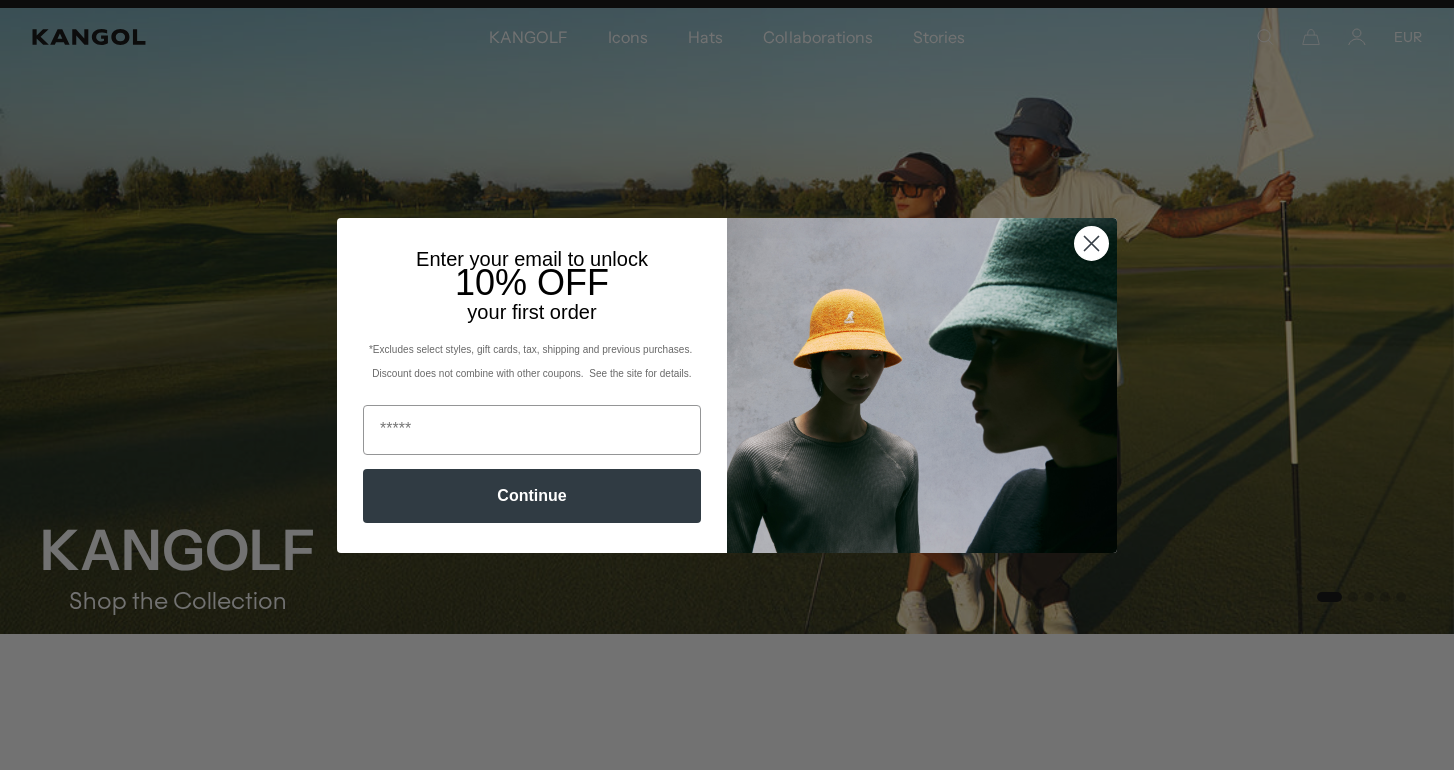 click on "Close dialog" 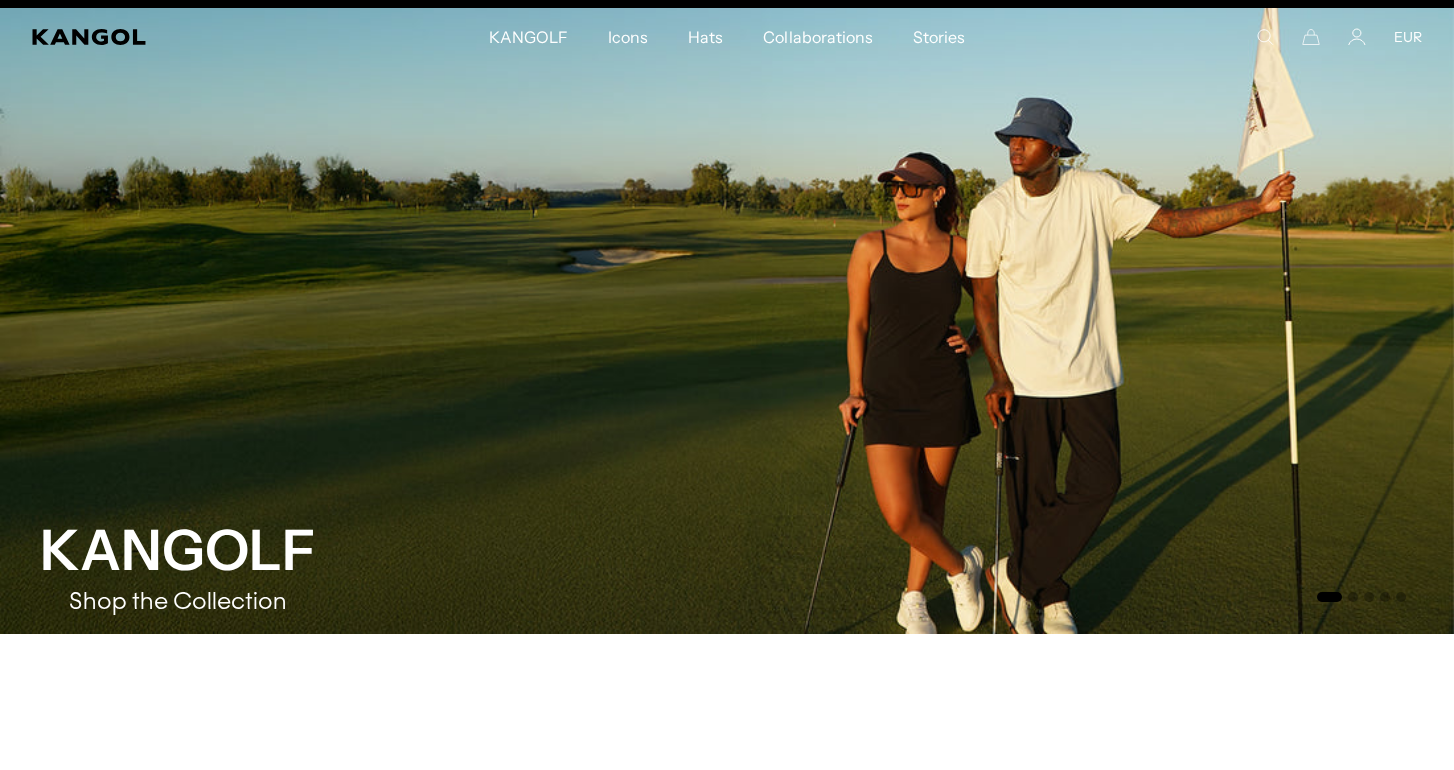 scroll, scrollTop: 0, scrollLeft: 0, axis: both 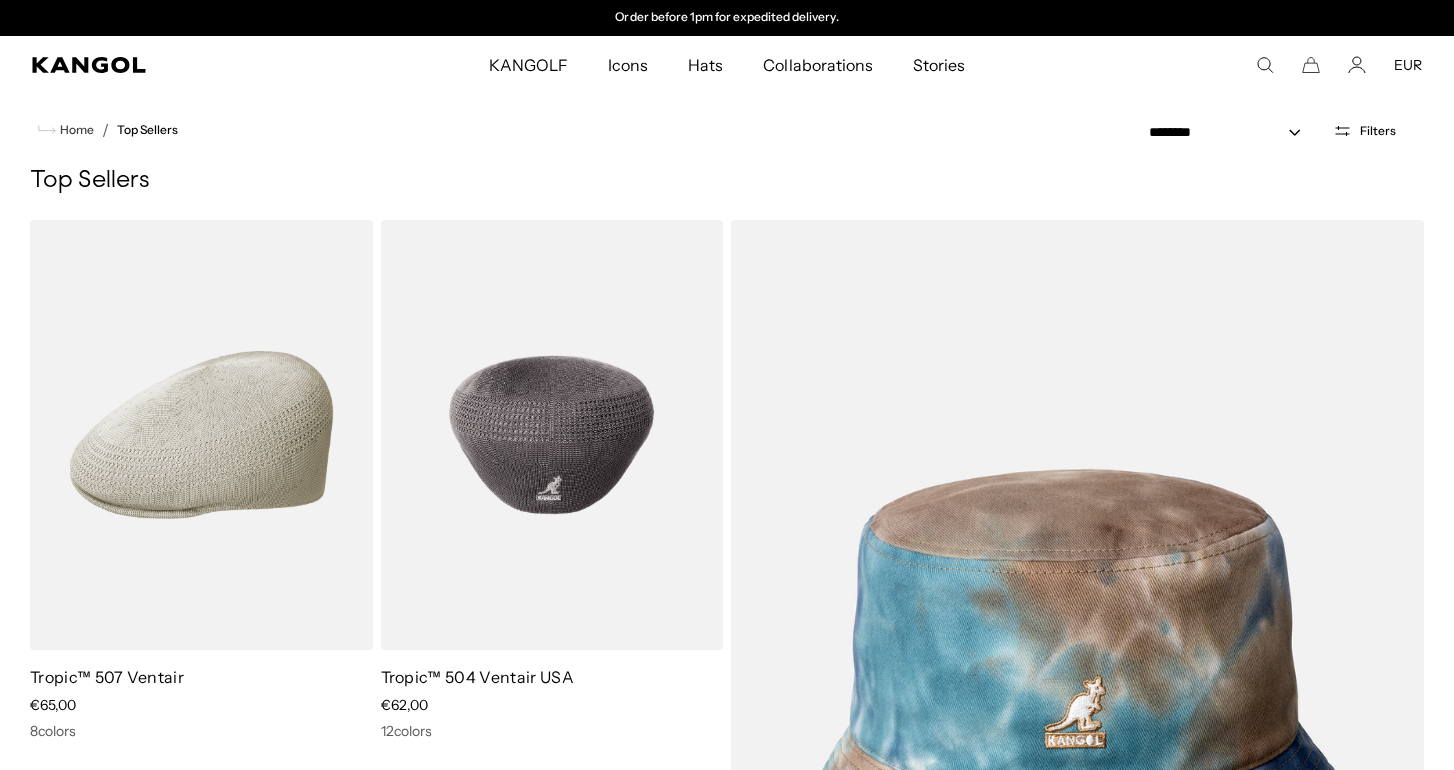 click at bounding box center (552, 435) 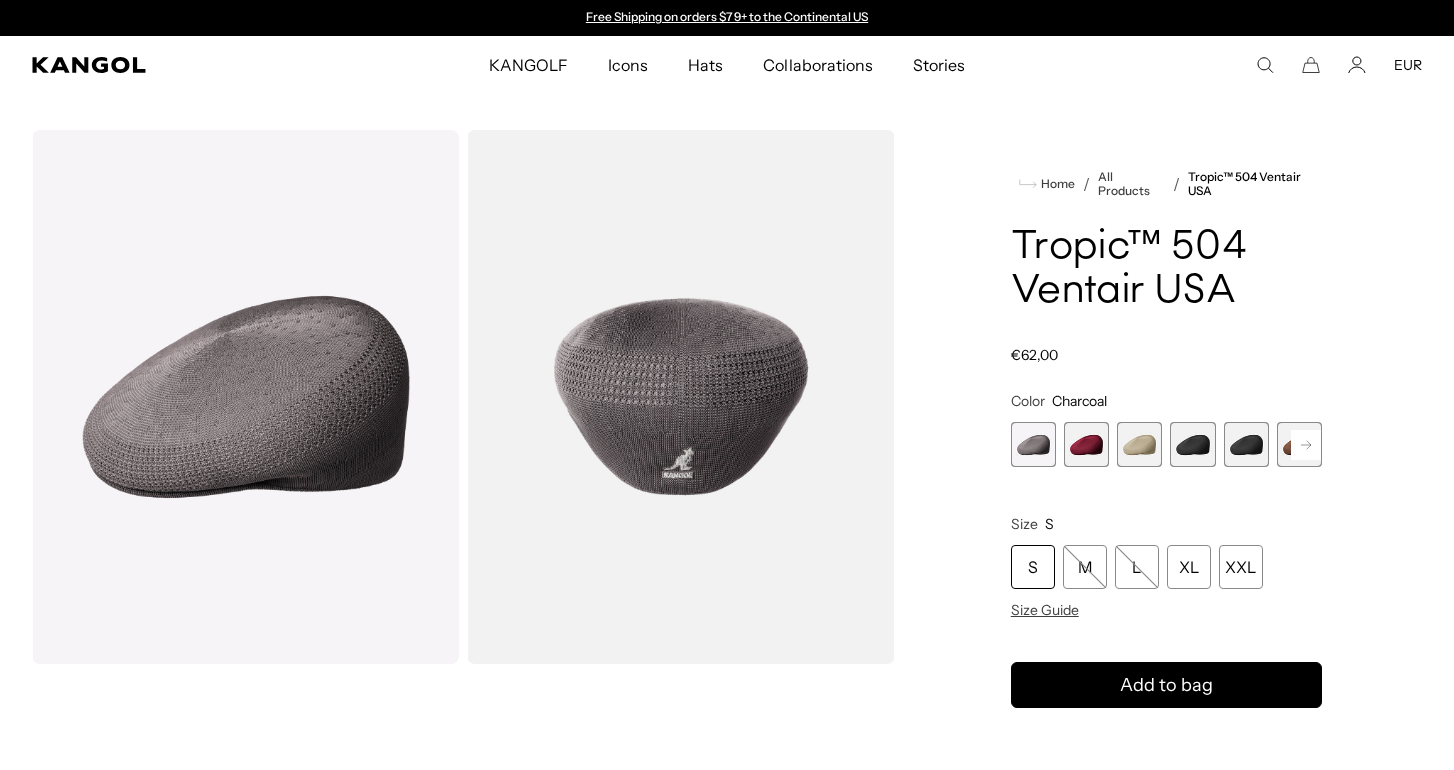 scroll, scrollTop: 0, scrollLeft: 0, axis: both 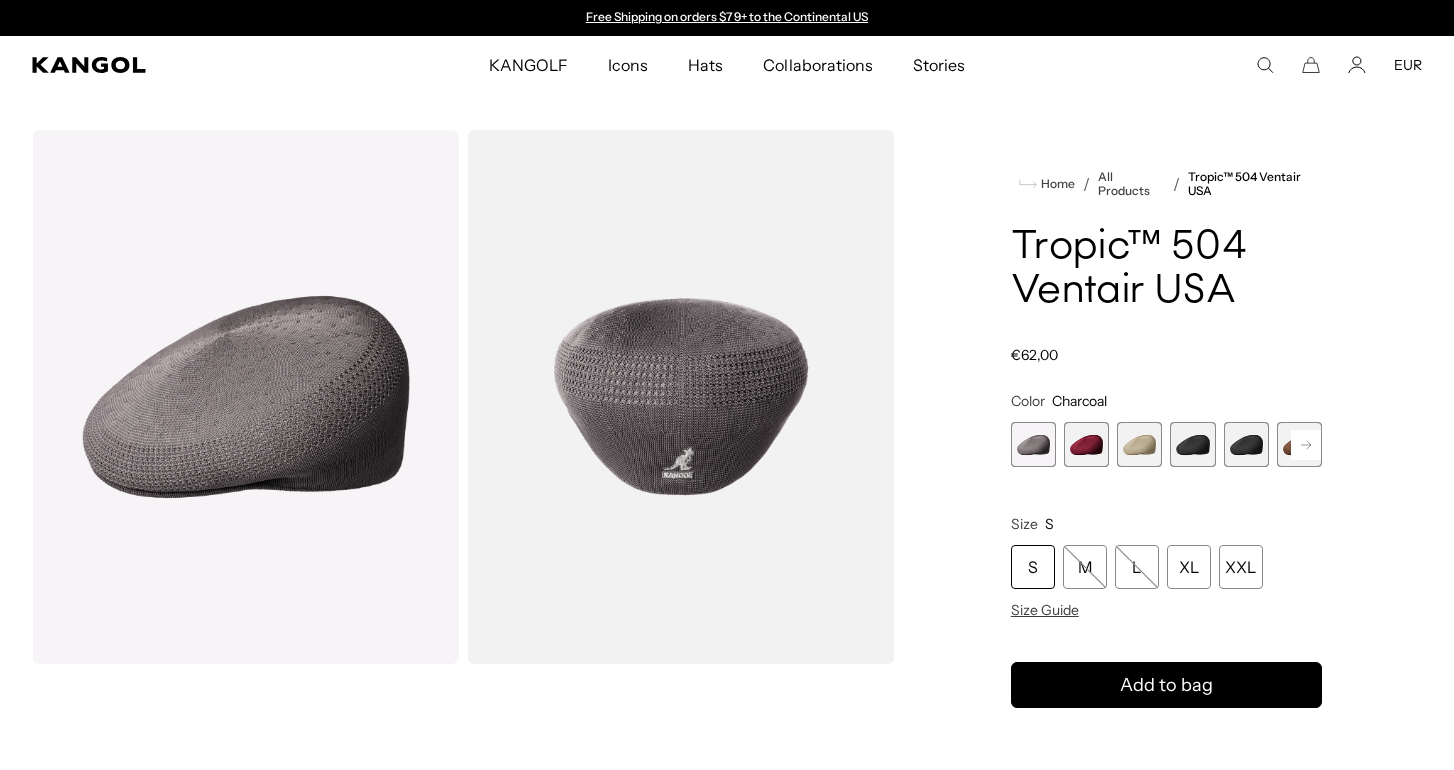 click at bounding box center [1086, 444] 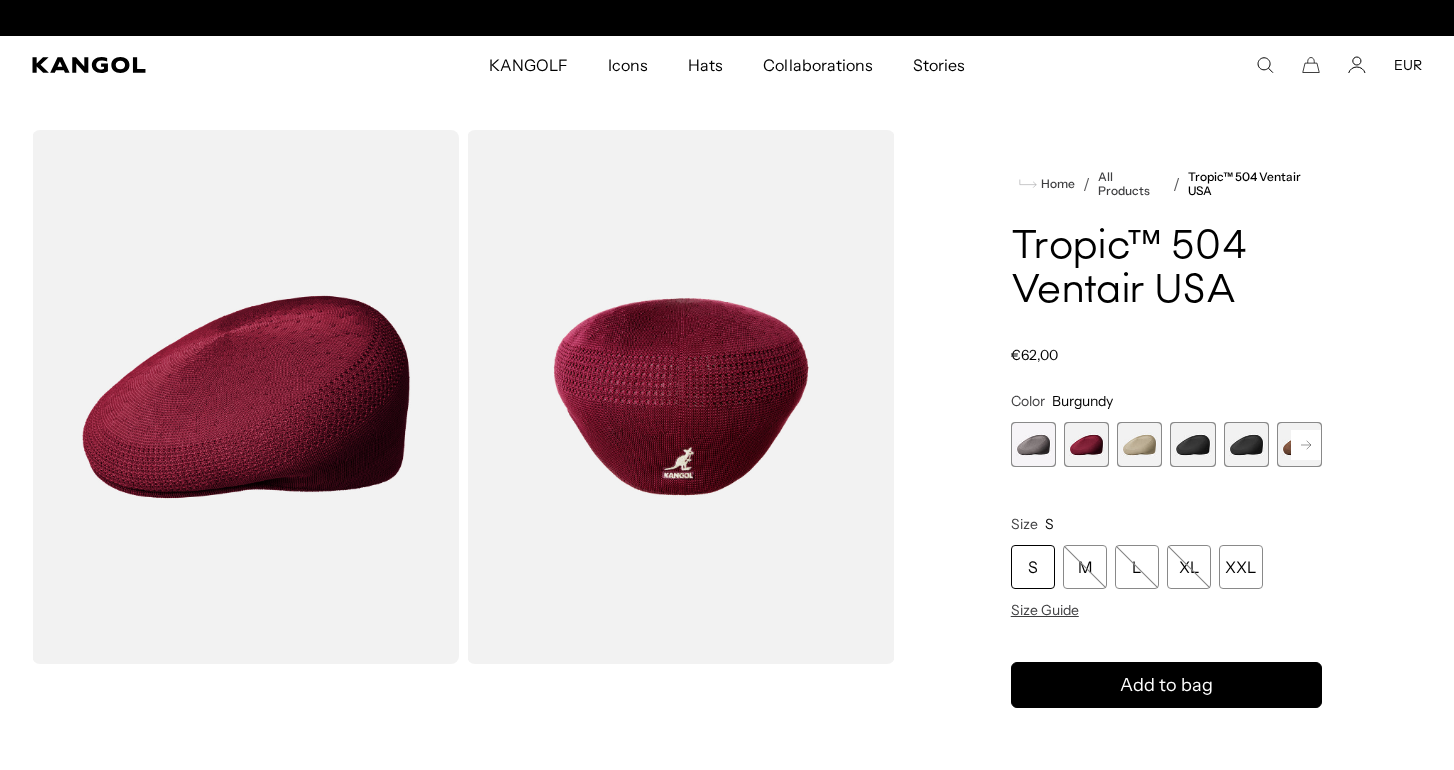 scroll, scrollTop: 0, scrollLeft: 412, axis: horizontal 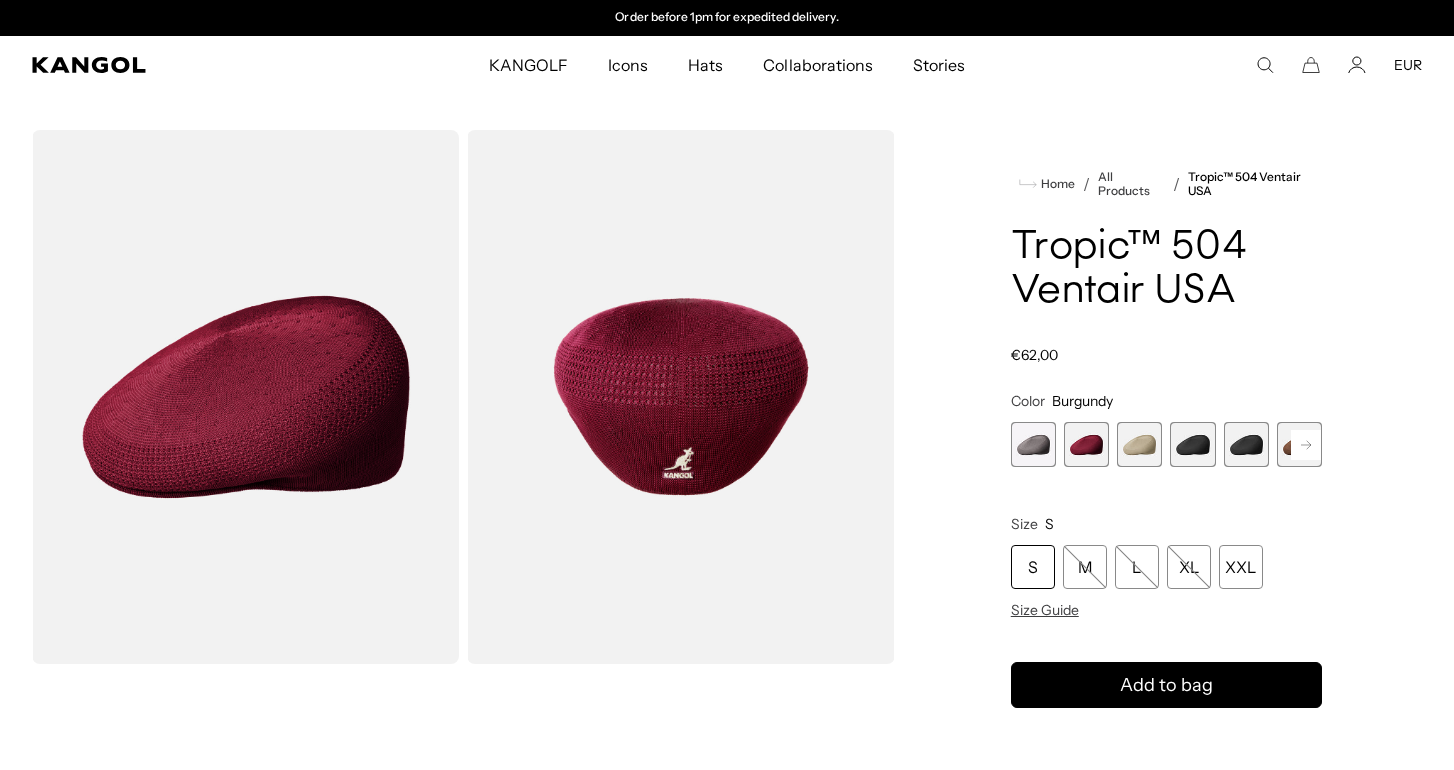 click at bounding box center (1246, 444) 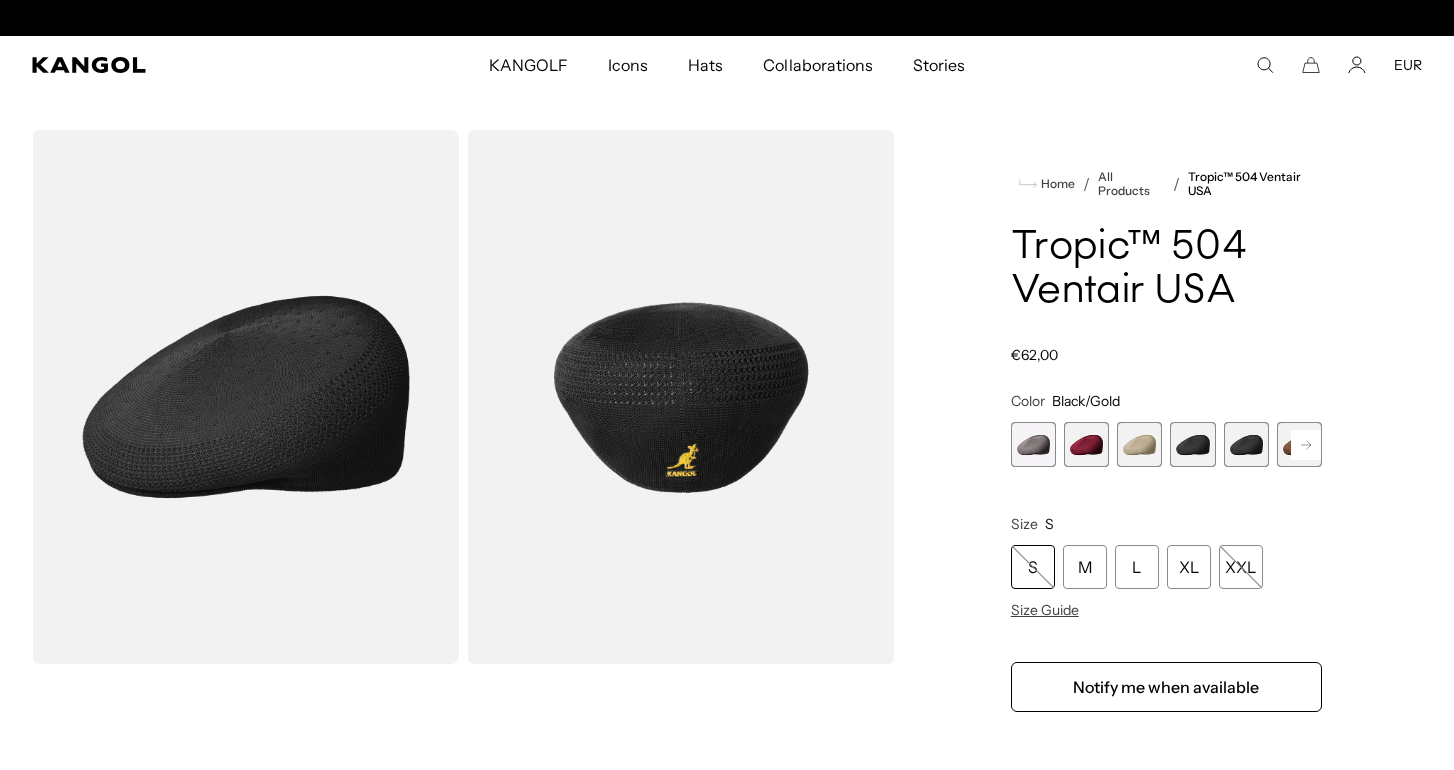 scroll, scrollTop: 0, scrollLeft: 0, axis: both 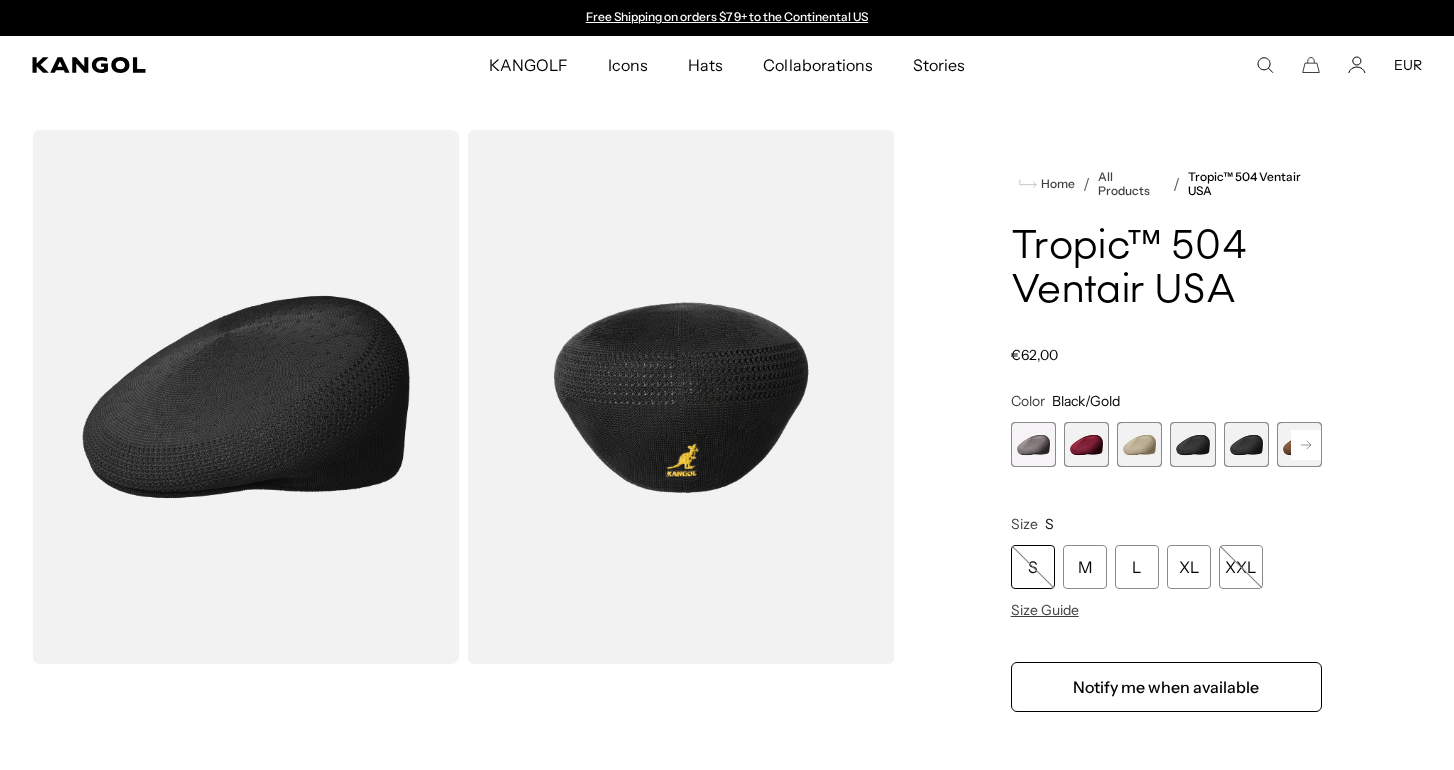 click 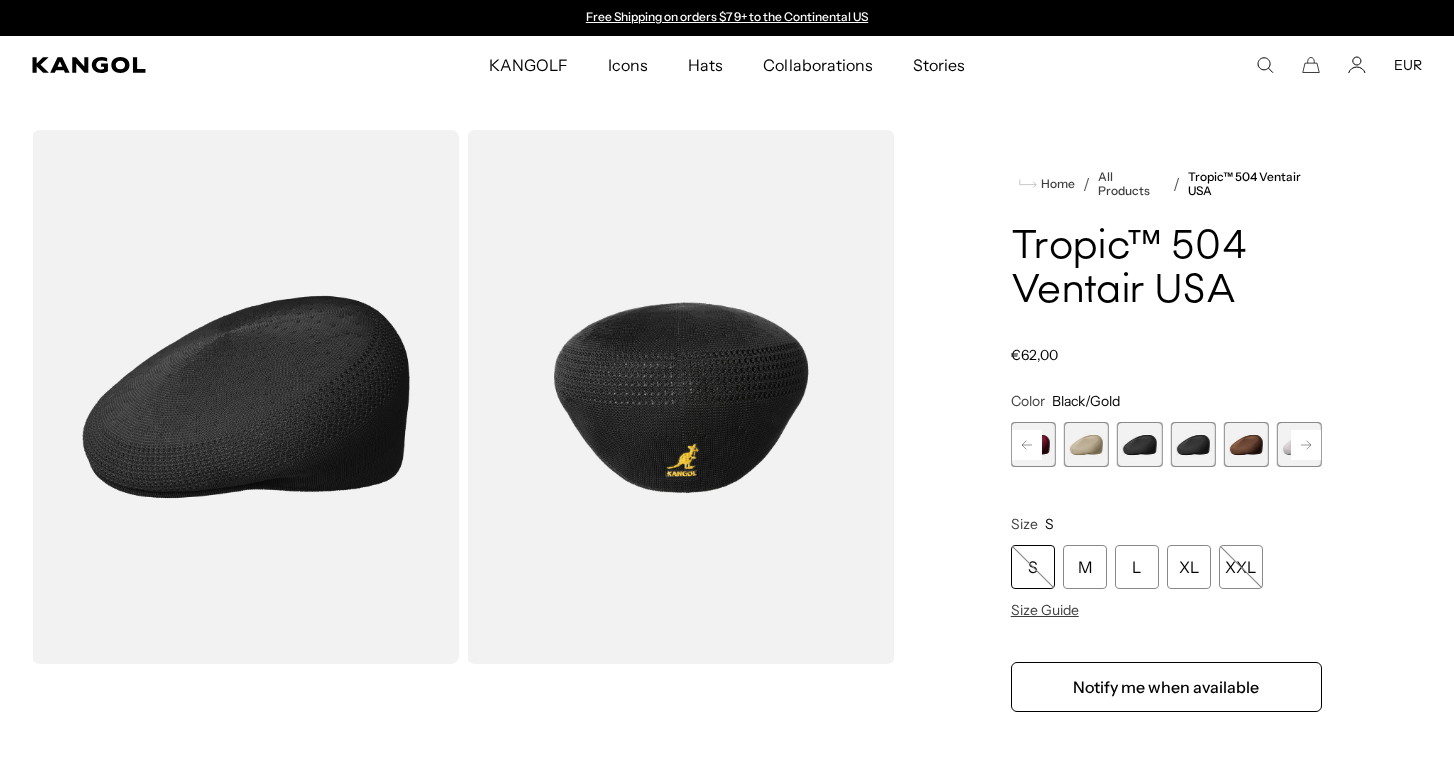 click 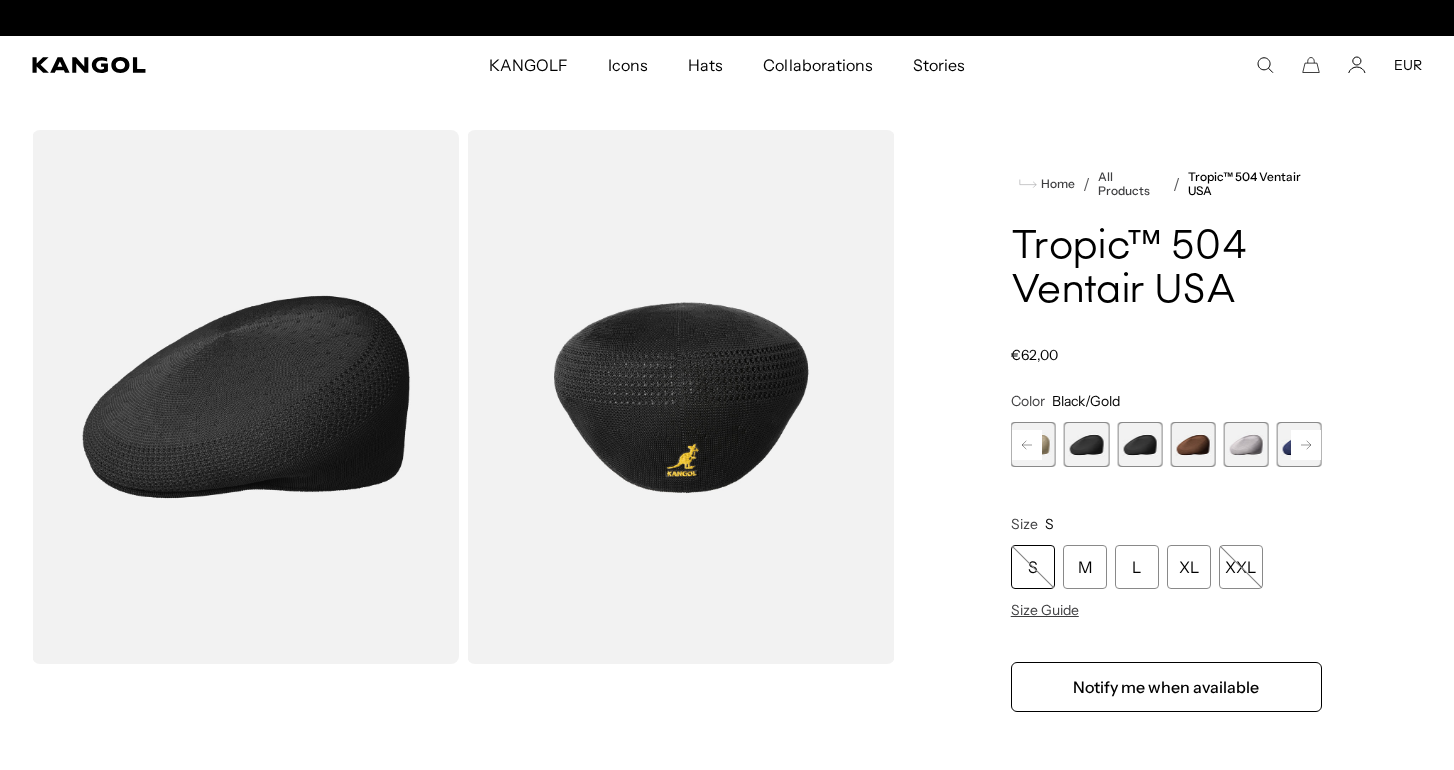 scroll, scrollTop: 0, scrollLeft: 412, axis: horizontal 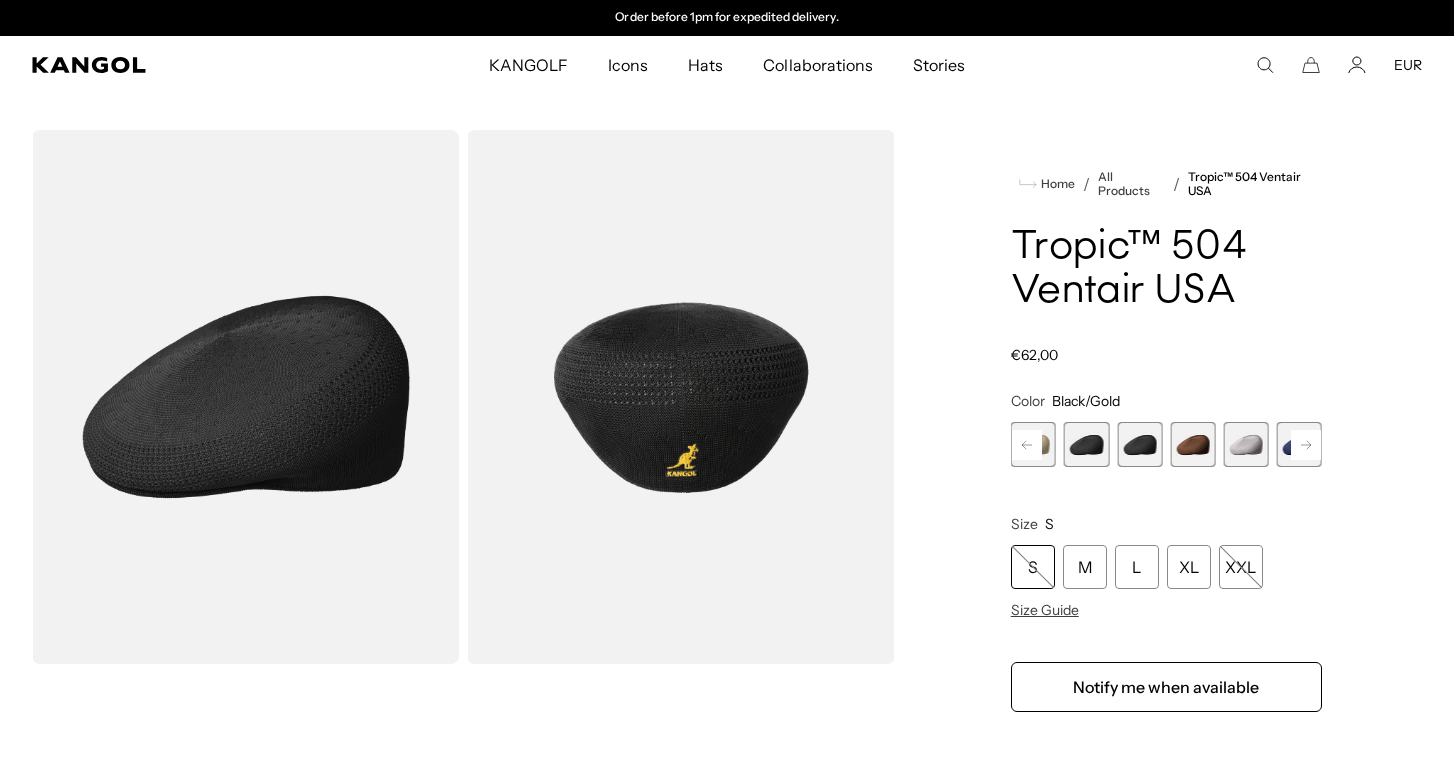click on "Charcoal
Variant sold out or unavailable
Burgundy
Variant sold out or unavailable
Beige
Variant sold out or unavailable
Black
Variant sold out or unavailable
Black/Gold
Variant sold out or unavailable
Brown
Variant sold out or unavailable
Grey
Variant sold out or unavailable
Navy" at bounding box center (1059, 444) 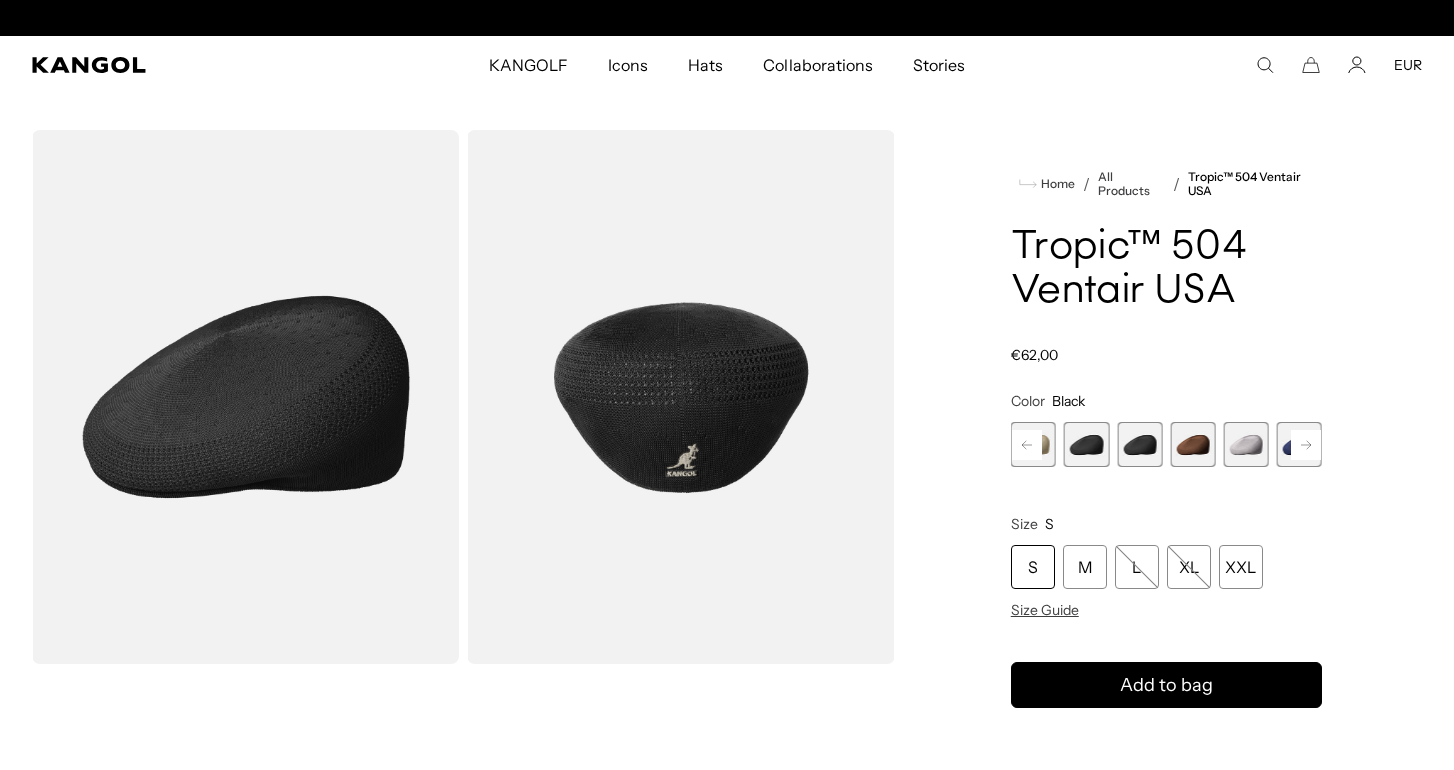scroll, scrollTop: 0, scrollLeft: 0, axis: both 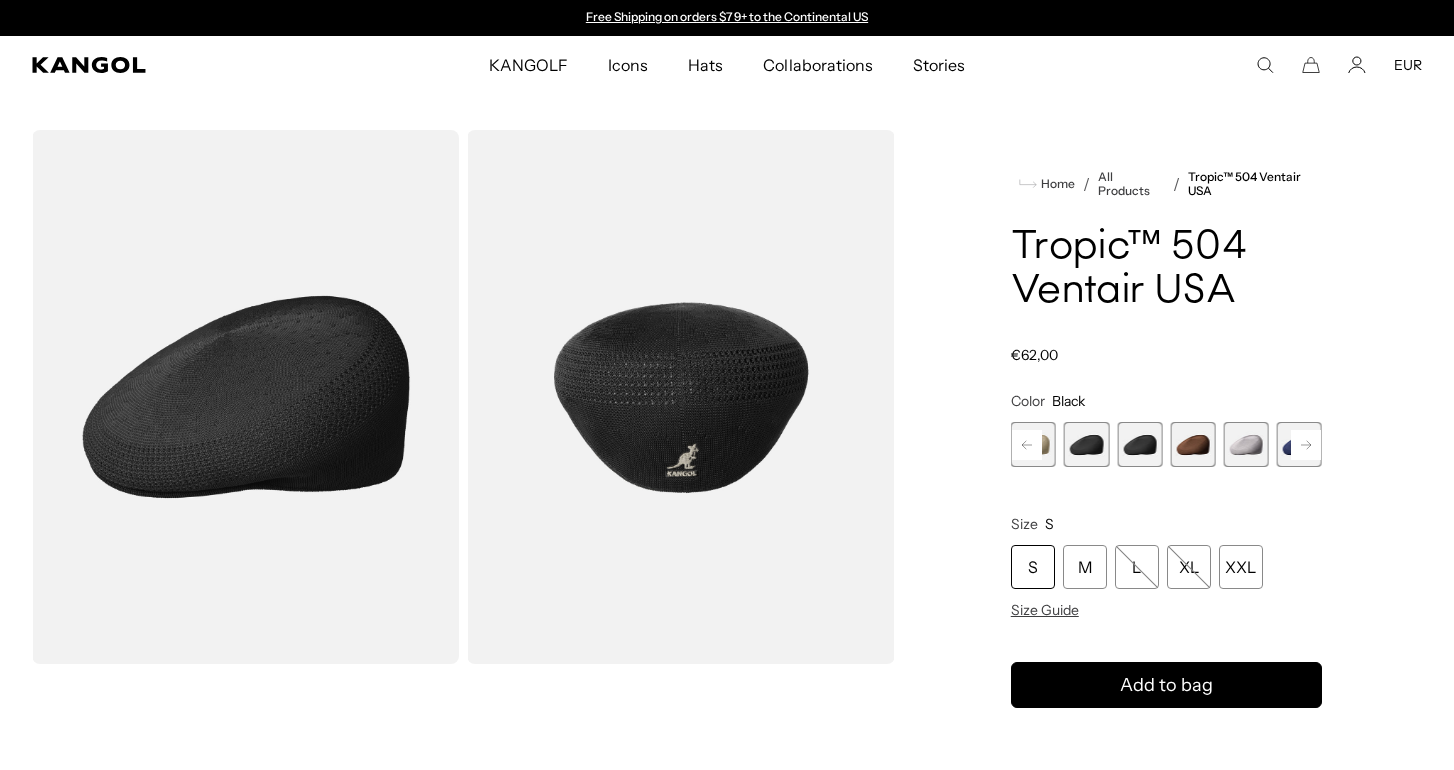 click at bounding box center [1139, 444] 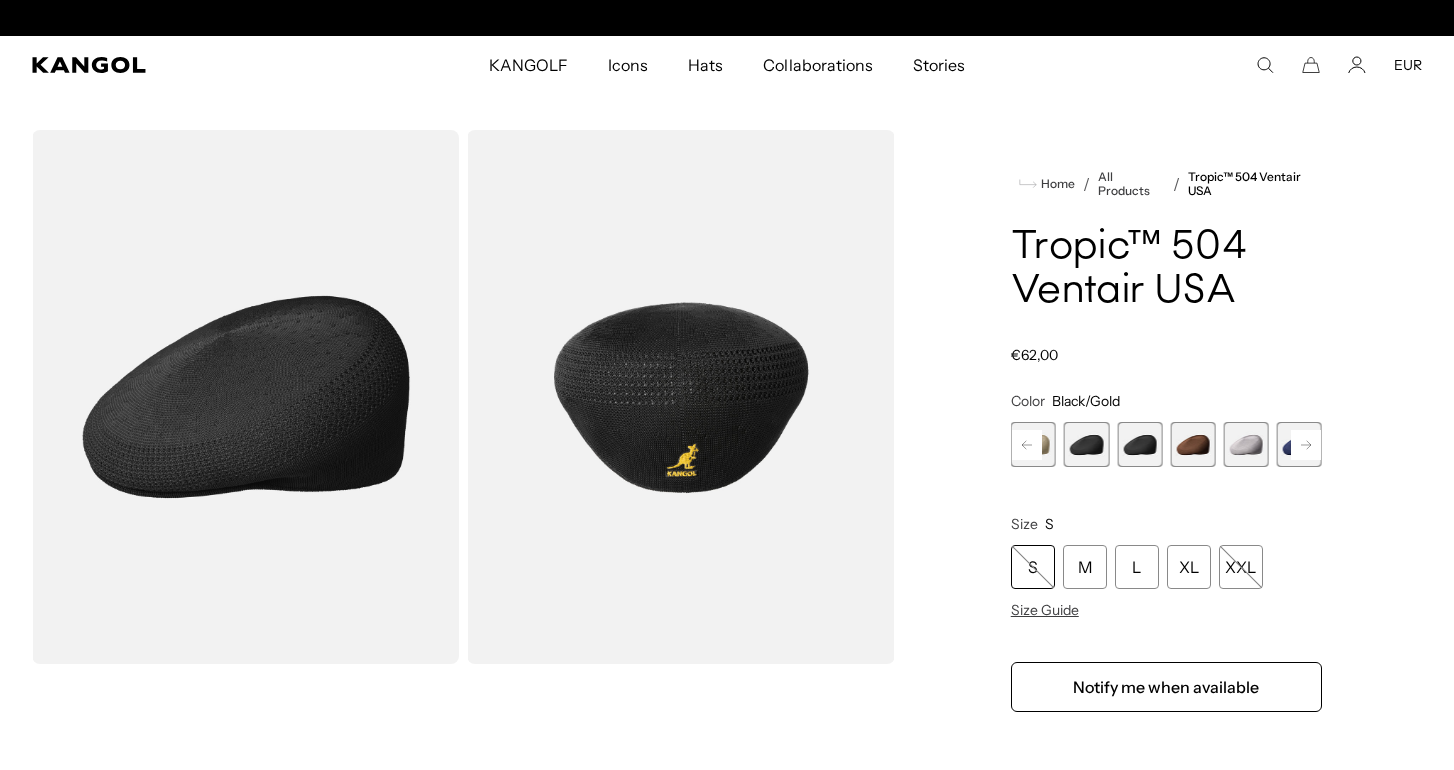 scroll, scrollTop: 0, scrollLeft: 412, axis: horizontal 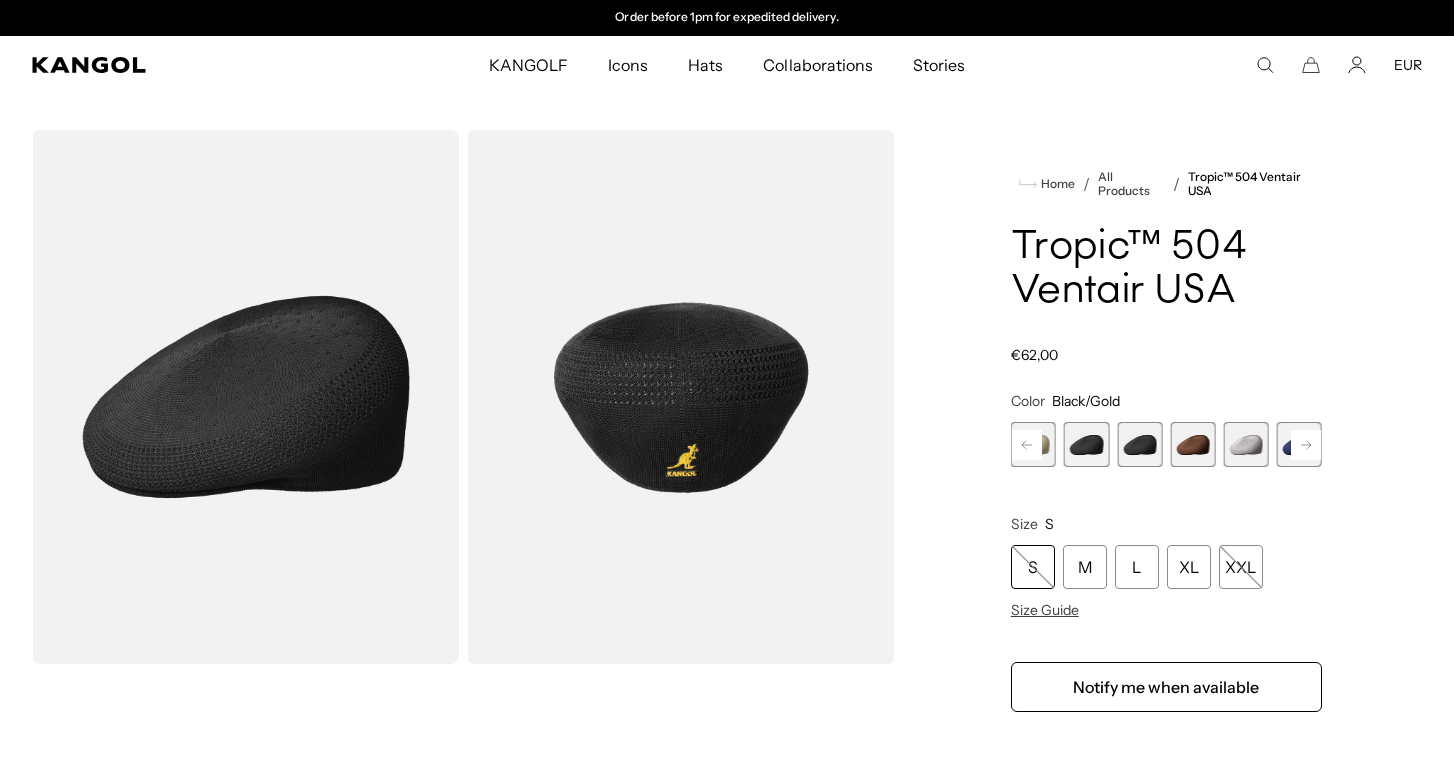 click at bounding box center (1192, 444) 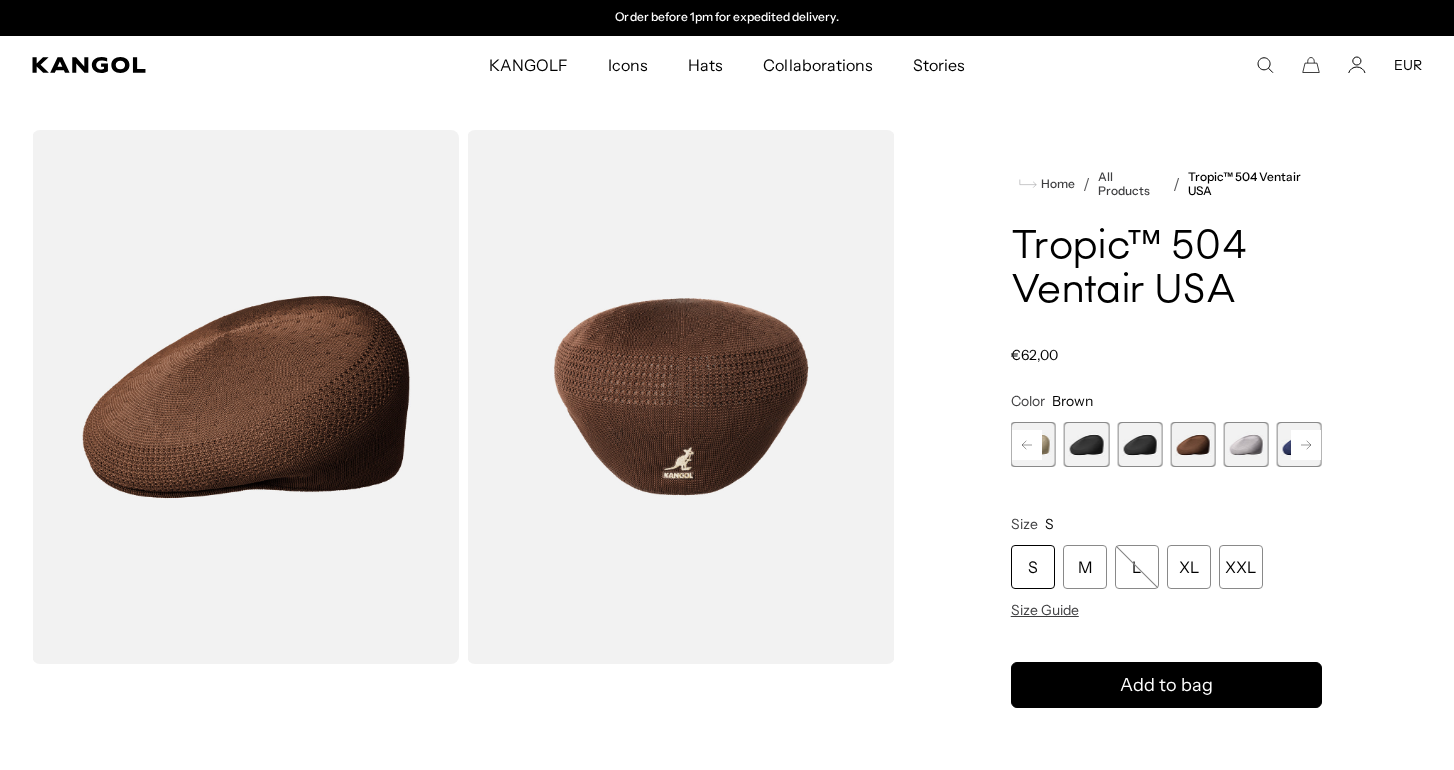 click at bounding box center (1086, 444) 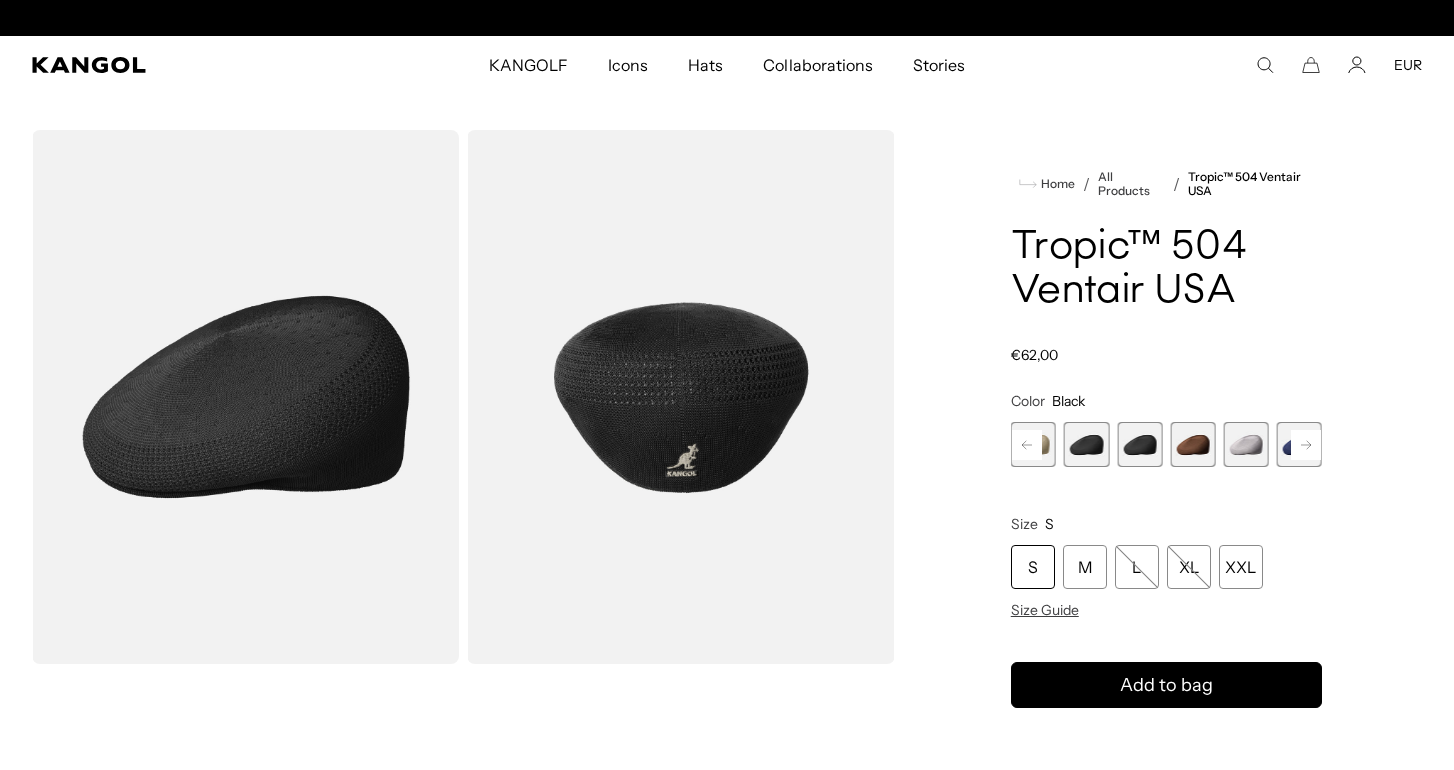 scroll, scrollTop: 0, scrollLeft: 0, axis: both 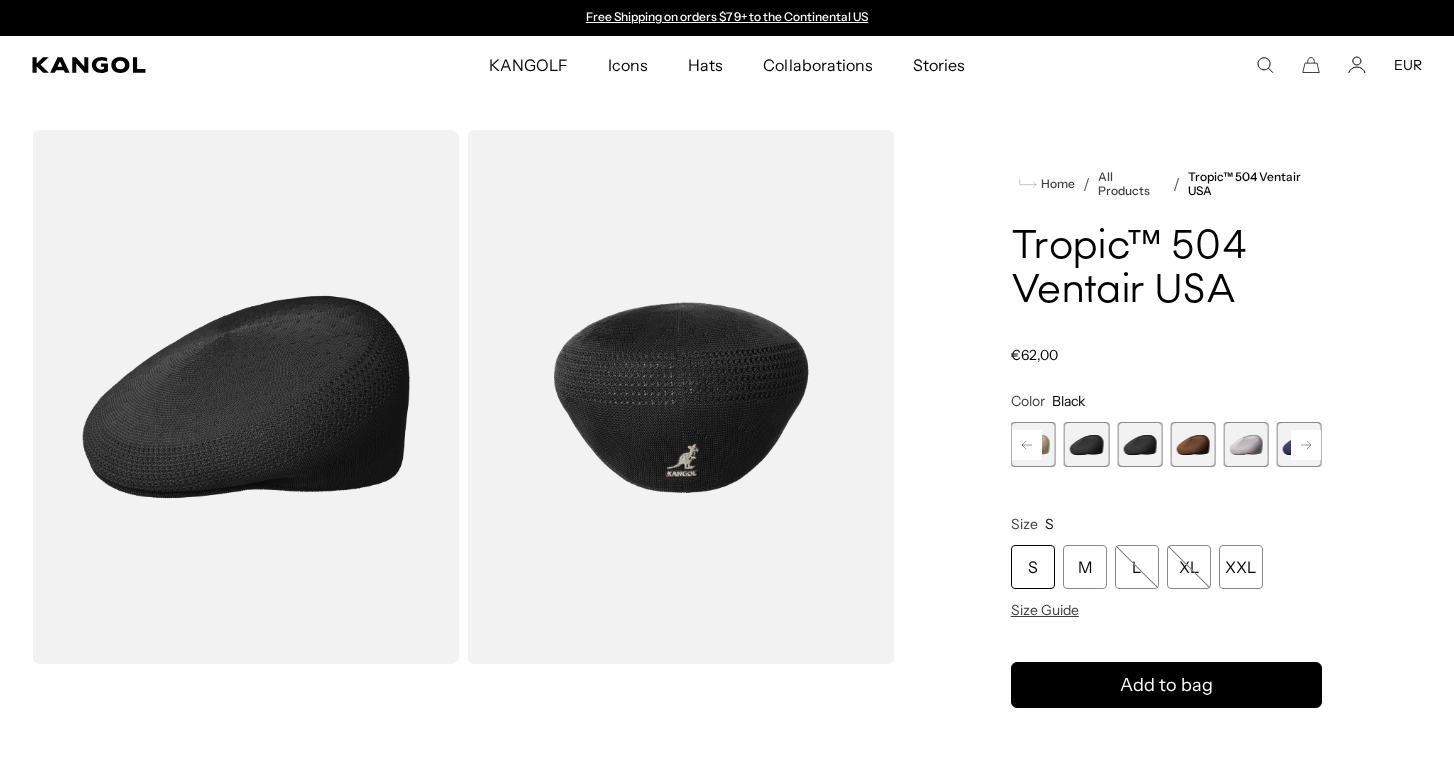 click 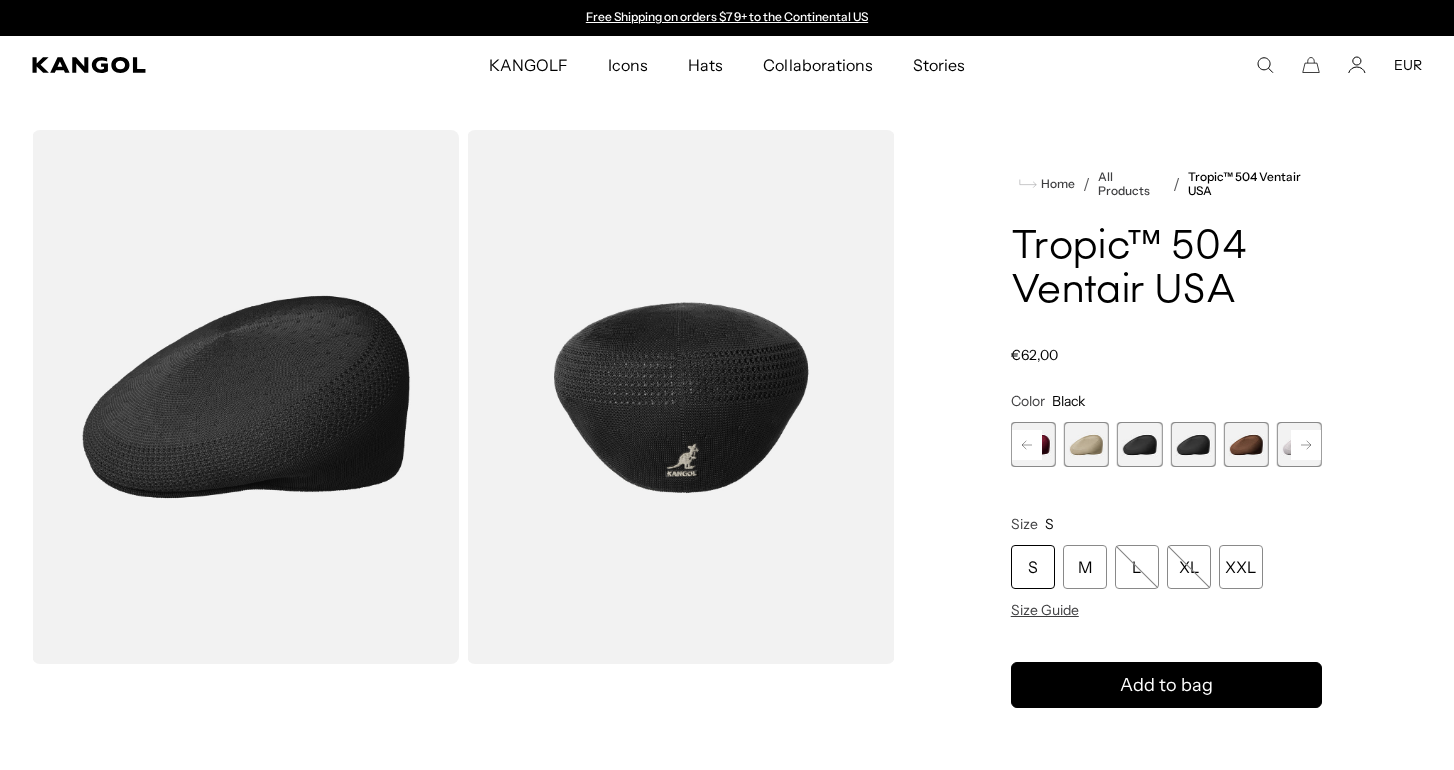 click 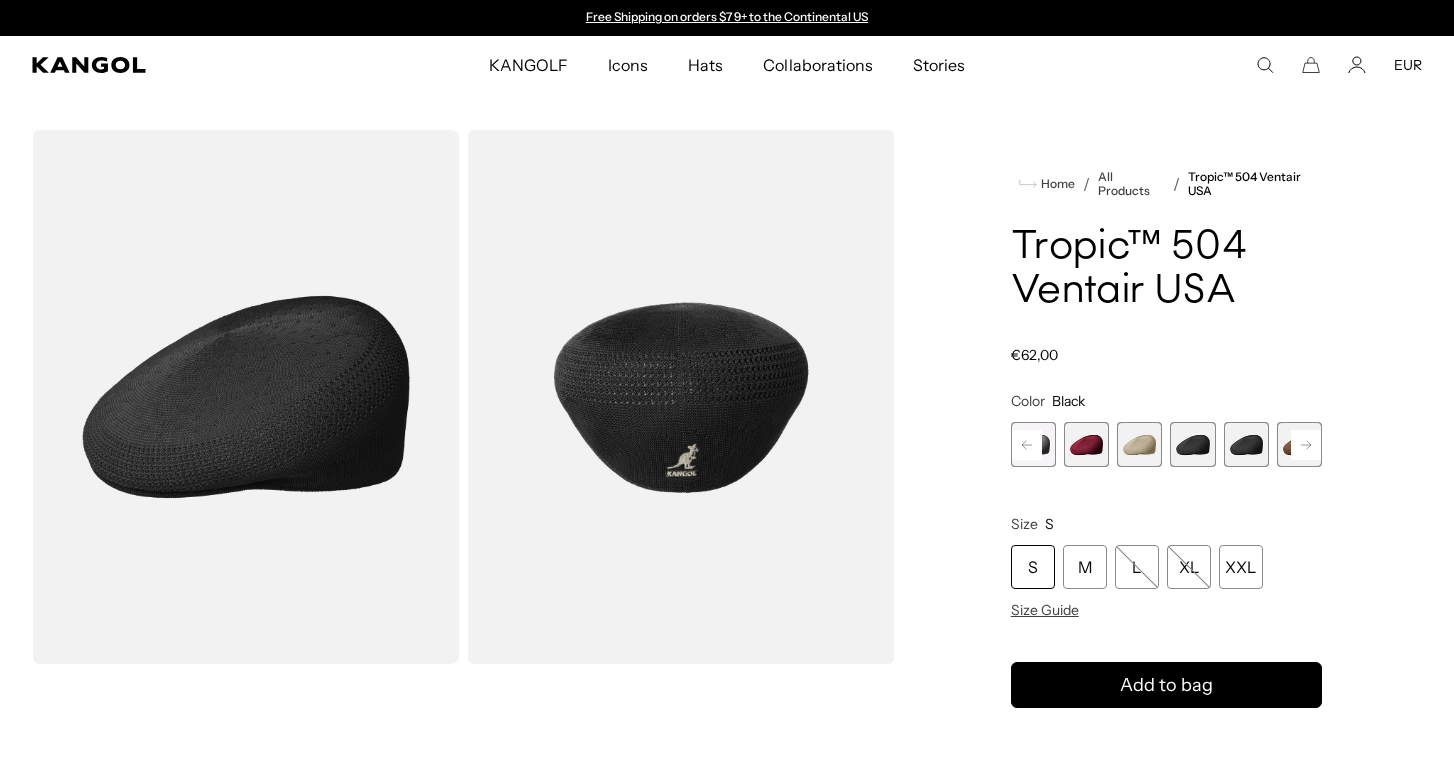 click 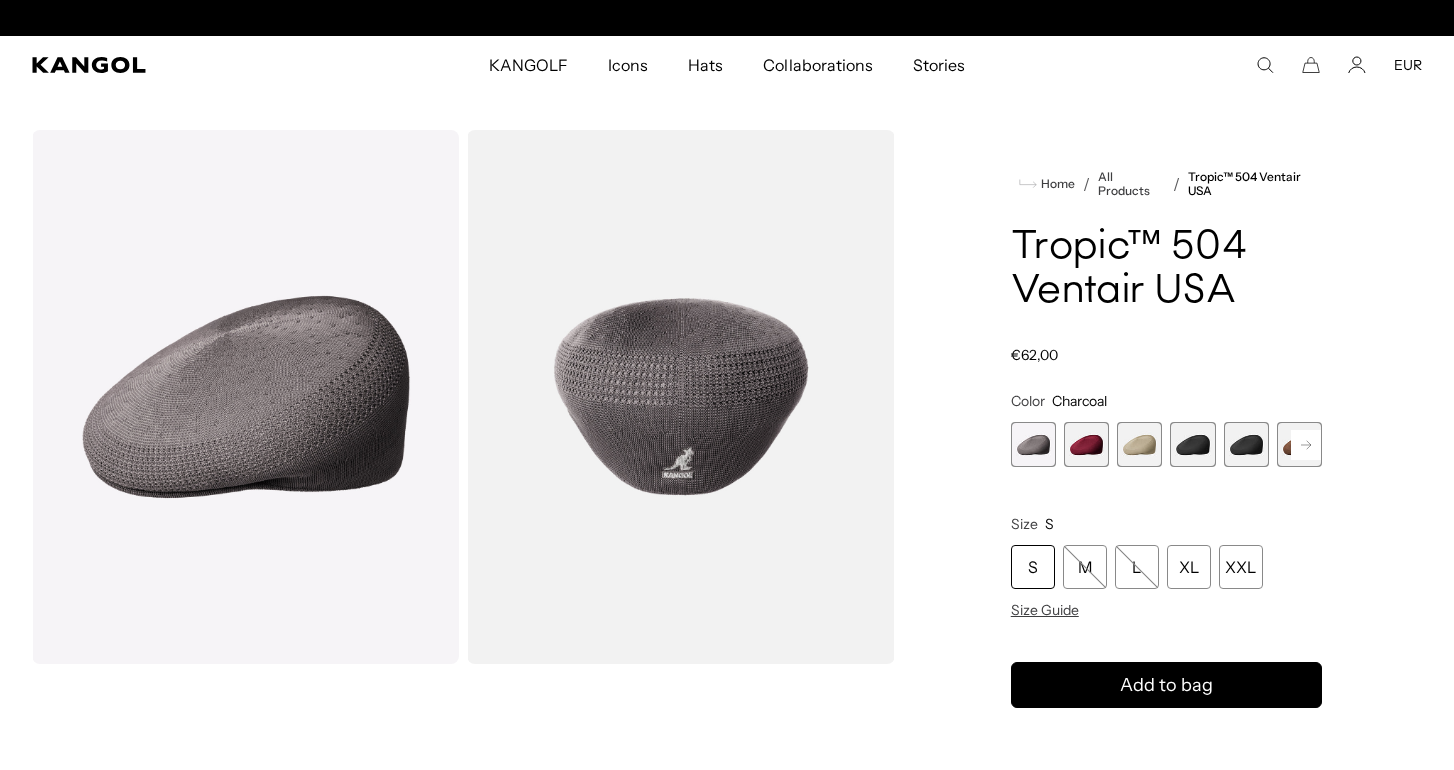 scroll, scrollTop: 0, scrollLeft: 412, axis: horizontal 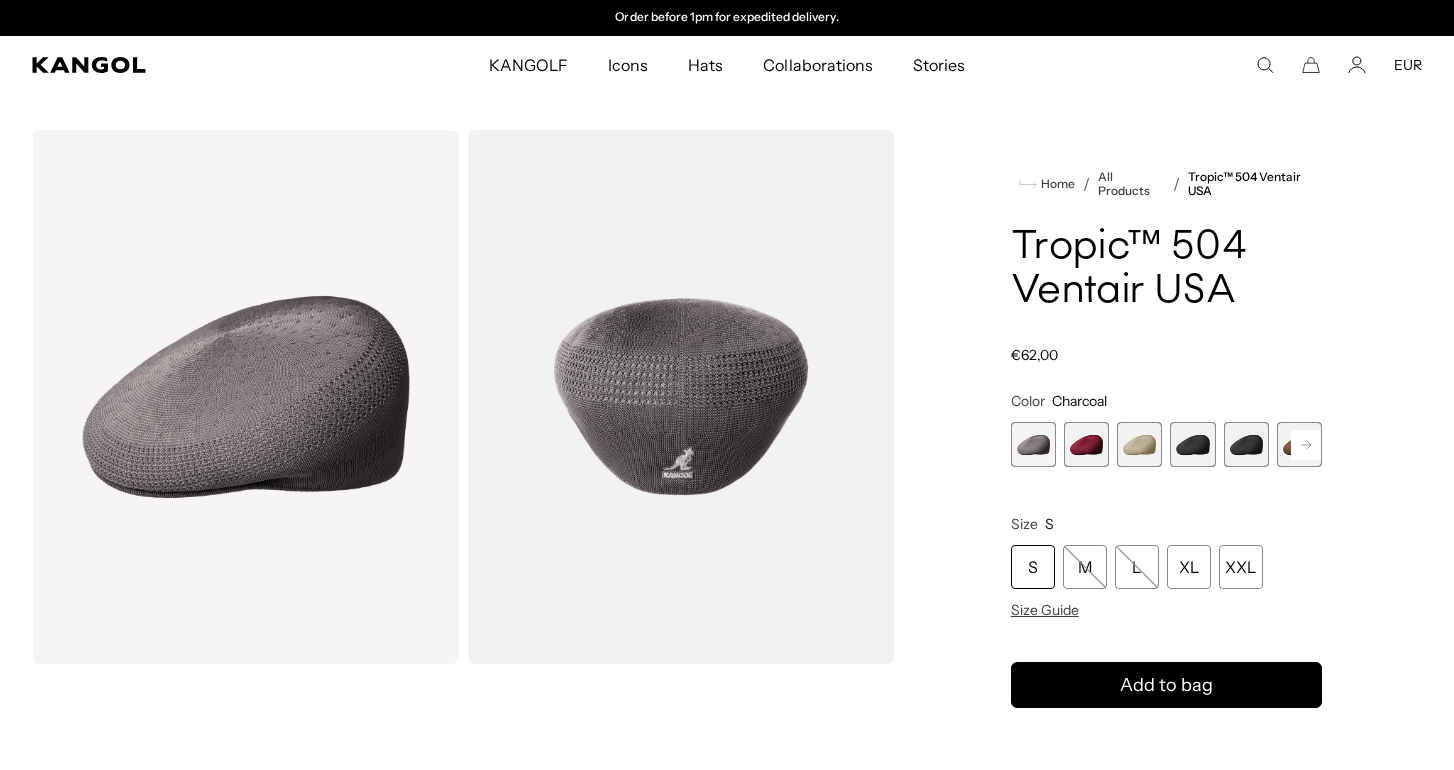 click at bounding box center [1033, 444] 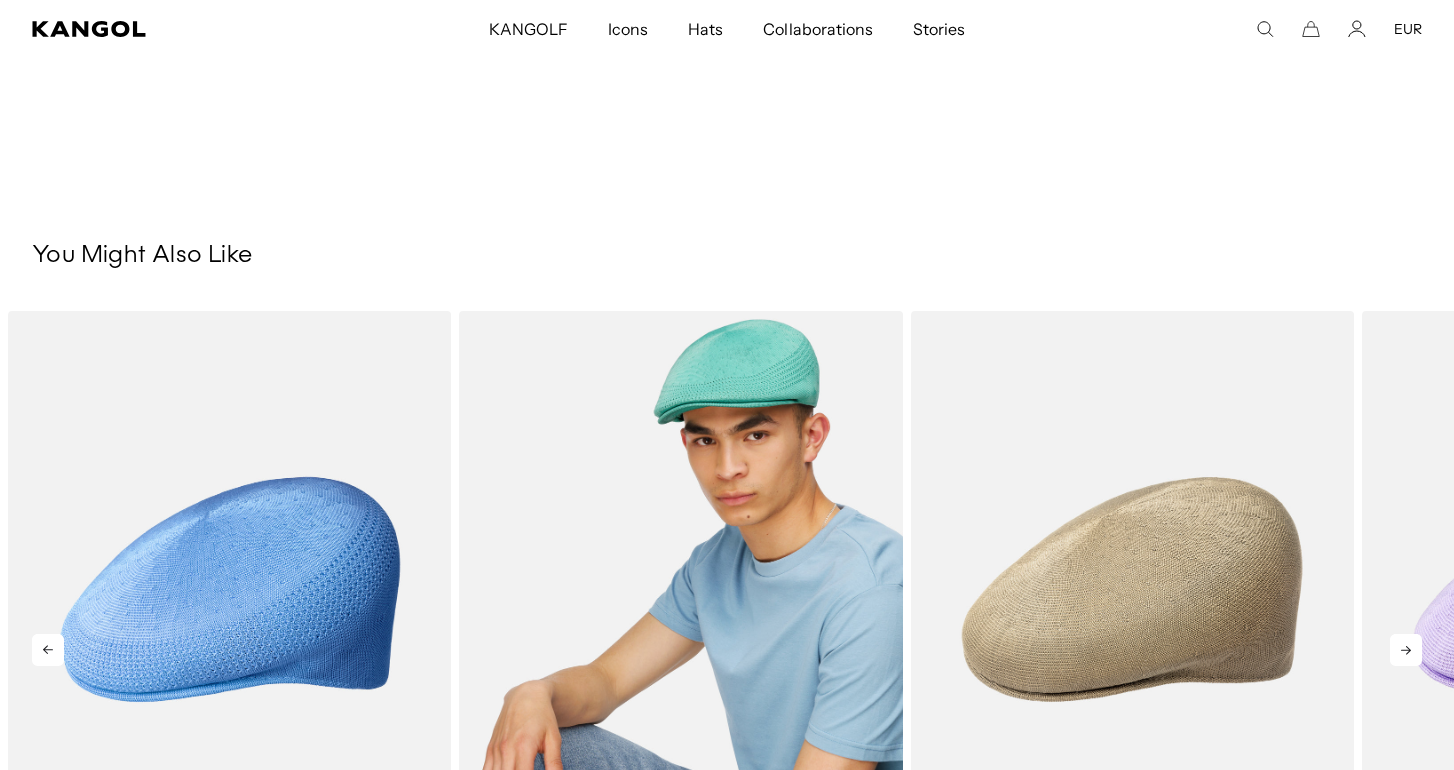 scroll, scrollTop: 899, scrollLeft: 0, axis: vertical 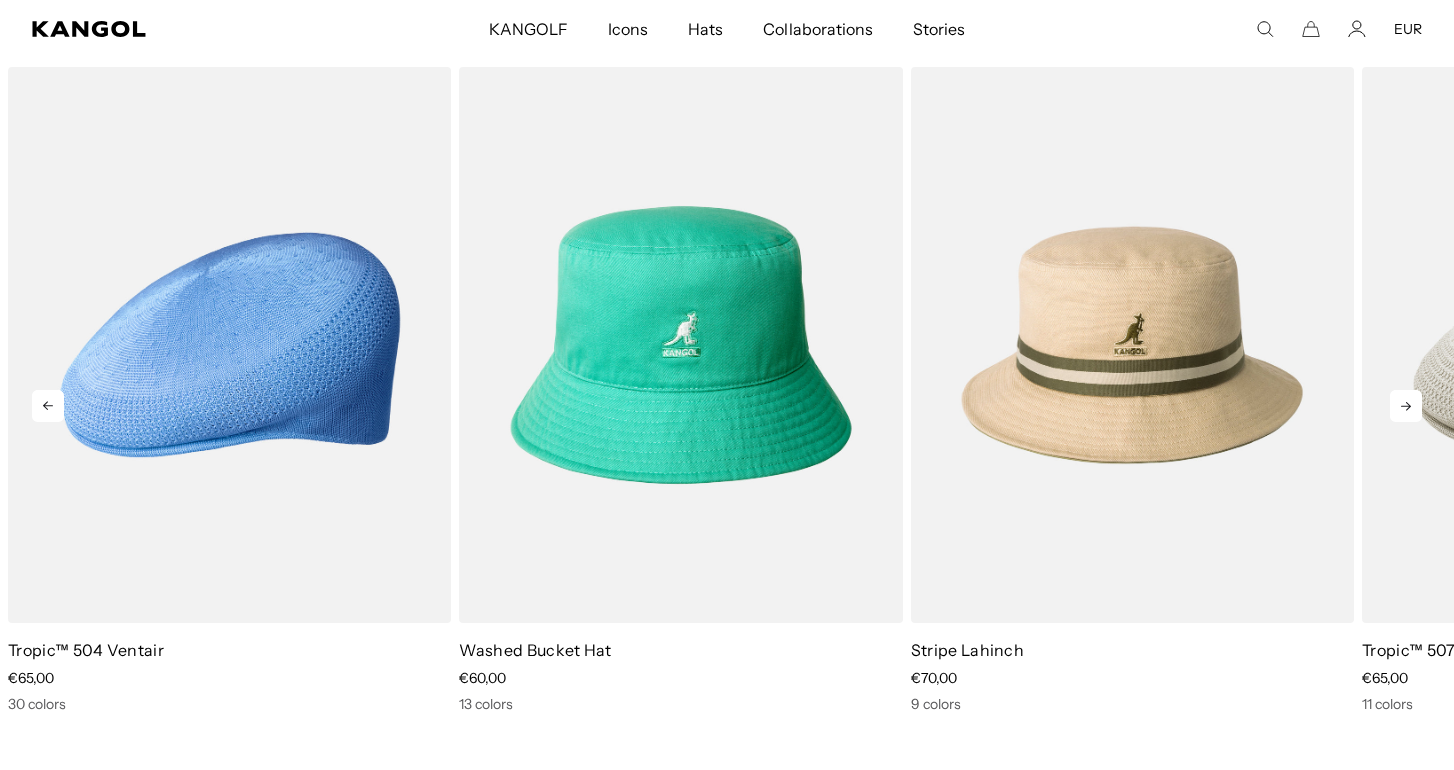 click 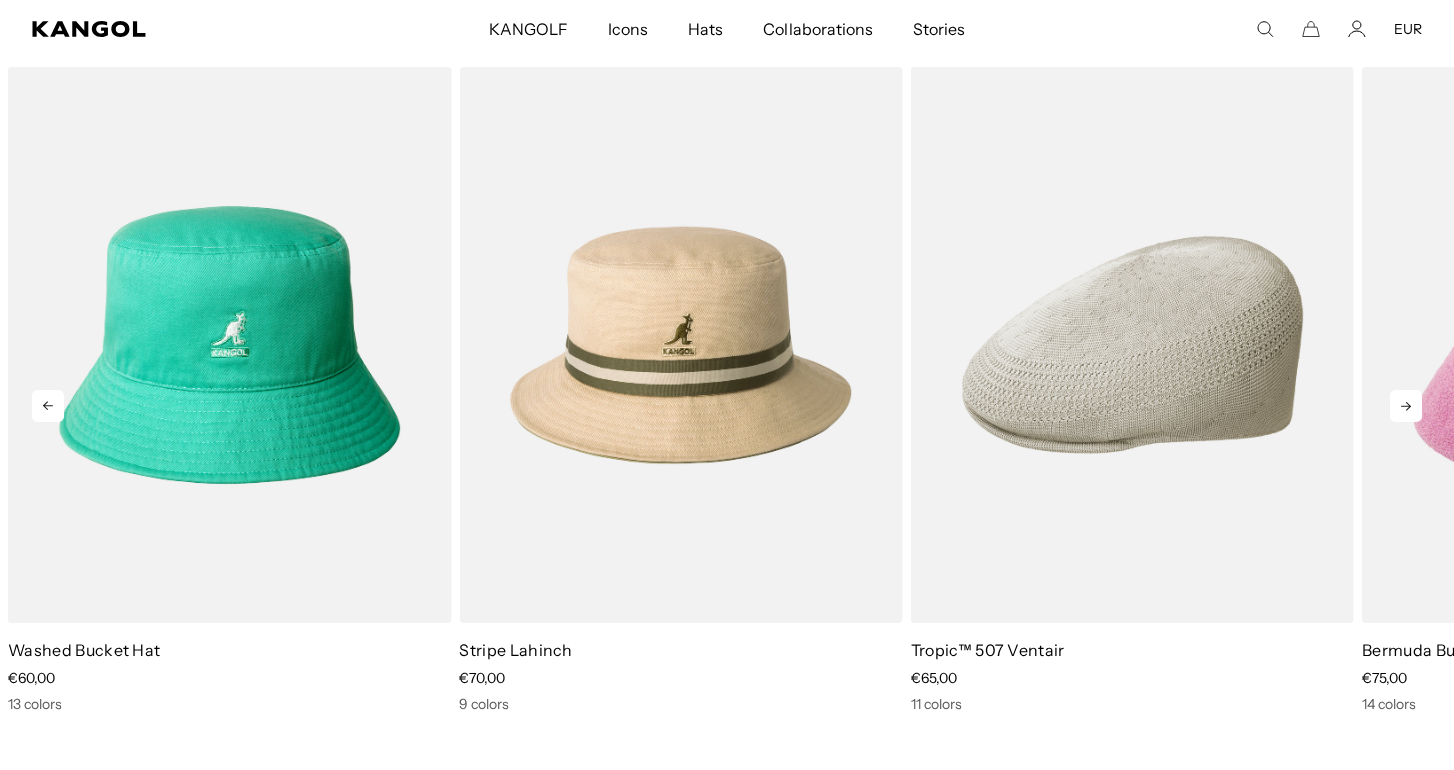 click 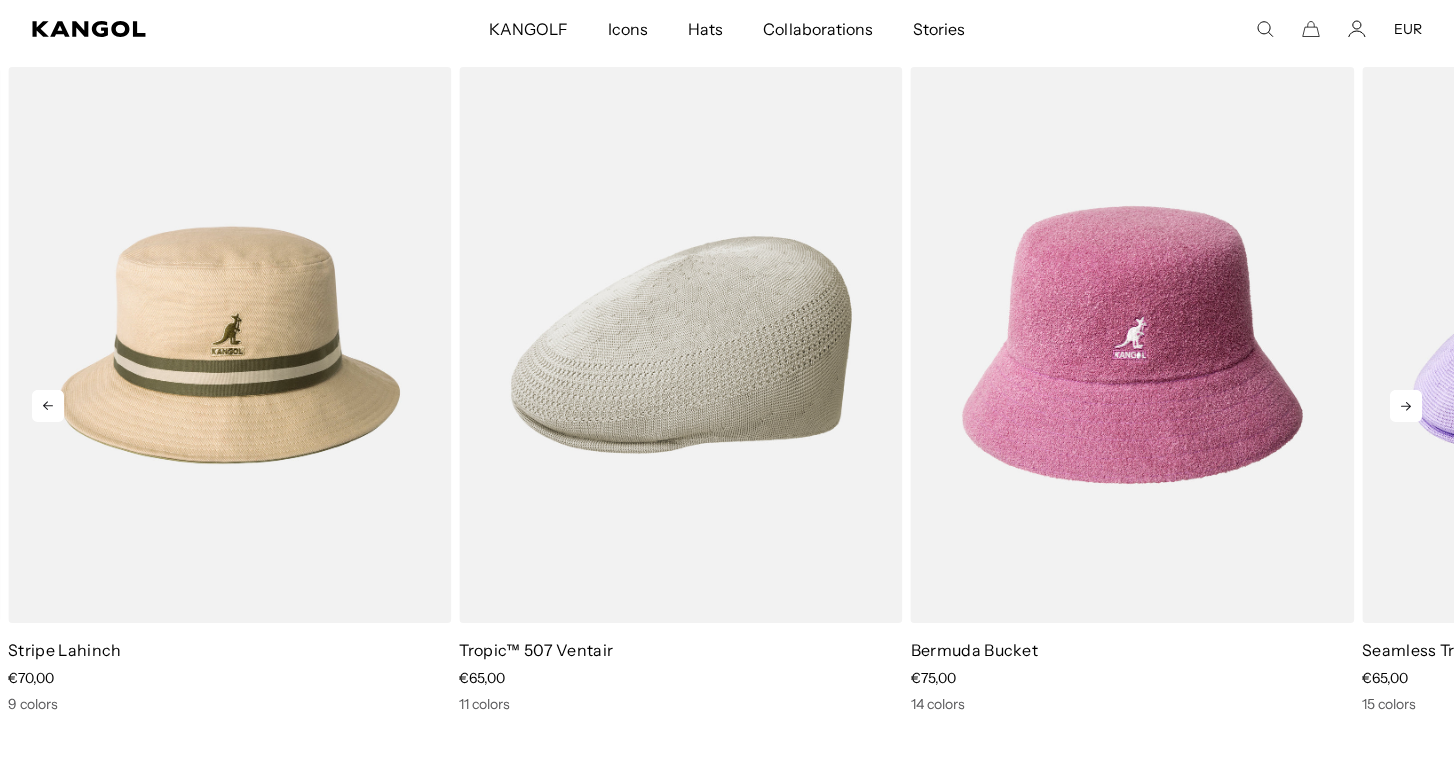 click 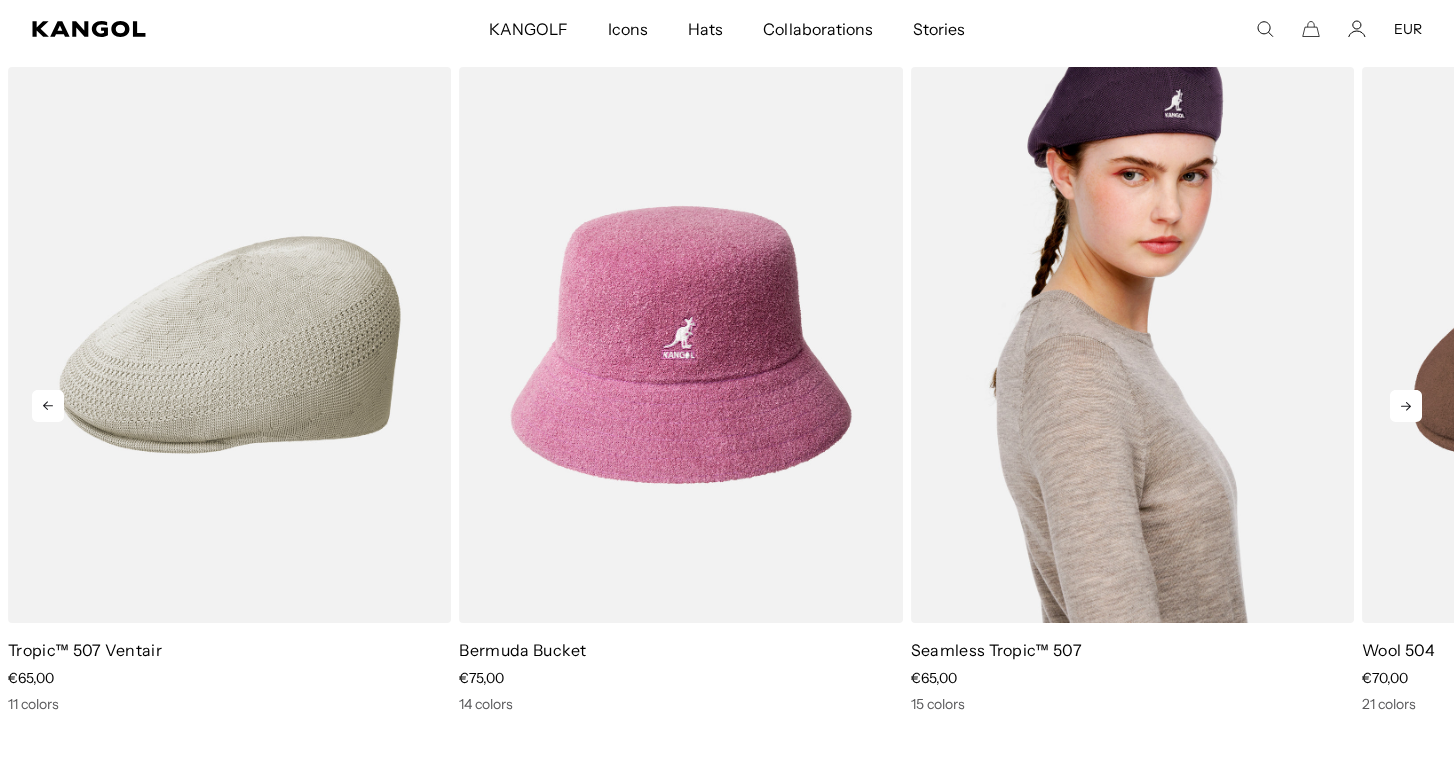 scroll, scrollTop: 0, scrollLeft: 0, axis: both 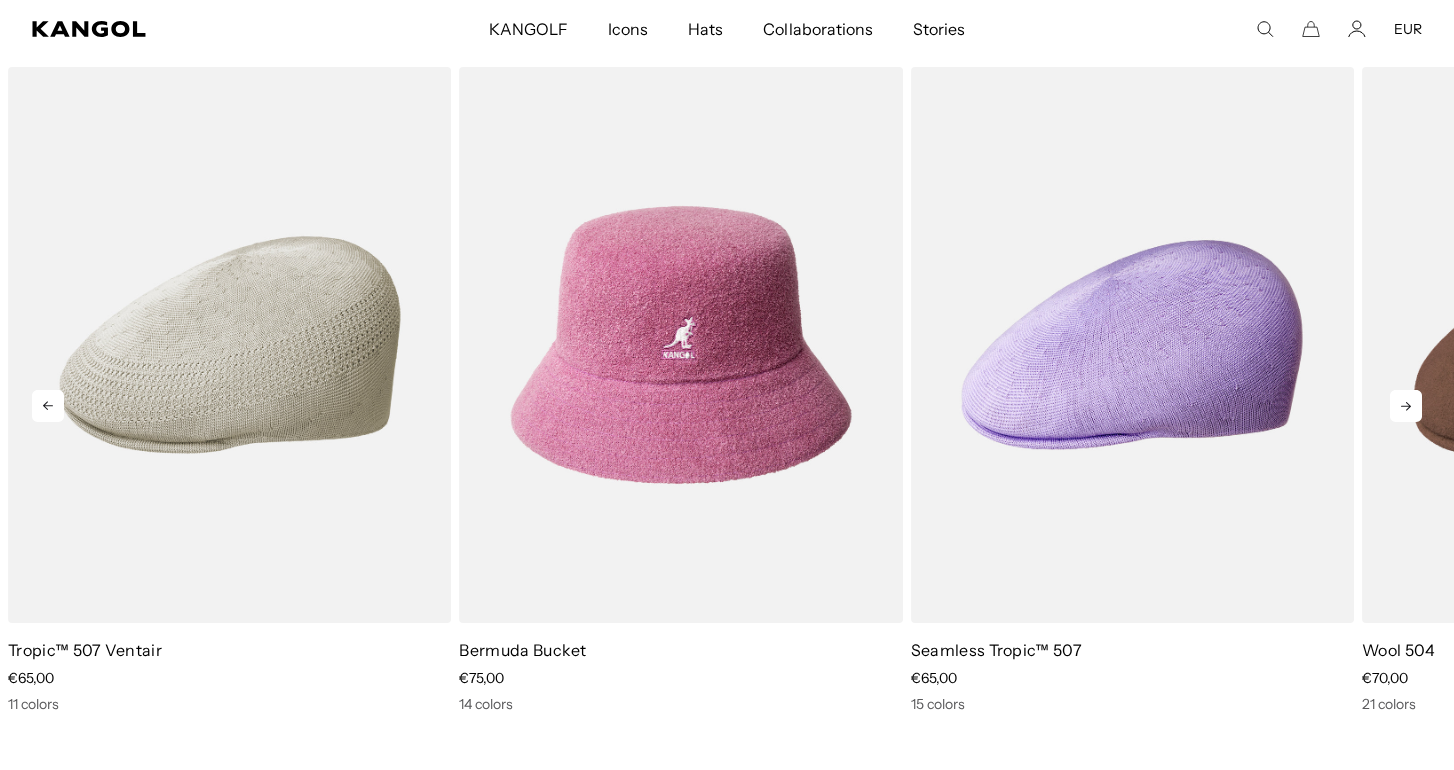 click 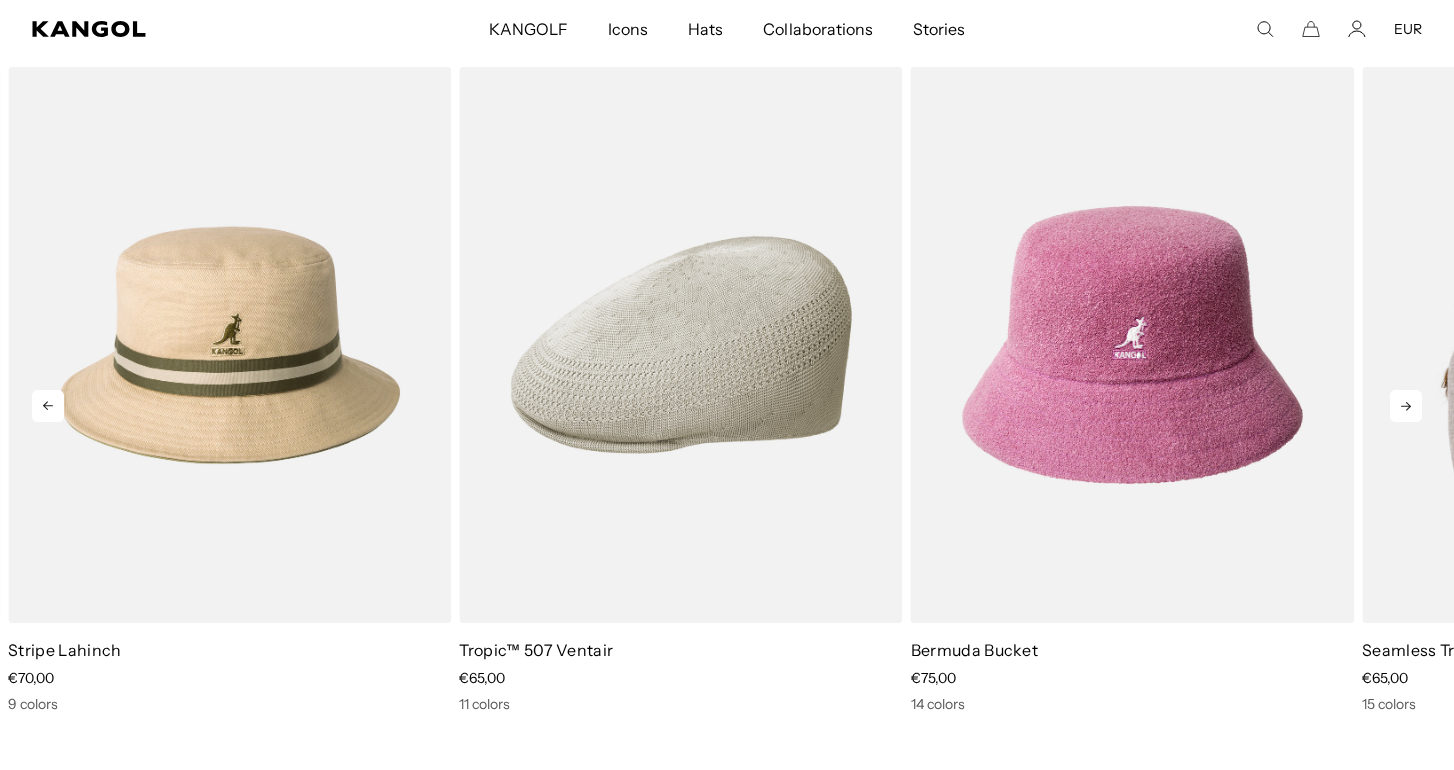 scroll, scrollTop: 0, scrollLeft: 412, axis: horizontal 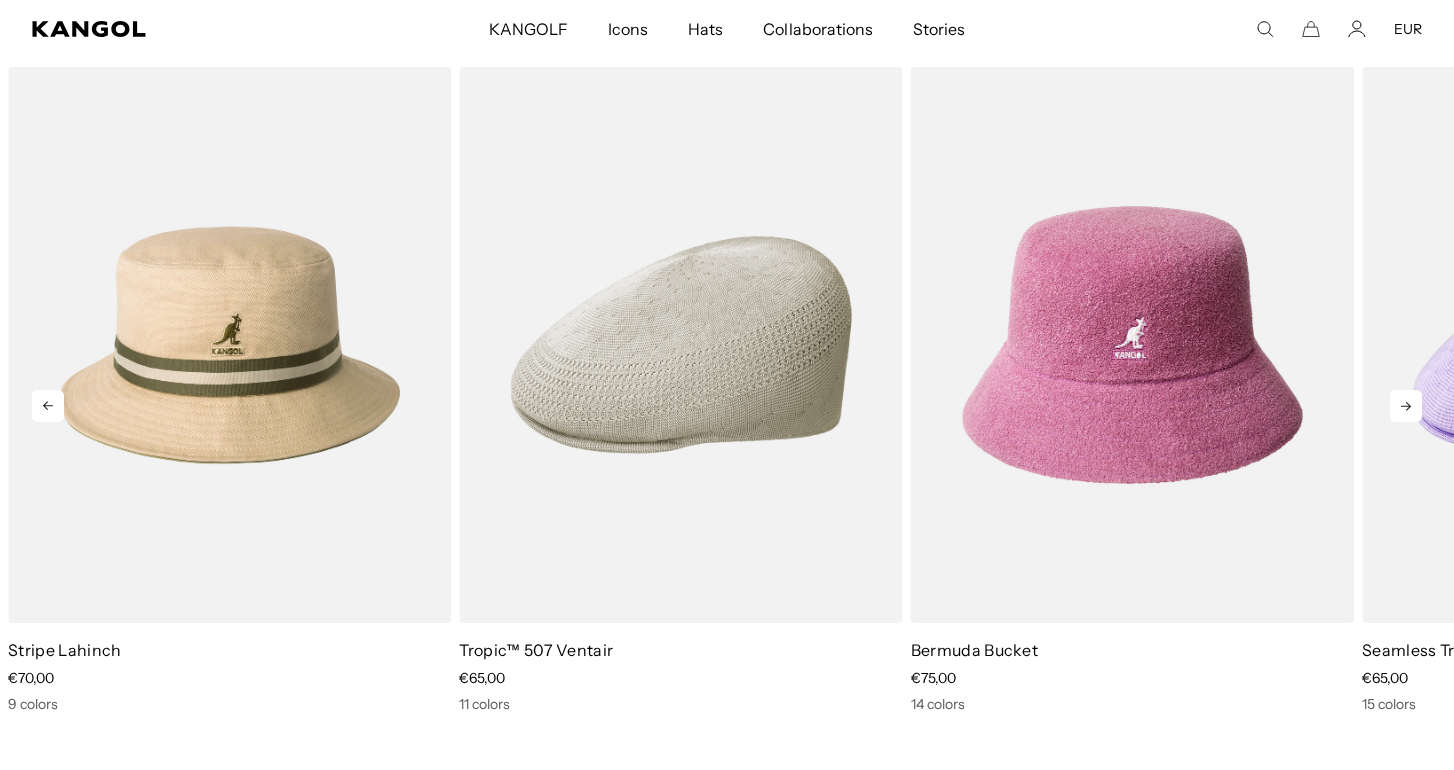 click 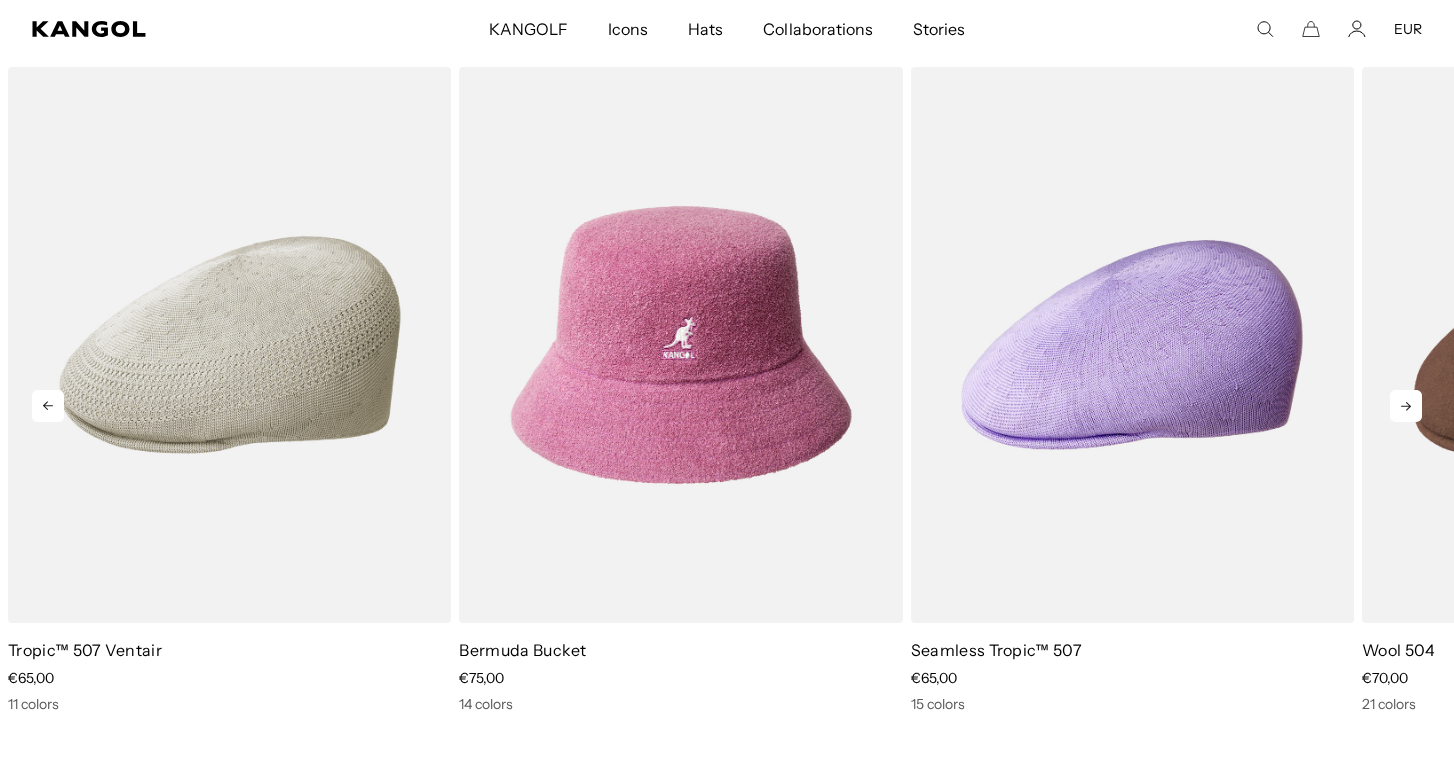 click 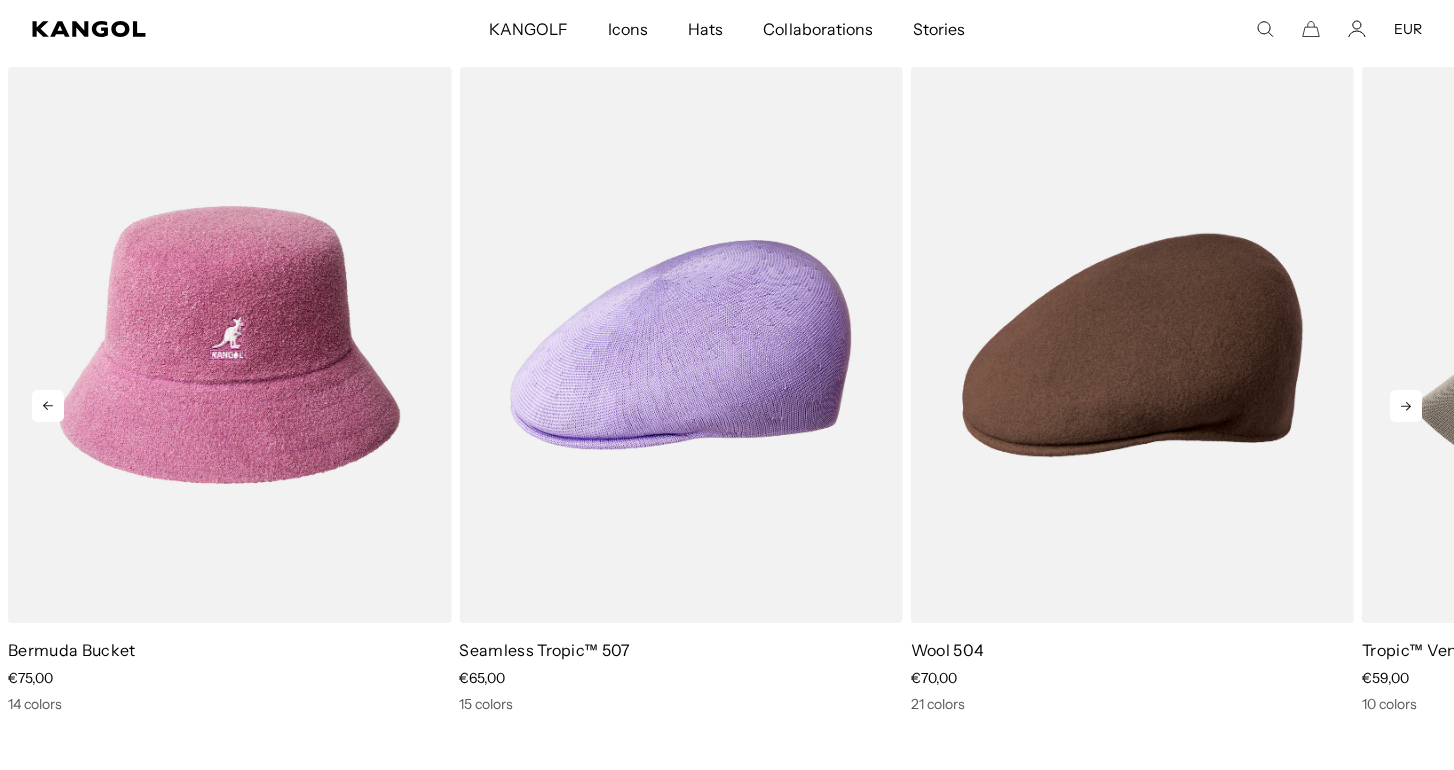 click 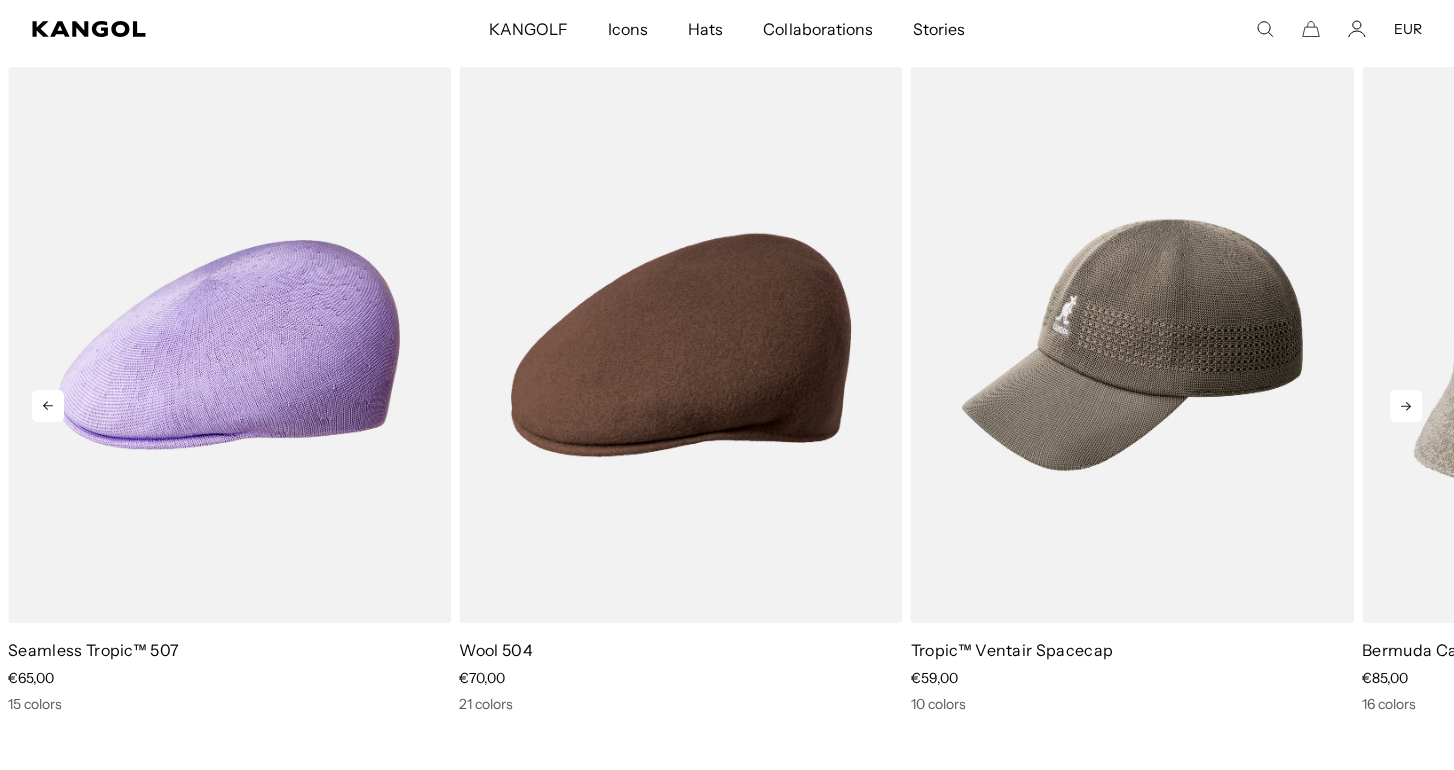 click 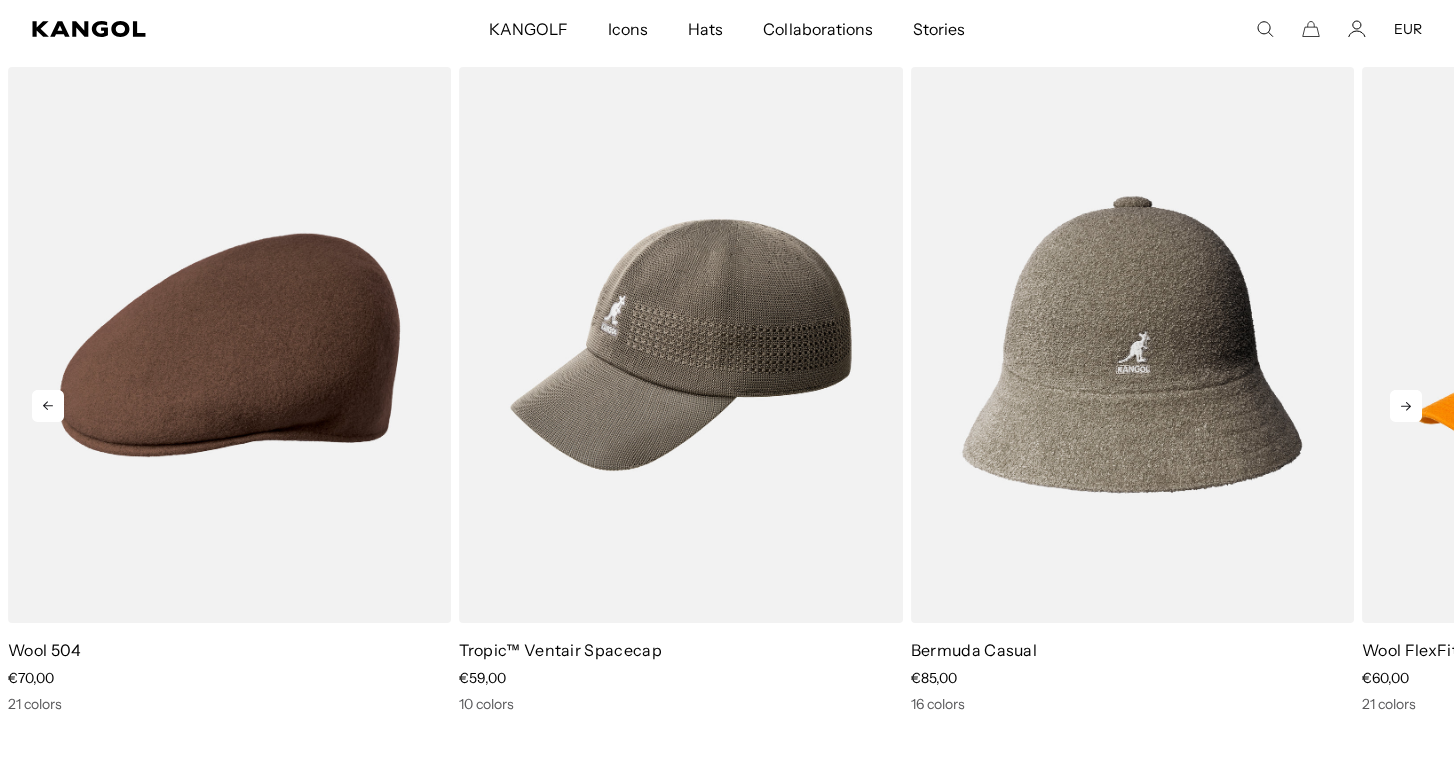 scroll, scrollTop: 0, scrollLeft: 0, axis: both 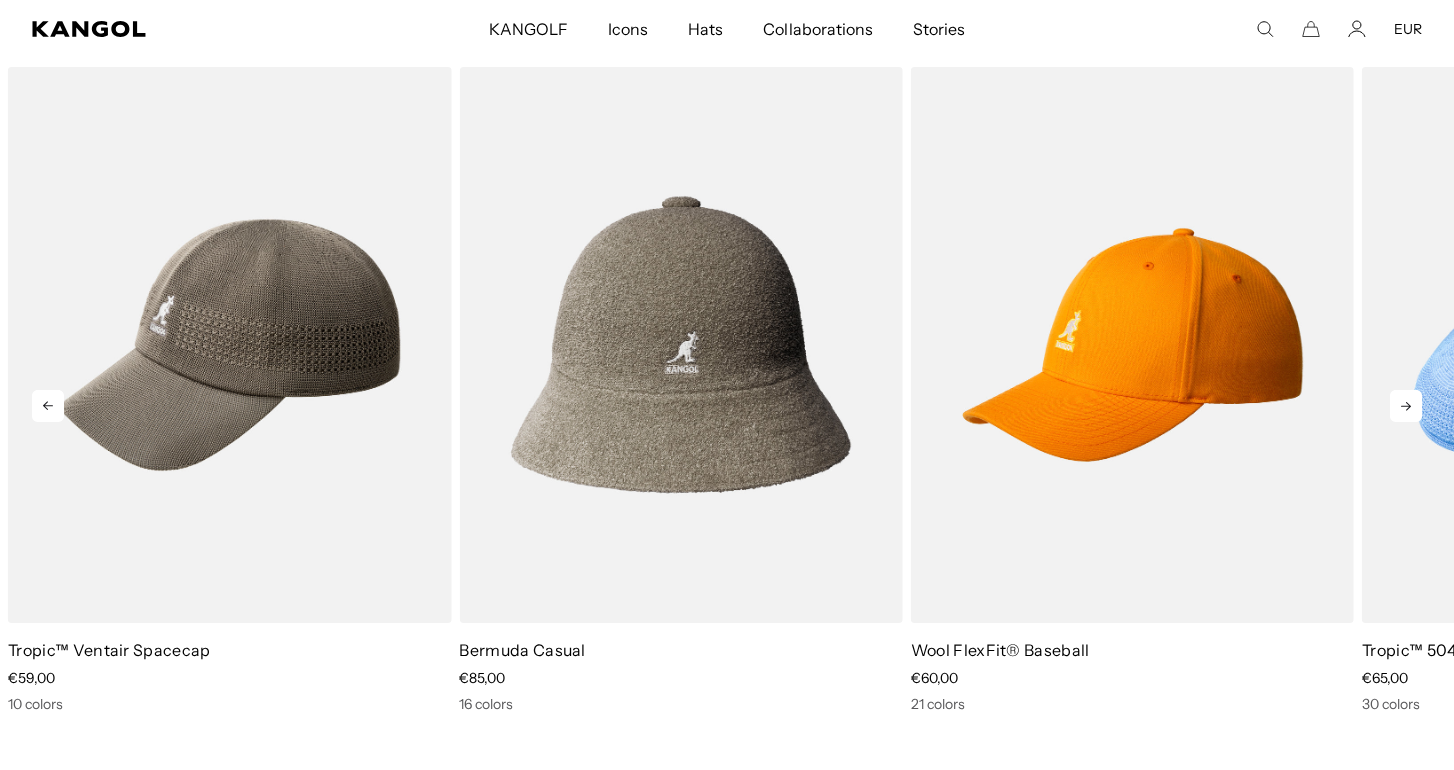 click 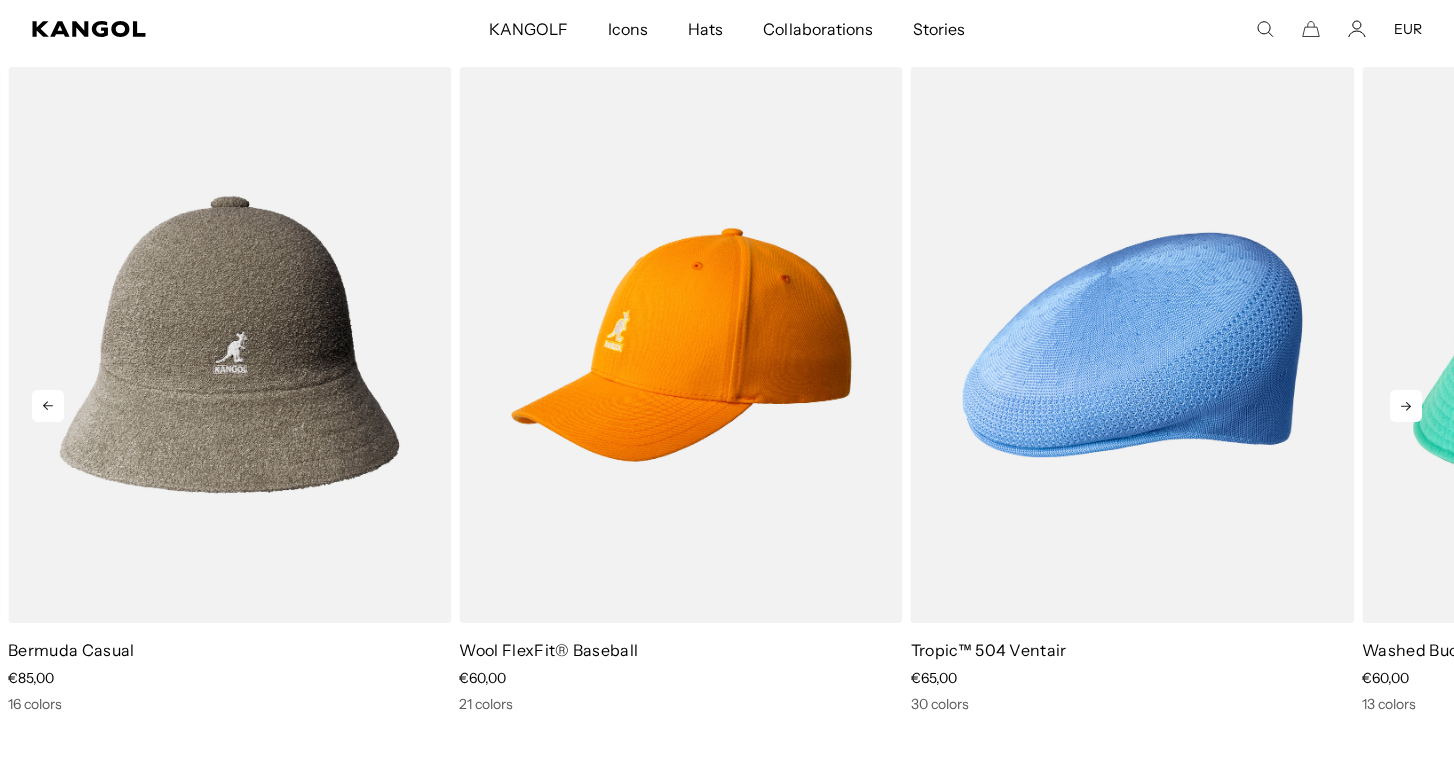 click 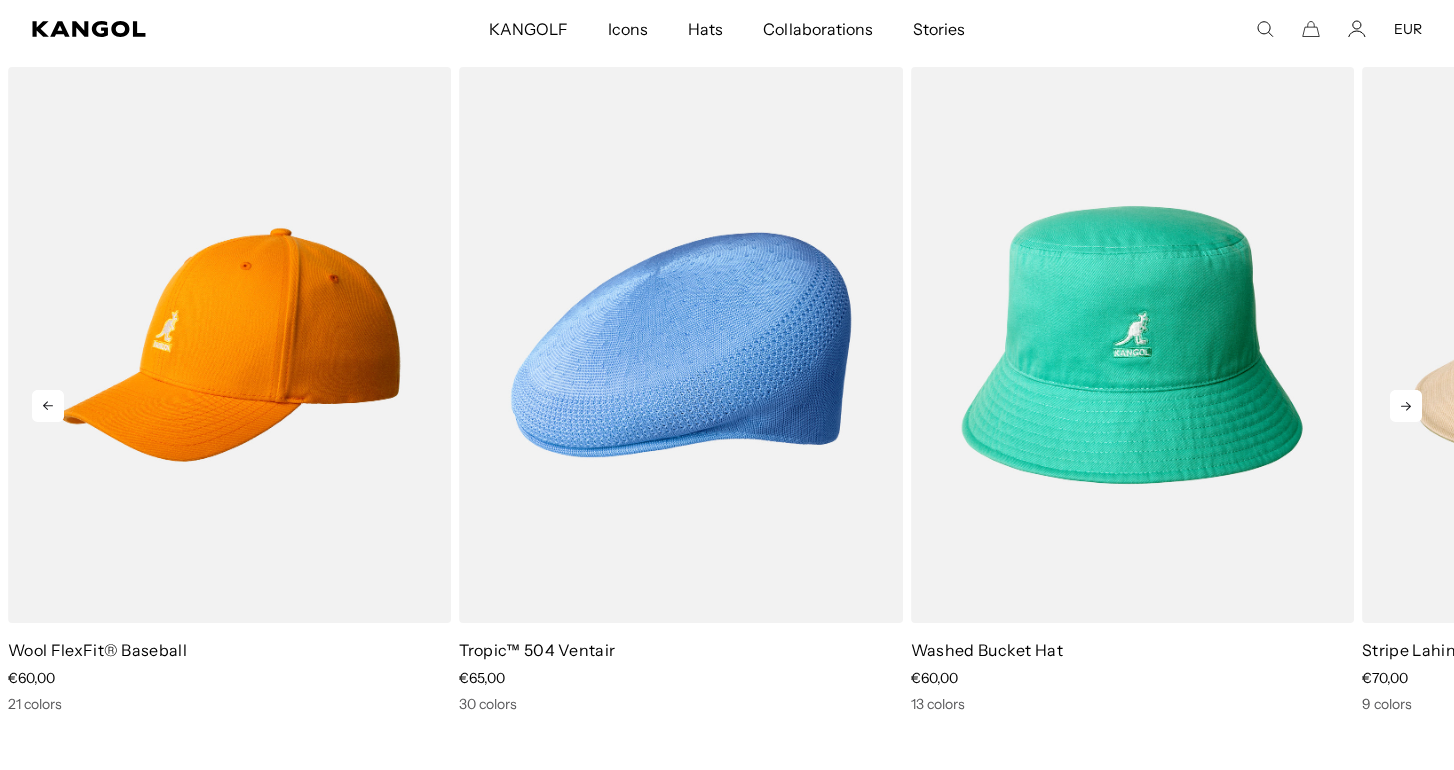 click 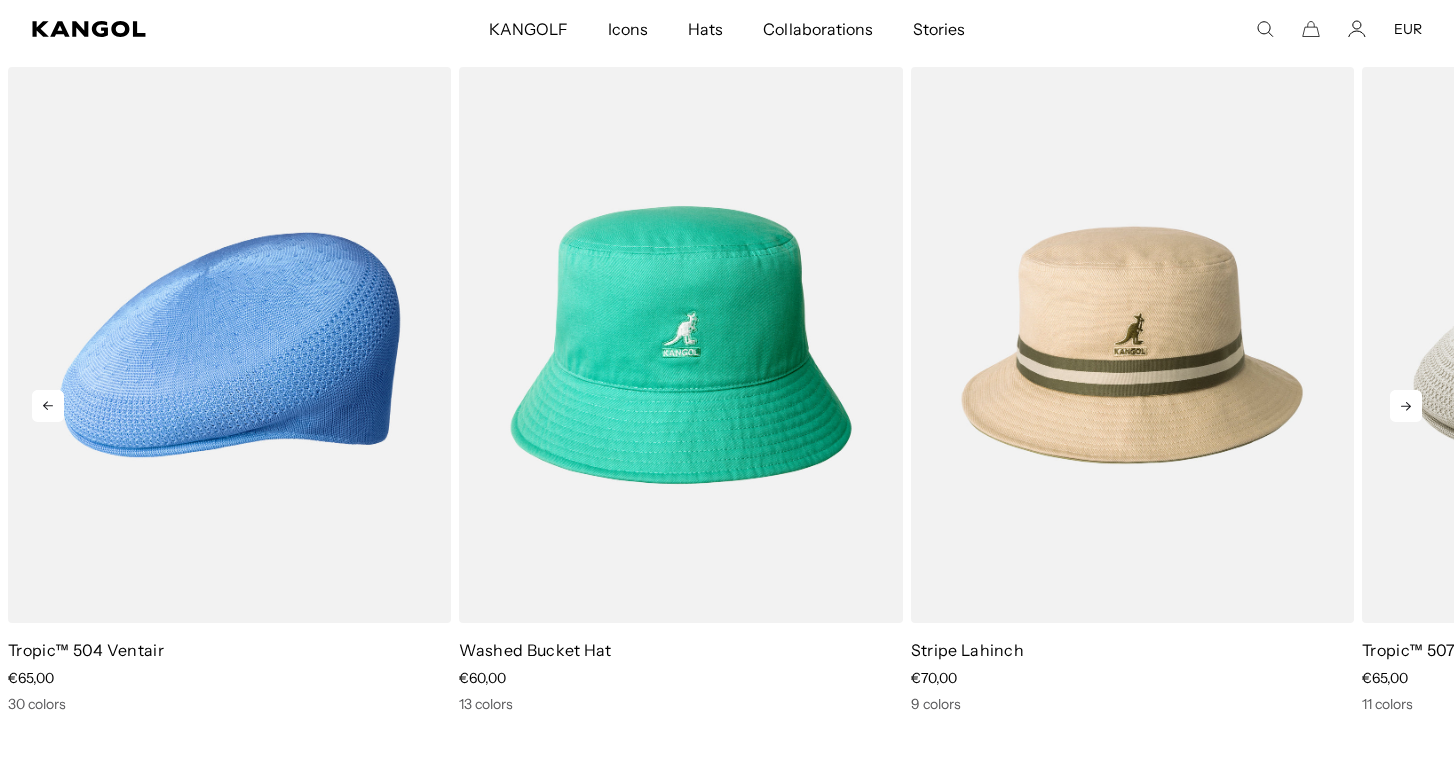 click 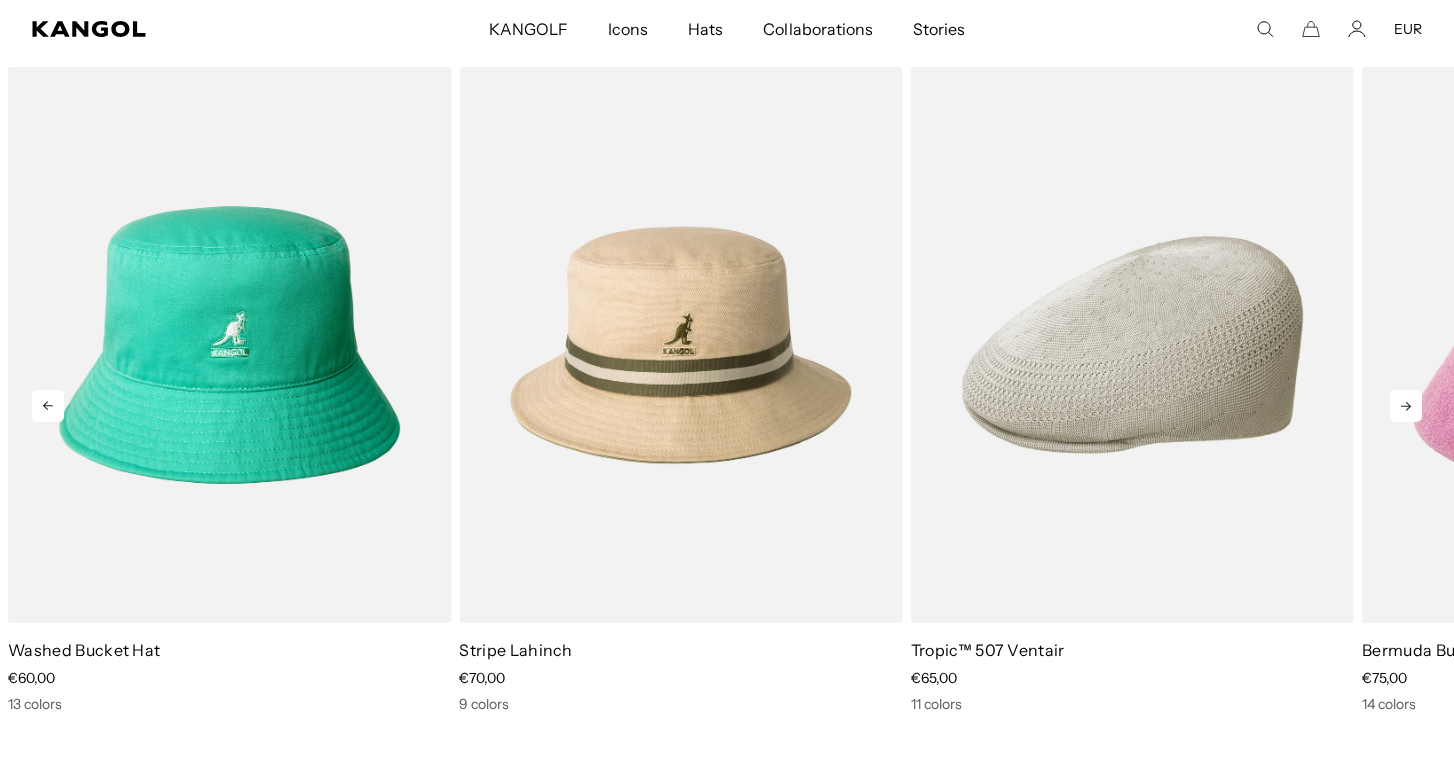 click 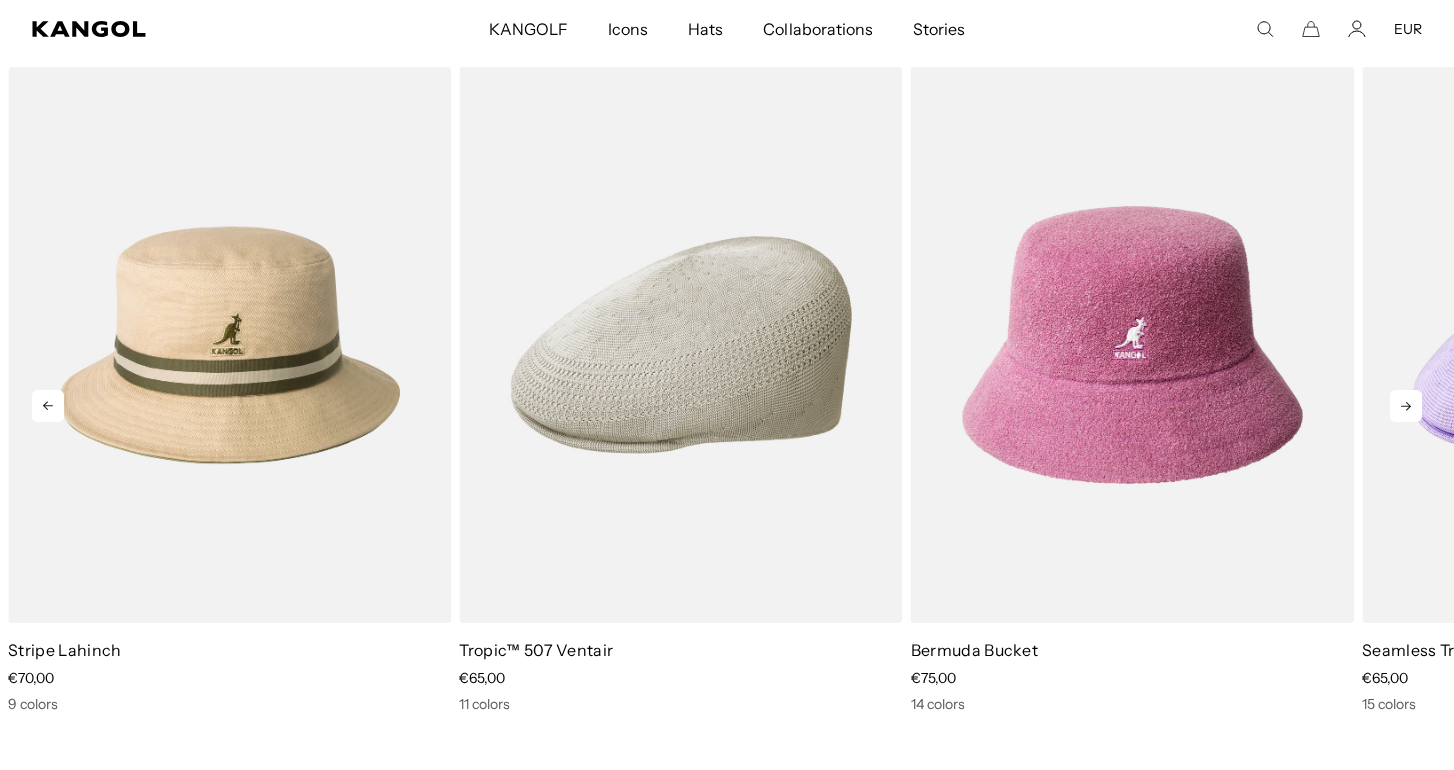 click 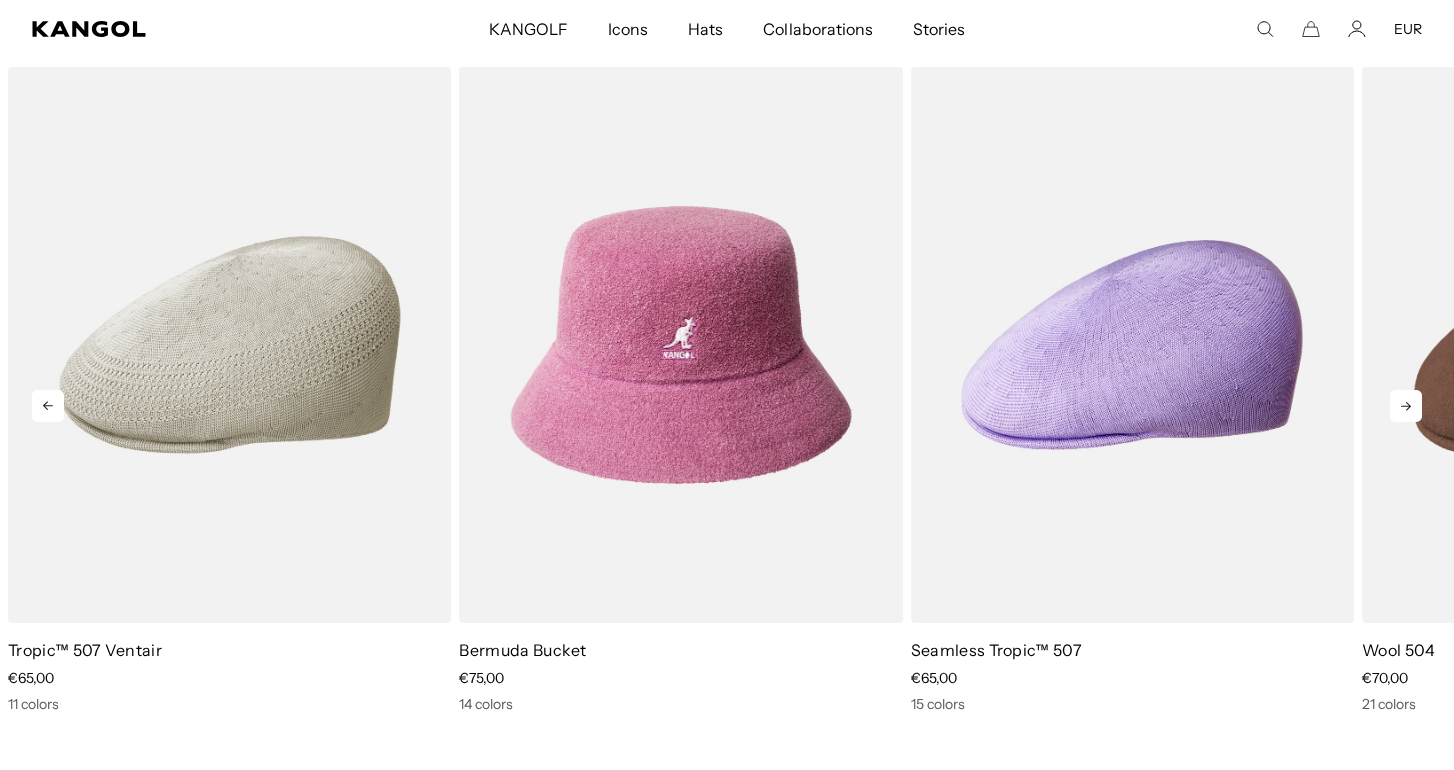 click 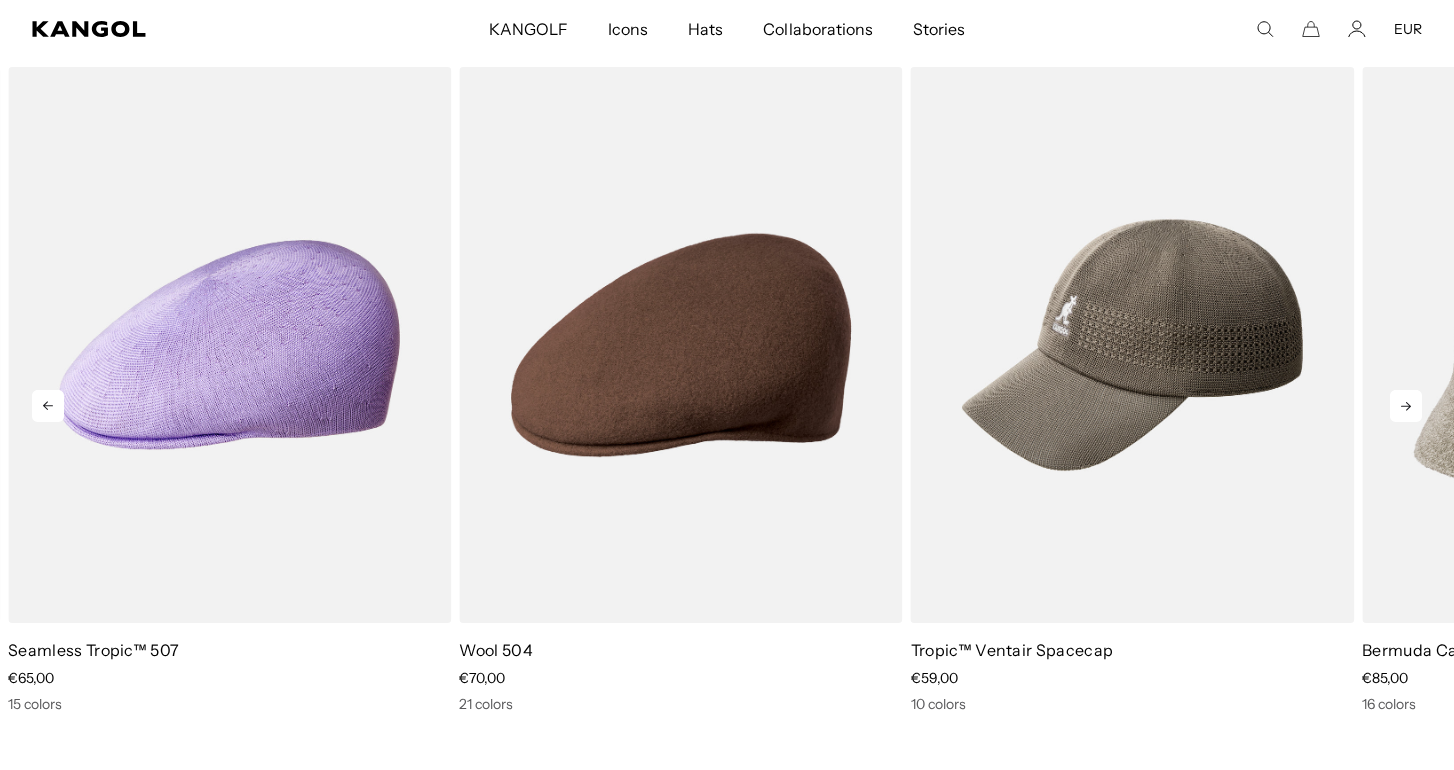 click 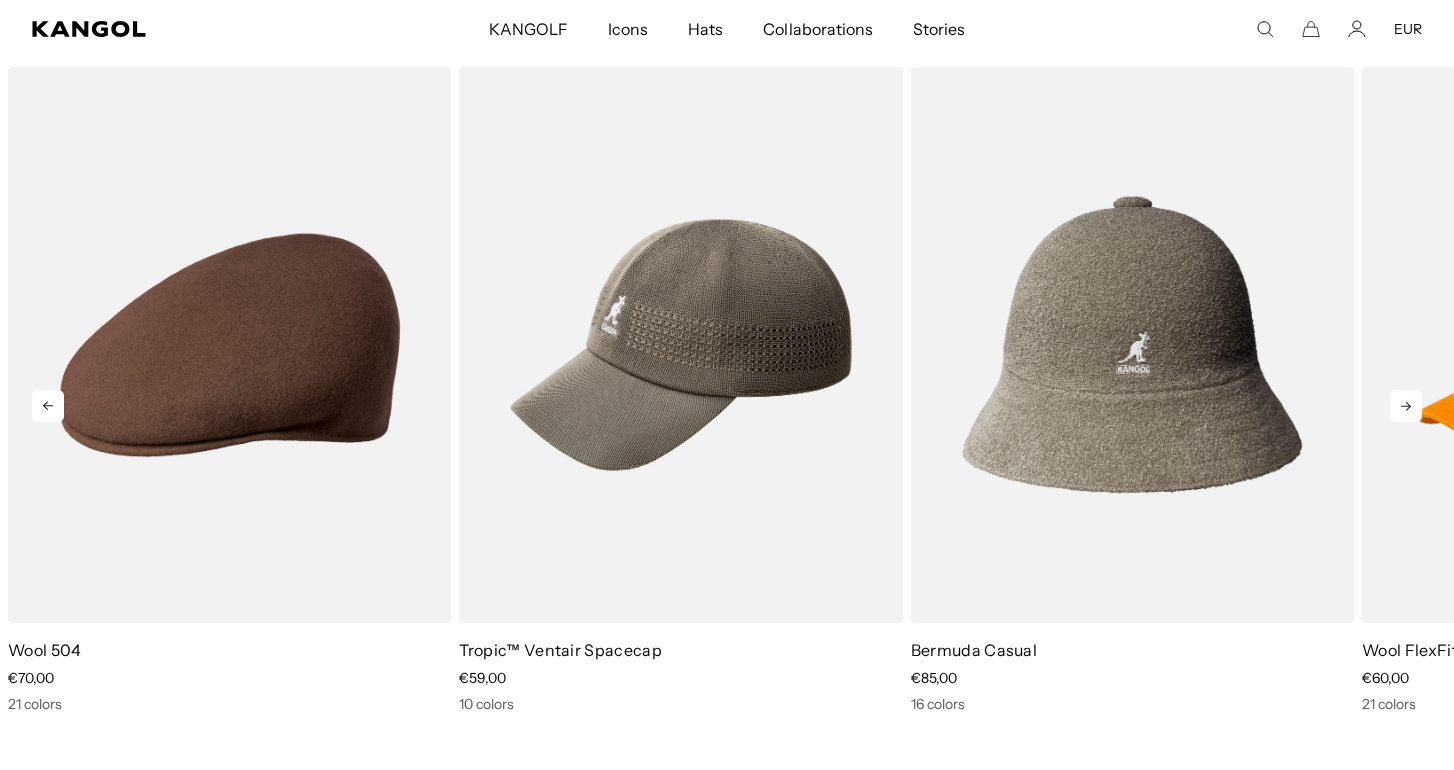click 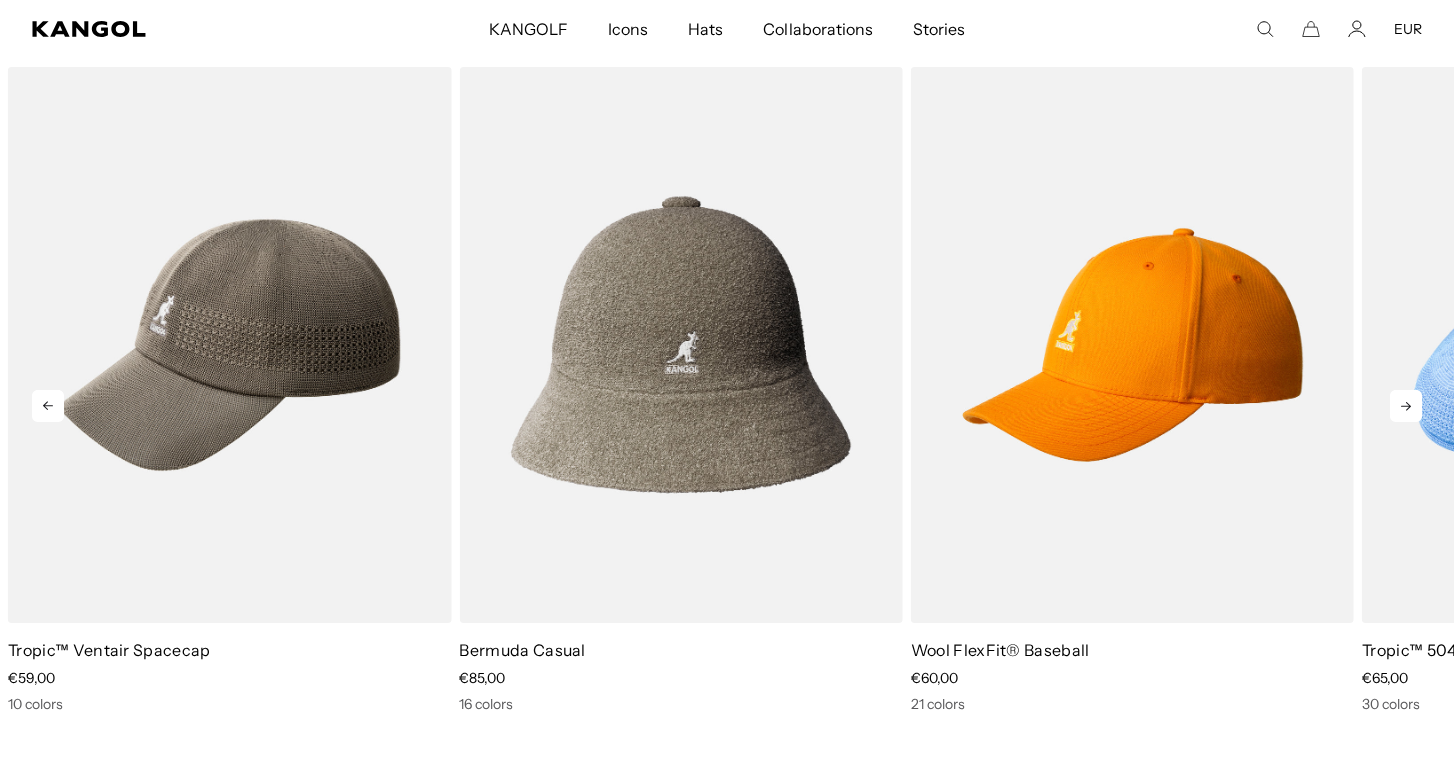 click 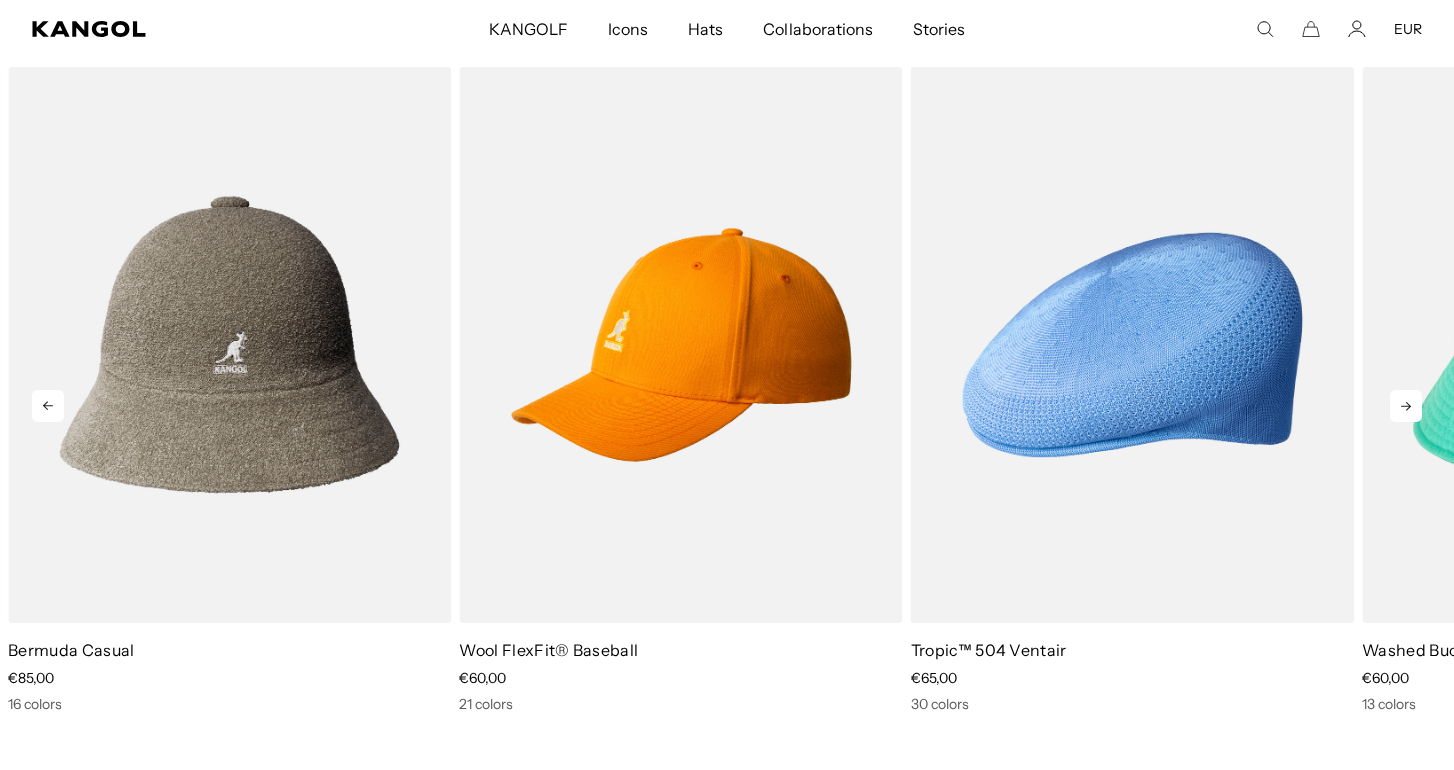click 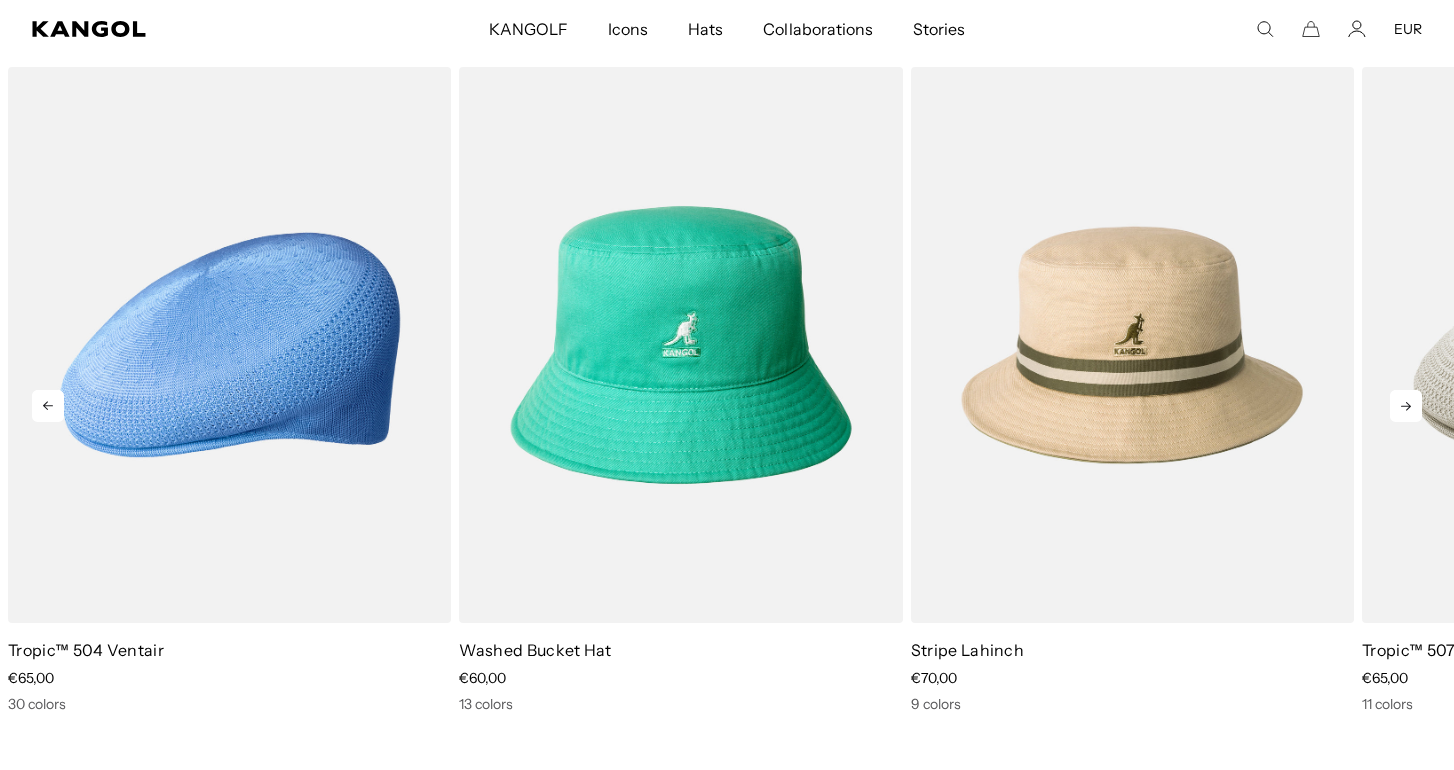 click 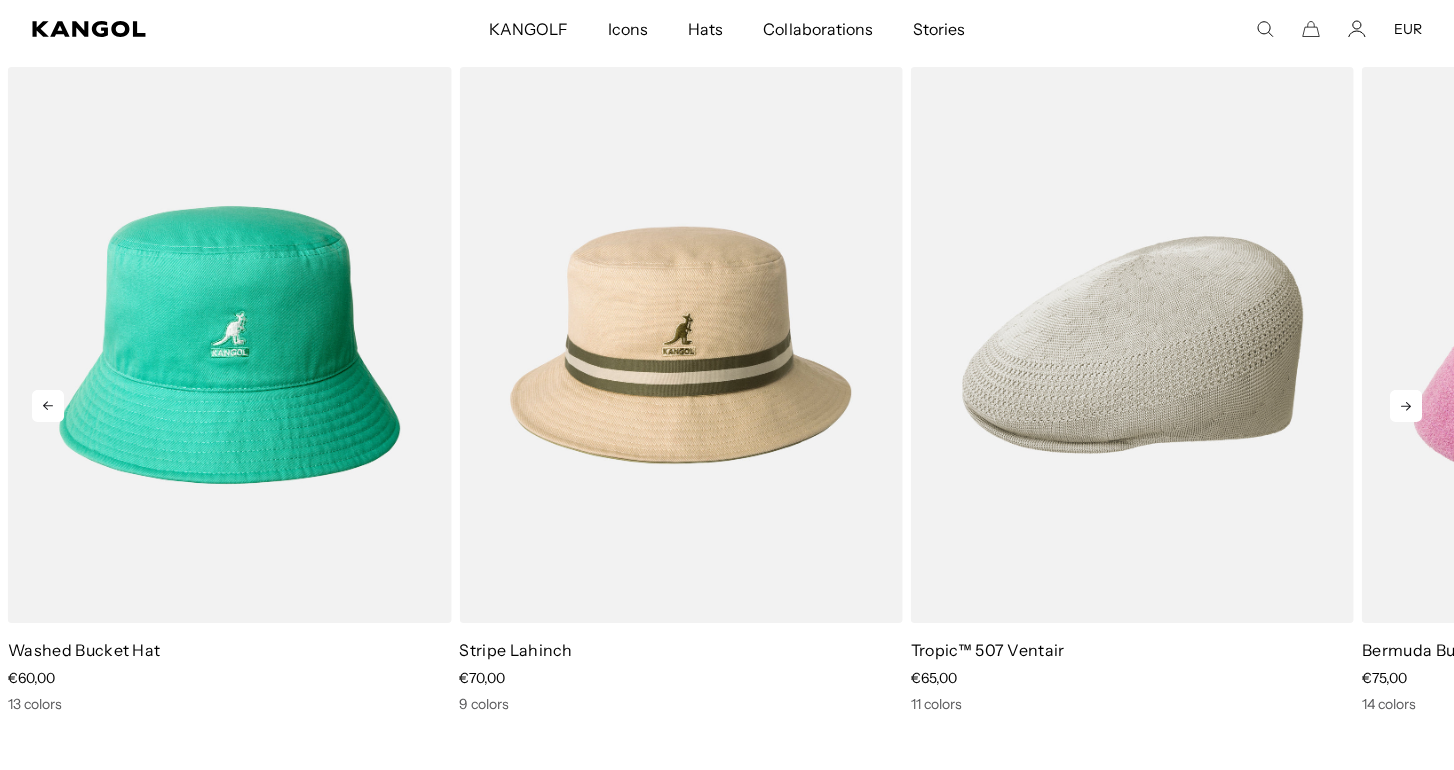 click 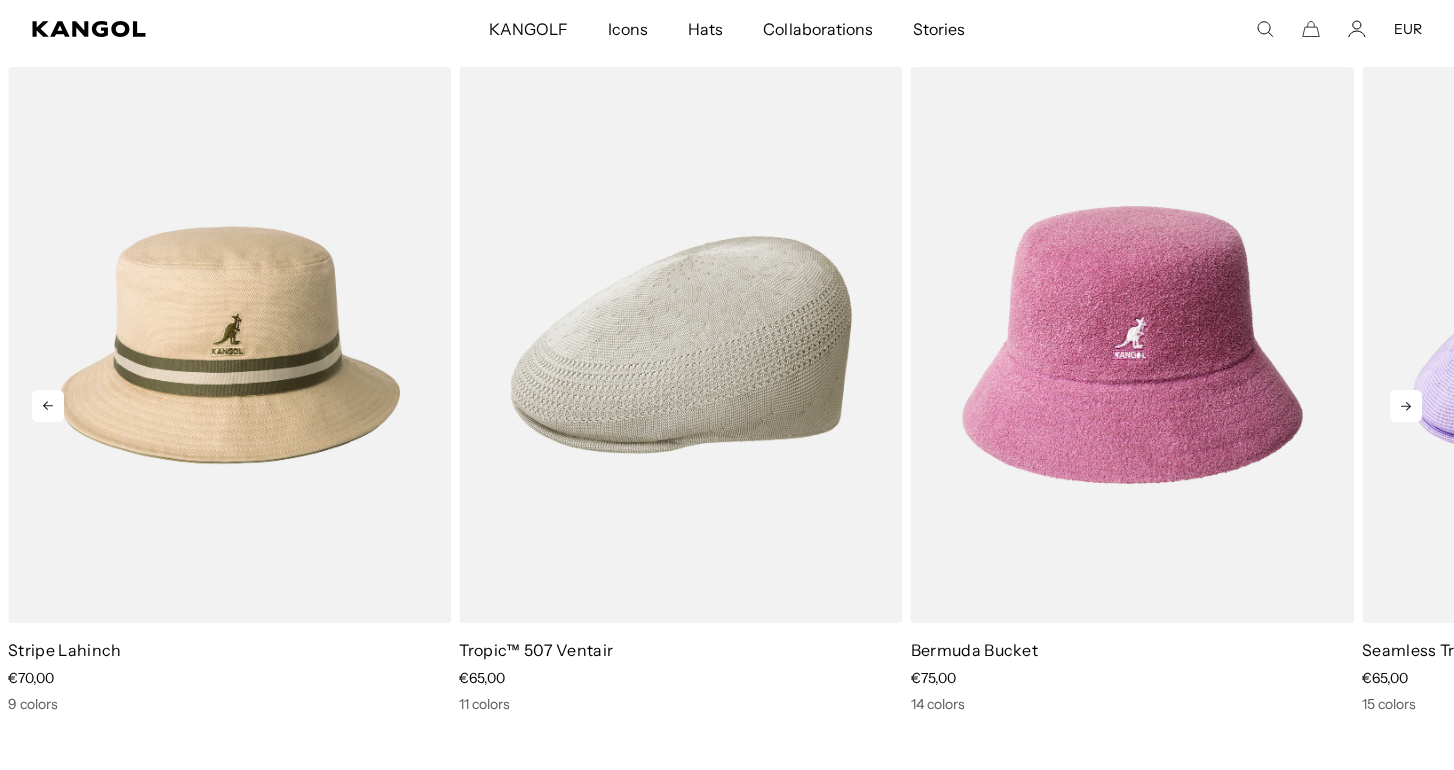 click 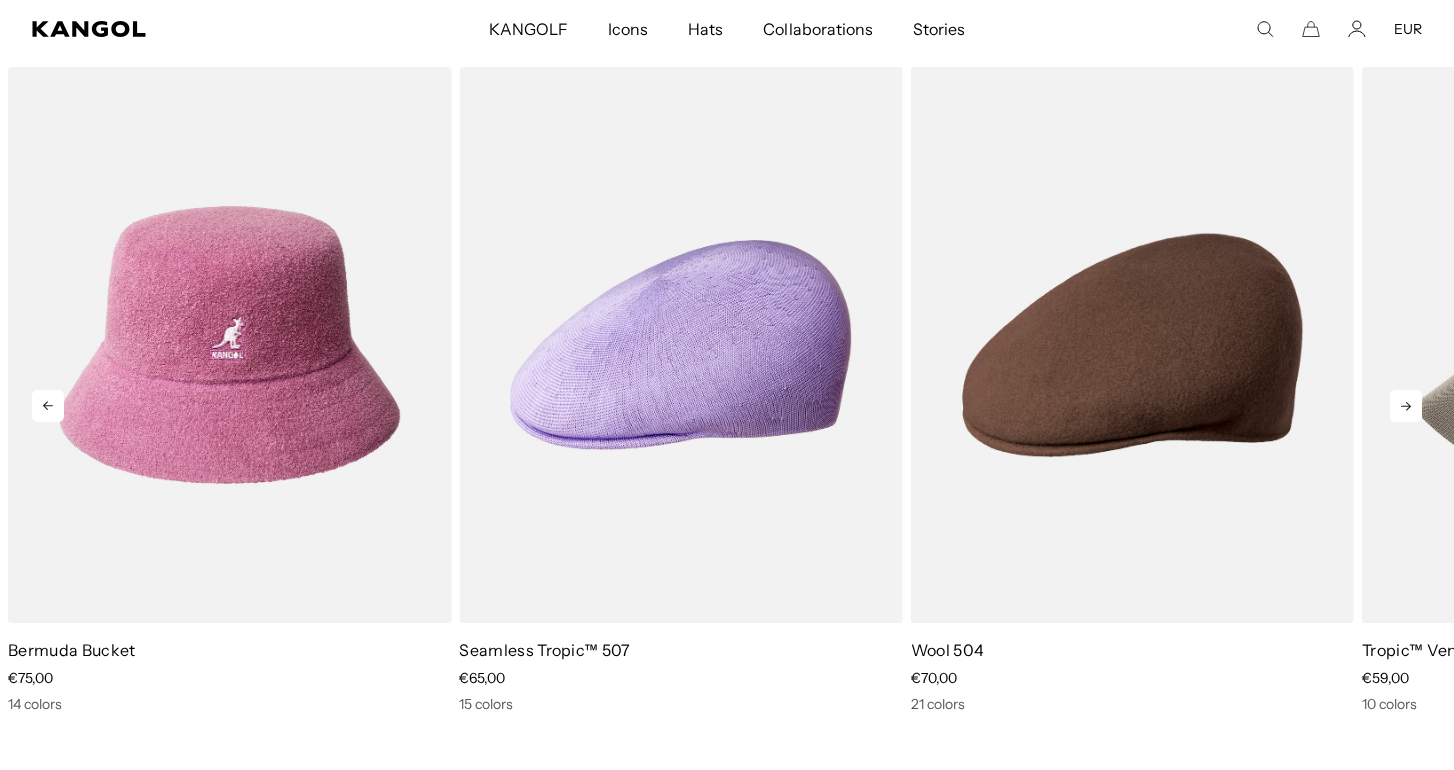 scroll, scrollTop: 0, scrollLeft: 0, axis: both 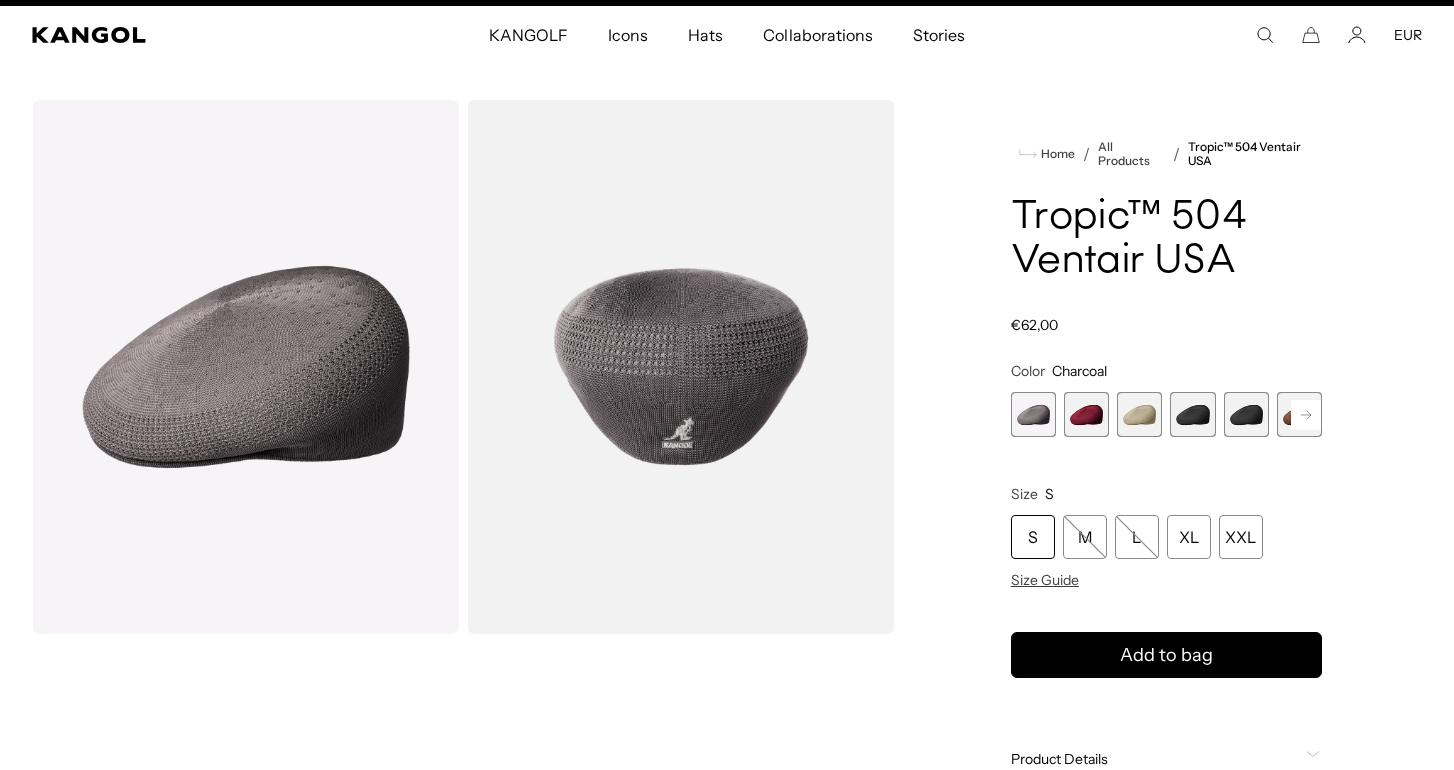 click at bounding box center [1086, 414] 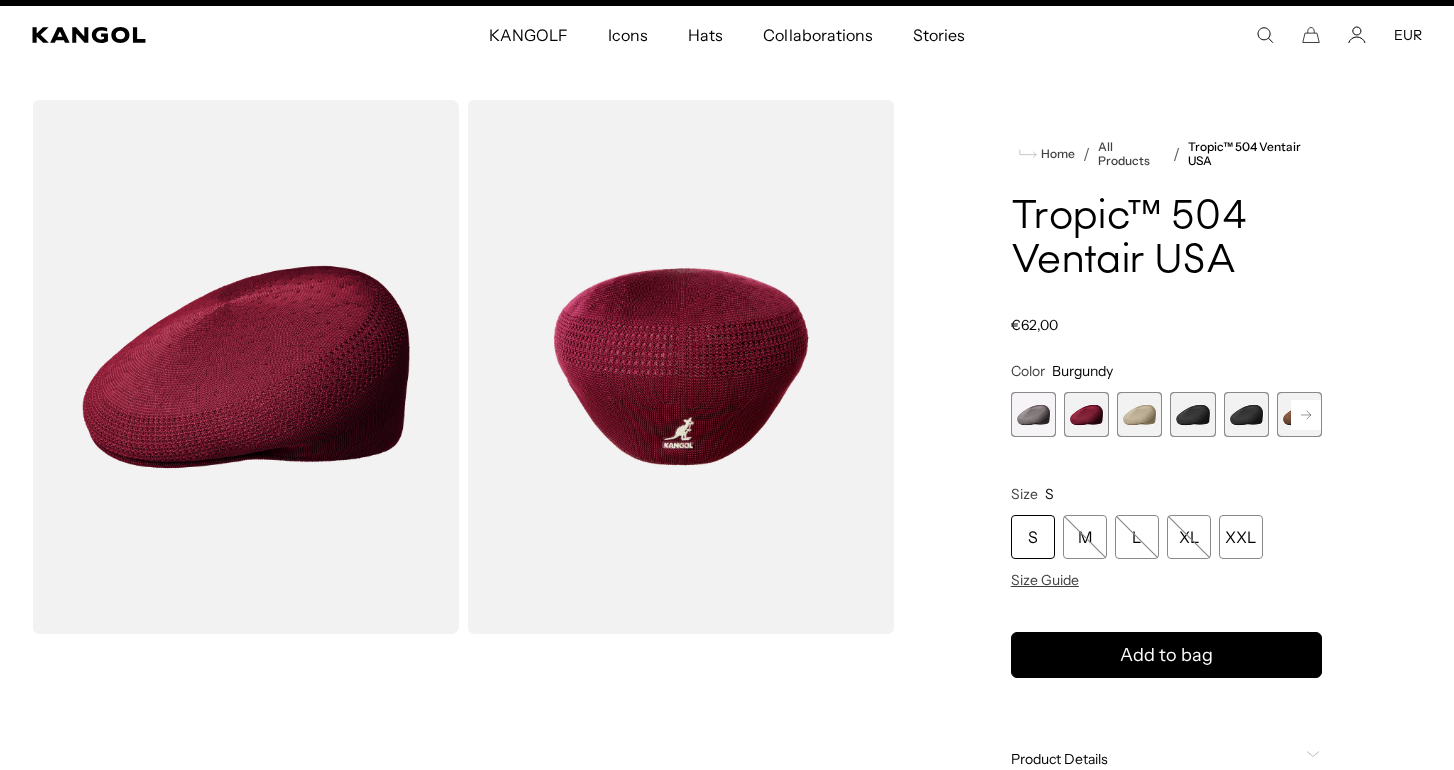 scroll, scrollTop: 0, scrollLeft: 0, axis: both 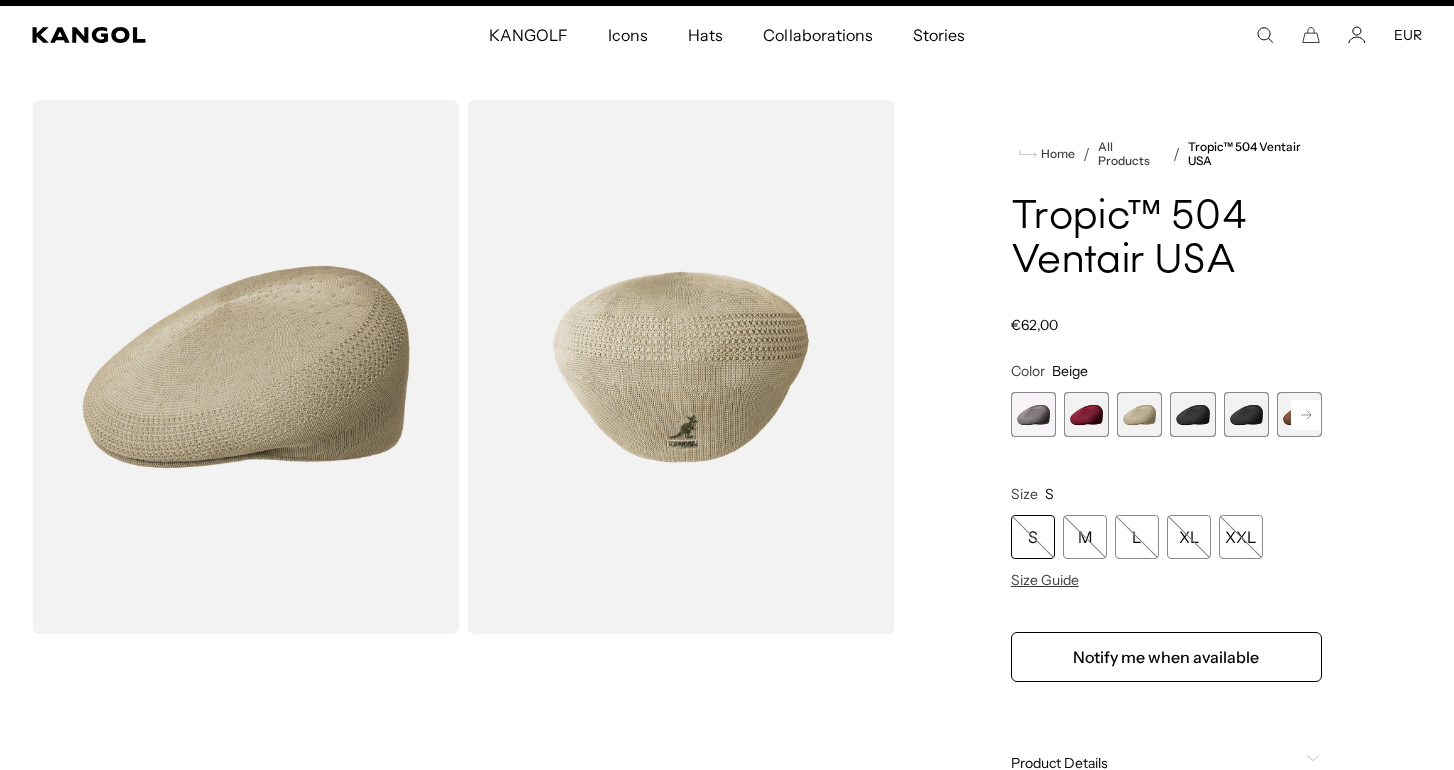 click at bounding box center [1192, 414] 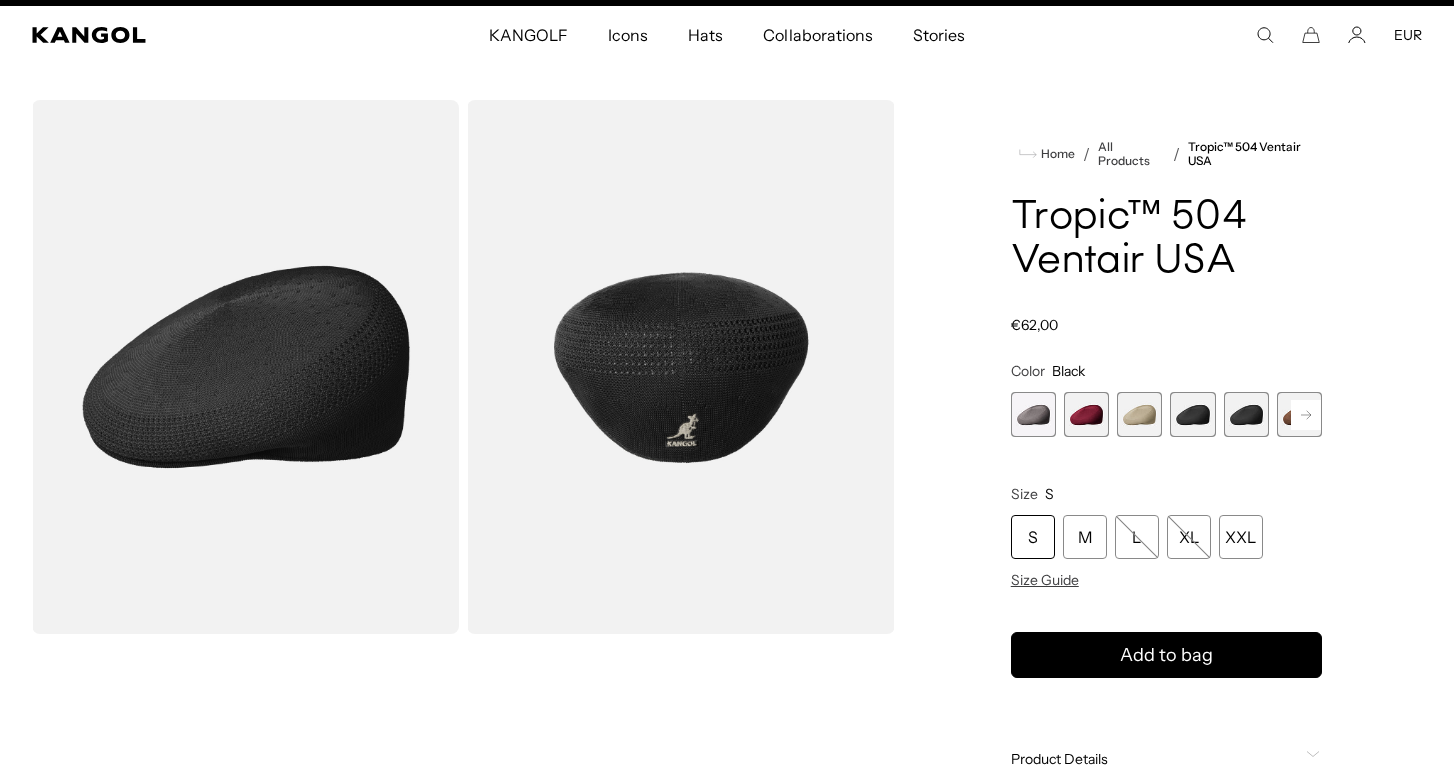 scroll, scrollTop: 101, scrollLeft: 0, axis: vertical 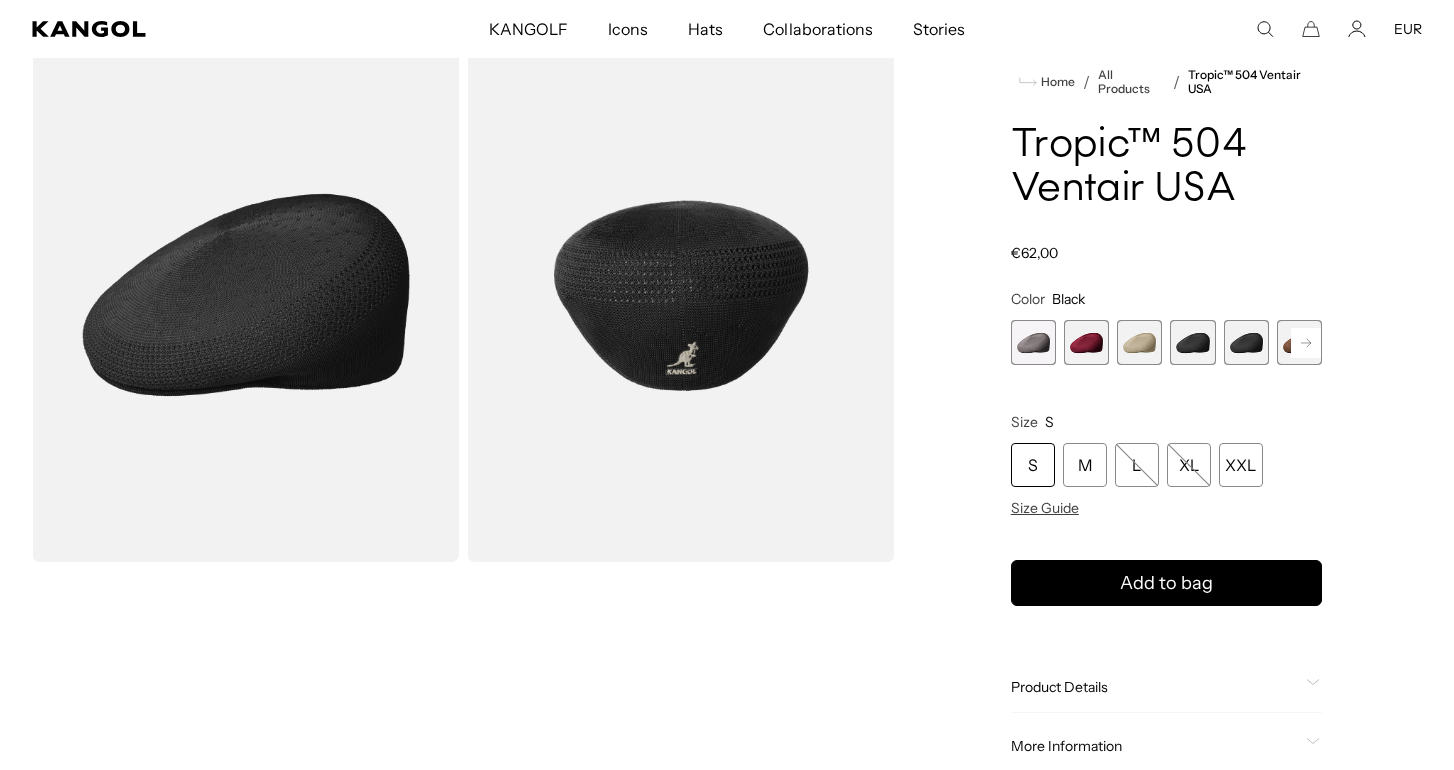 click at bounding box center (680, 295) 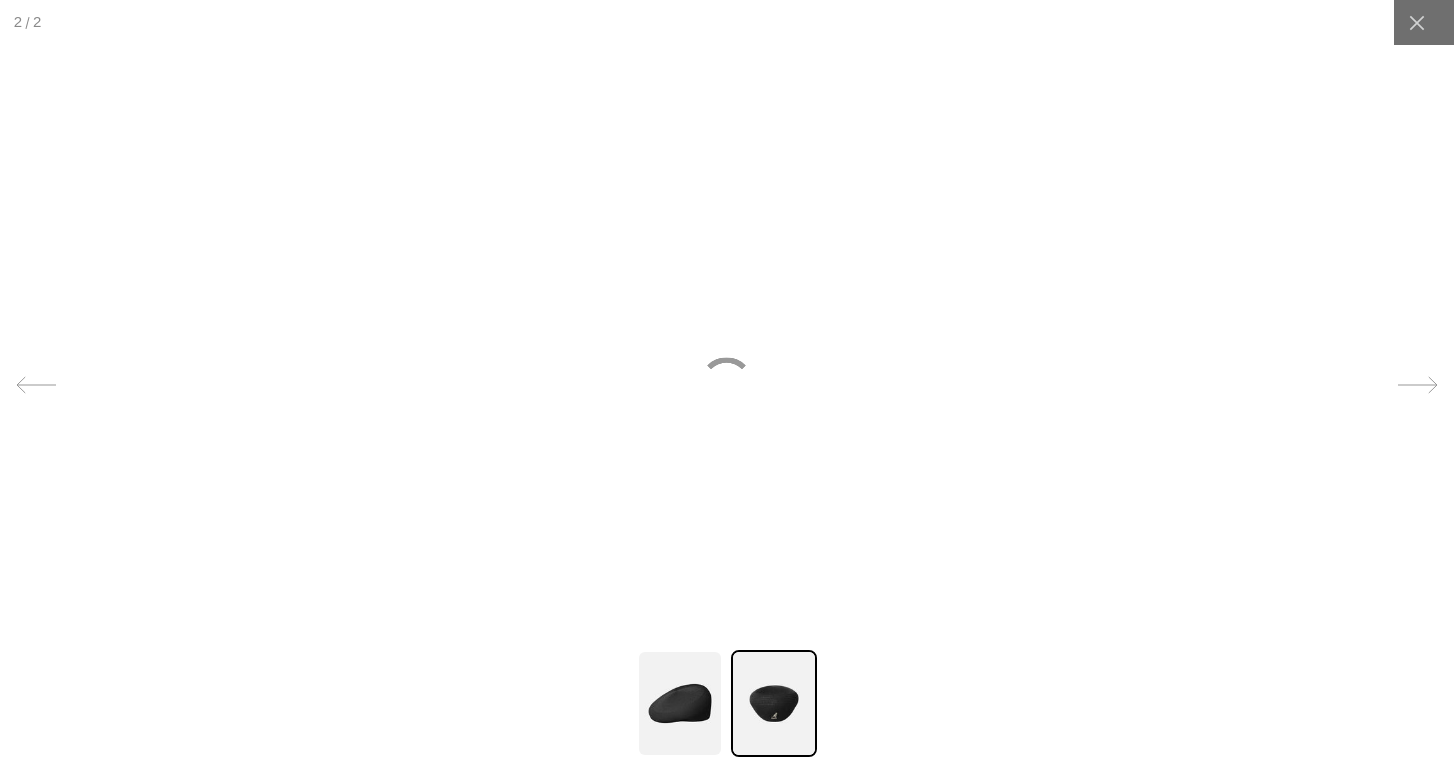 scroll, scrollTop: 0, scrollLeft: 0, axis: both 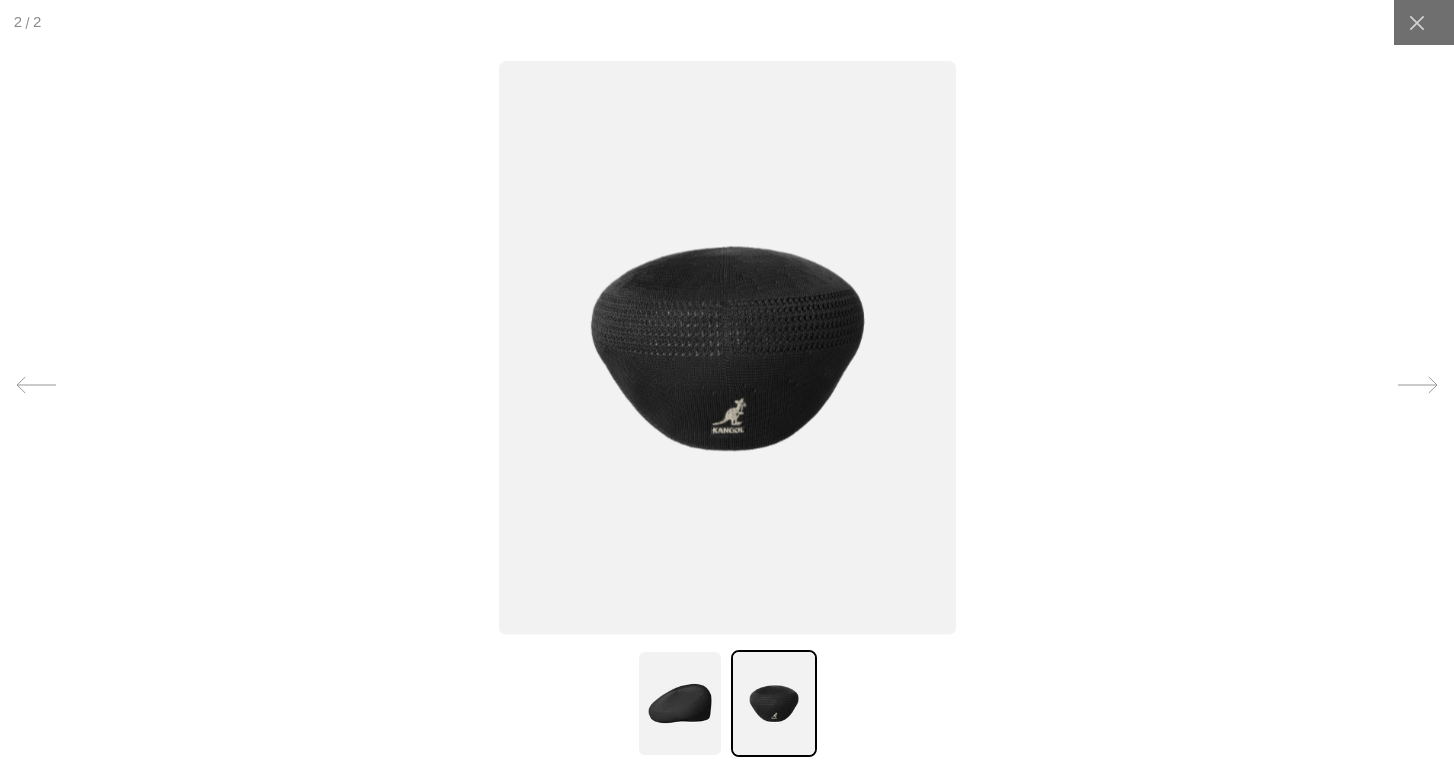 click at bounding box center (680, 703) 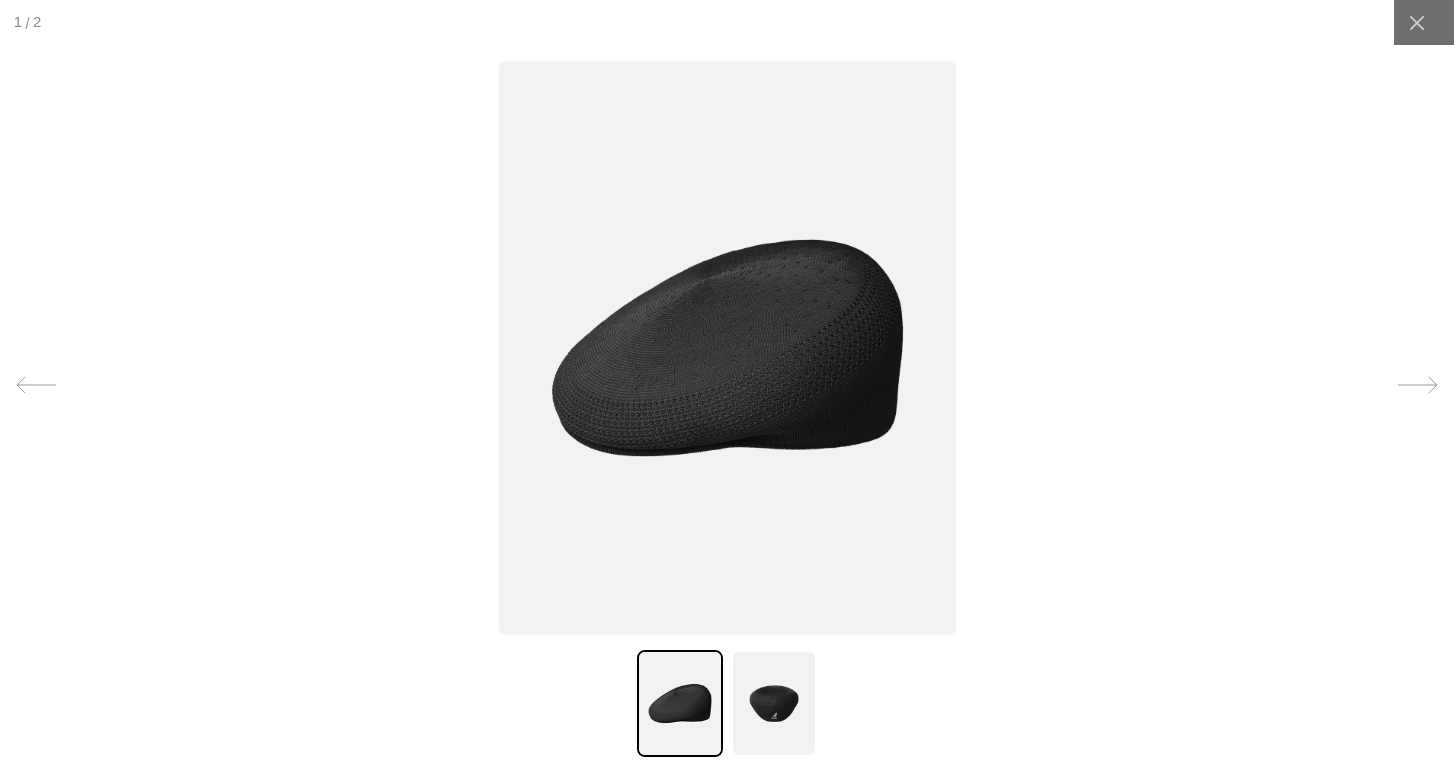 click at bounding box center (774, 703) 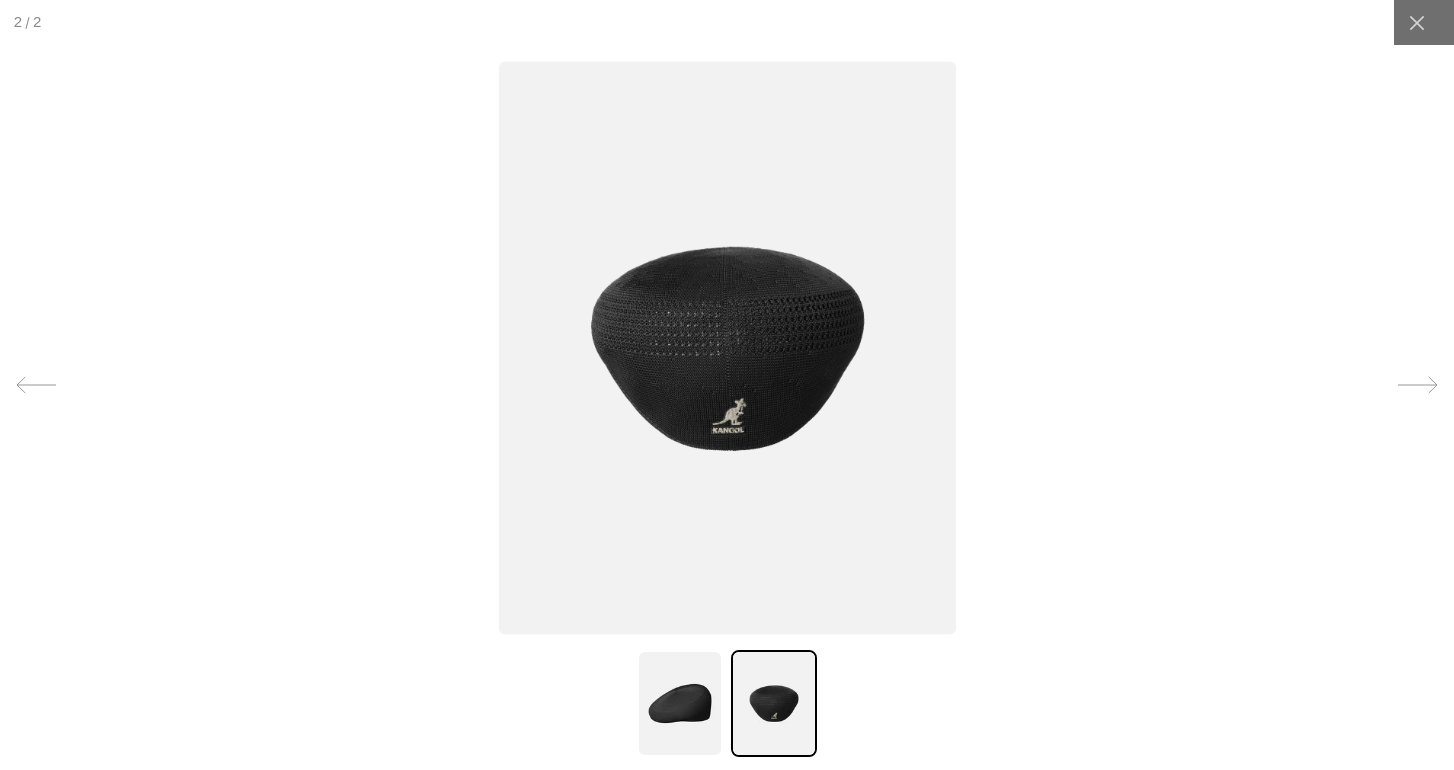 scroll, scrollTop: 0, scrollLeft: 0, axis: both 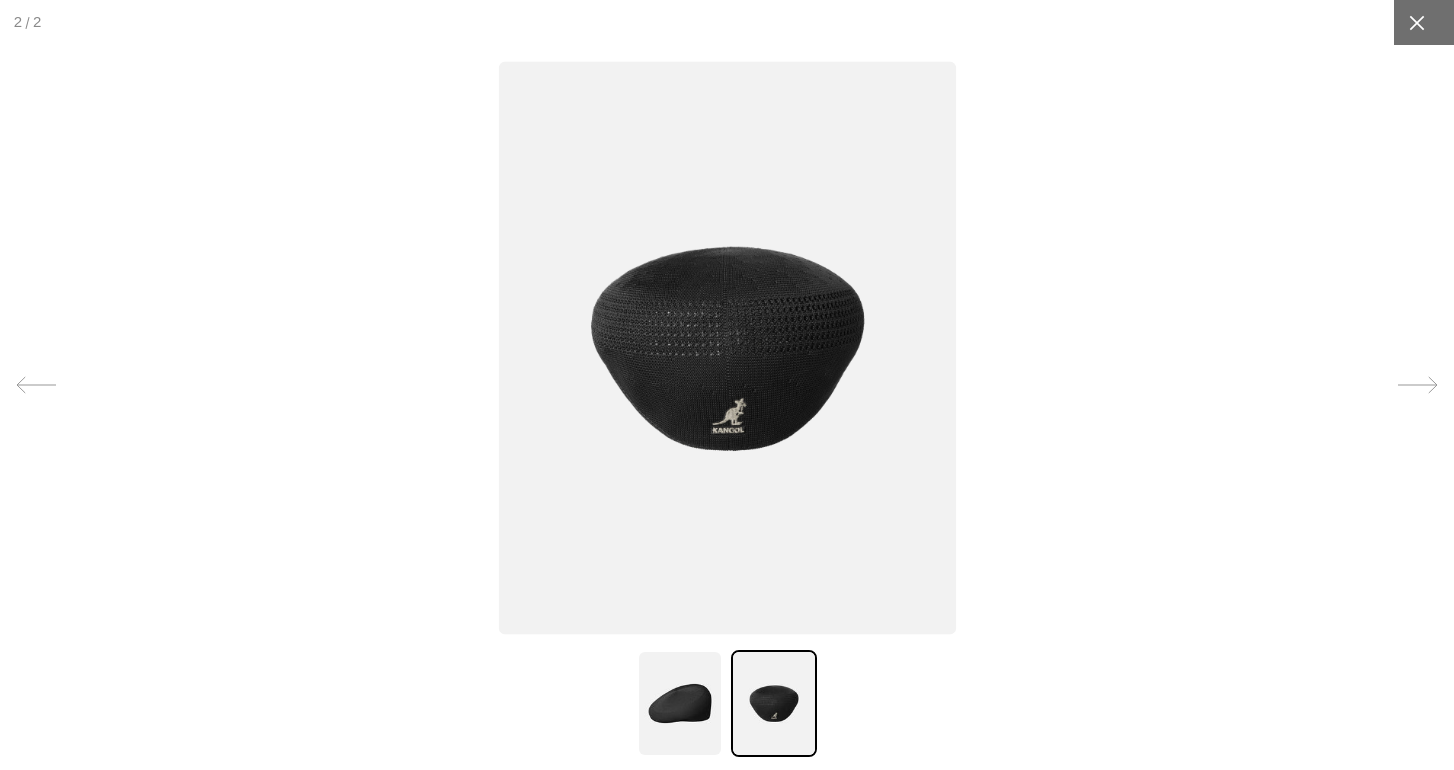 click 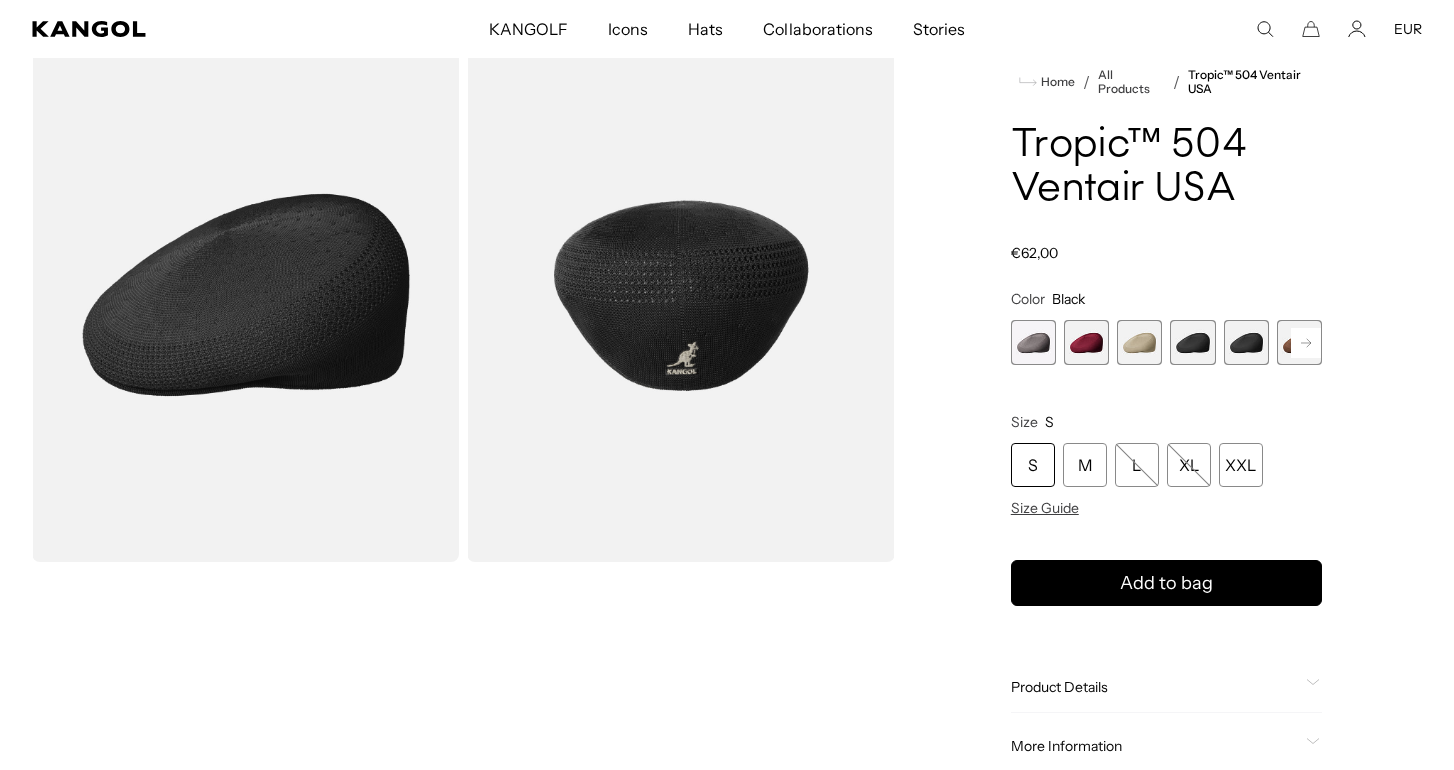 scroll, scrollTop: 0, scrollLeft: 0, axis: both 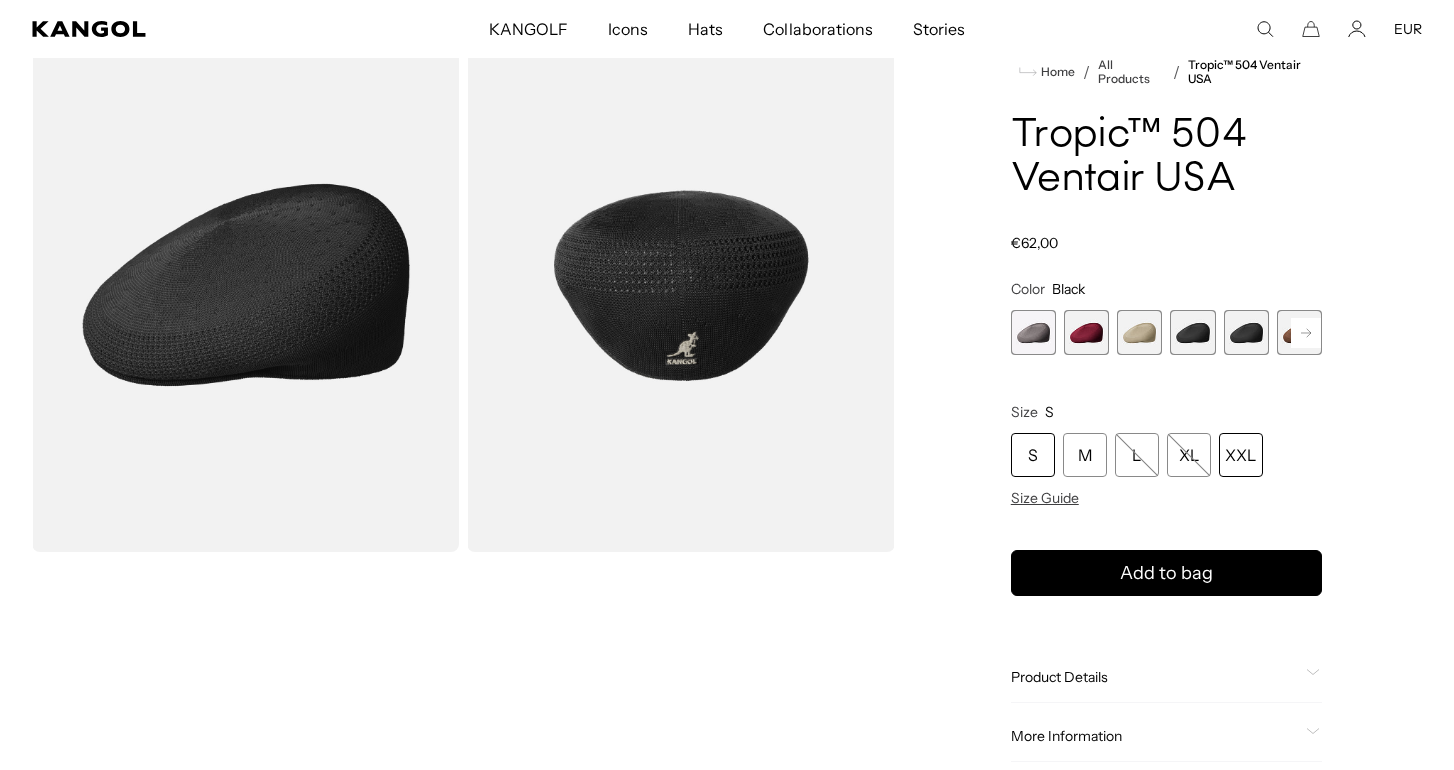 click on "XXL" at bounding box center [1241, 455] 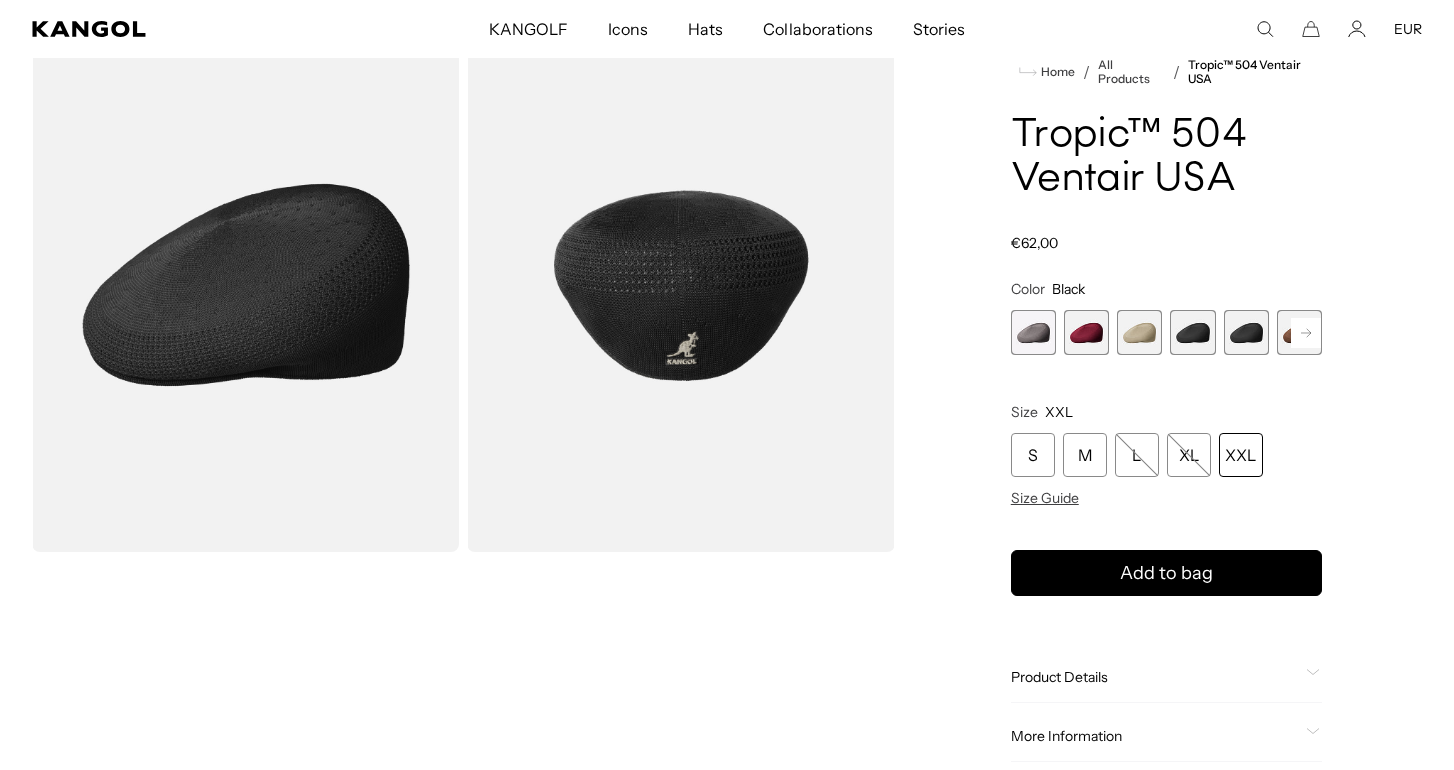 click on "XXL" at bounding box center (1241, 455) 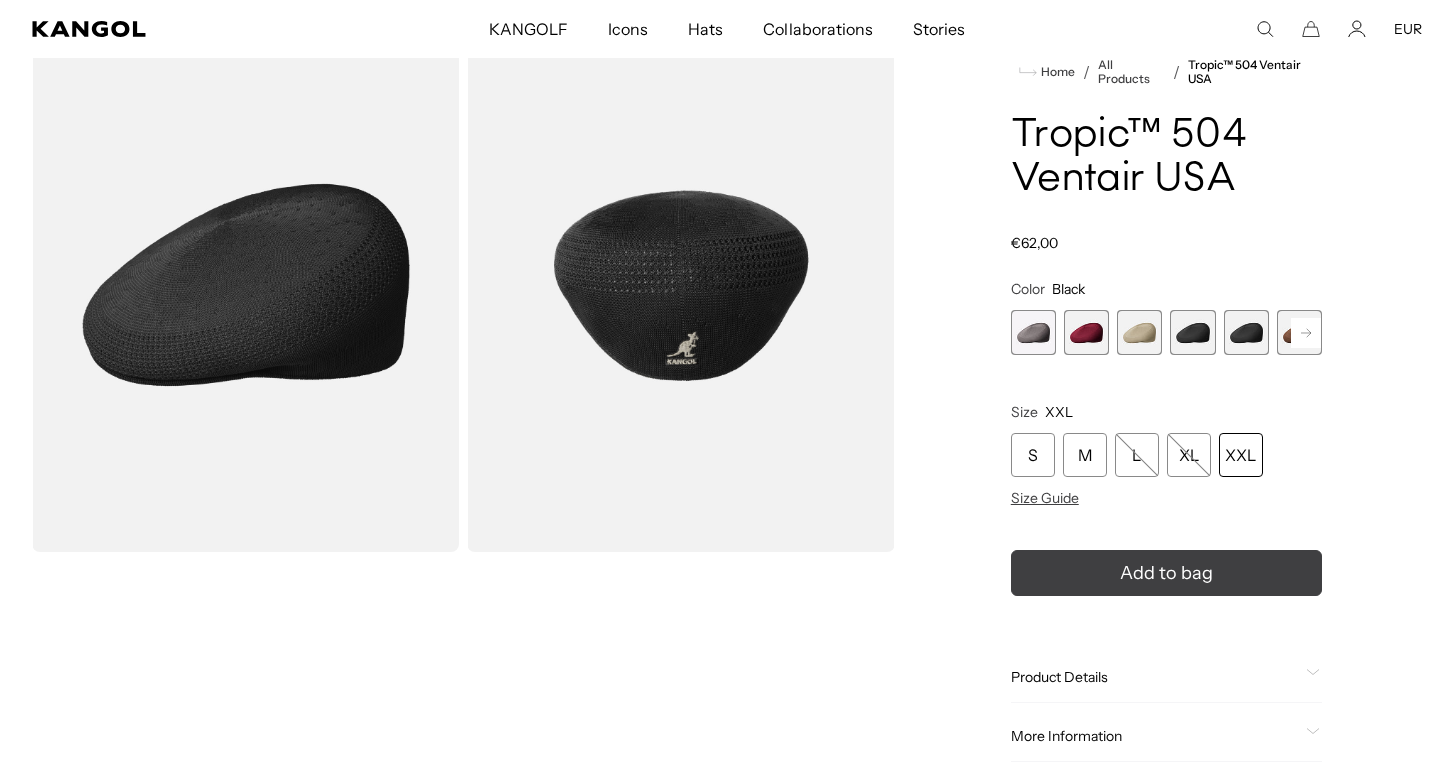 click on "Add to bag" at bounding box center (1166, 573) 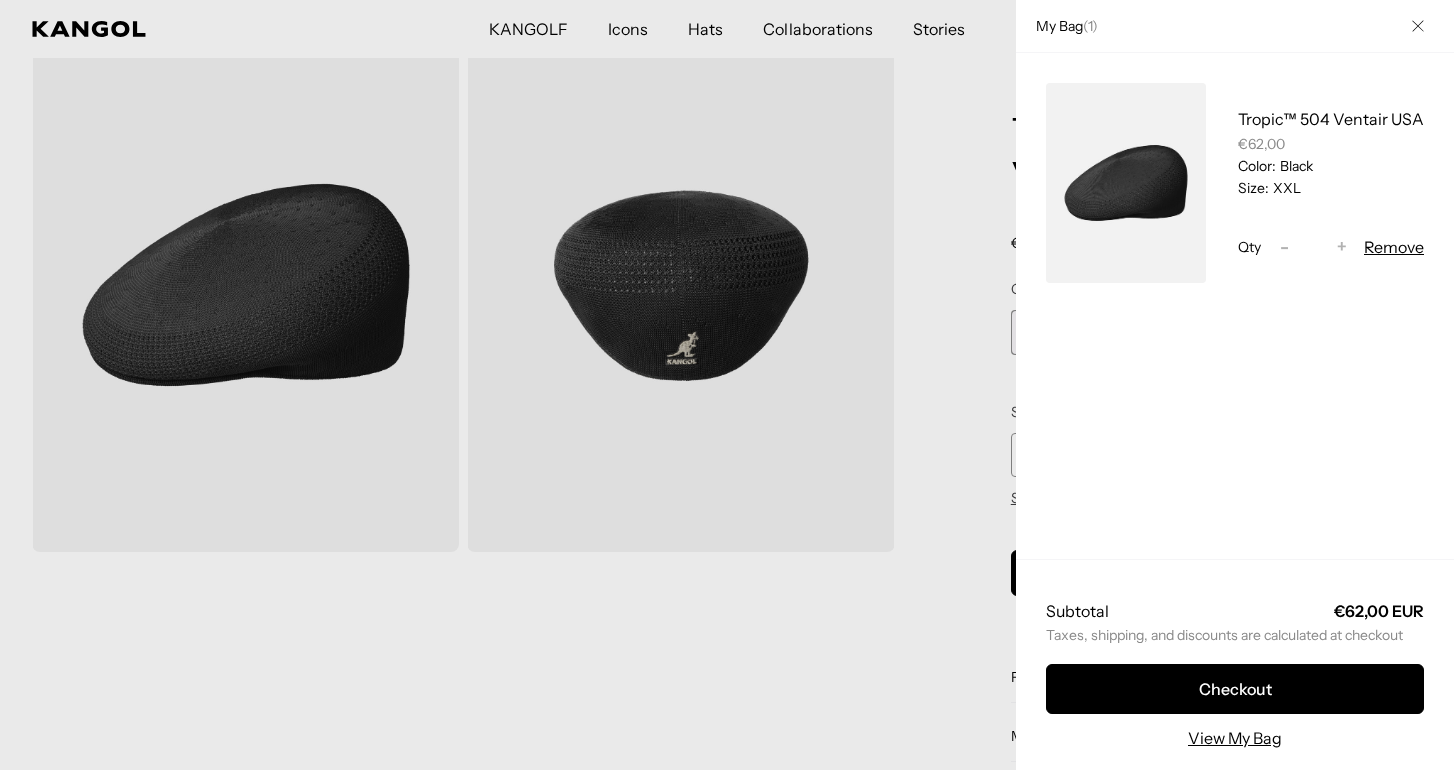 scroll, scrollTop: 0, scrollLeft: 0, axis: both 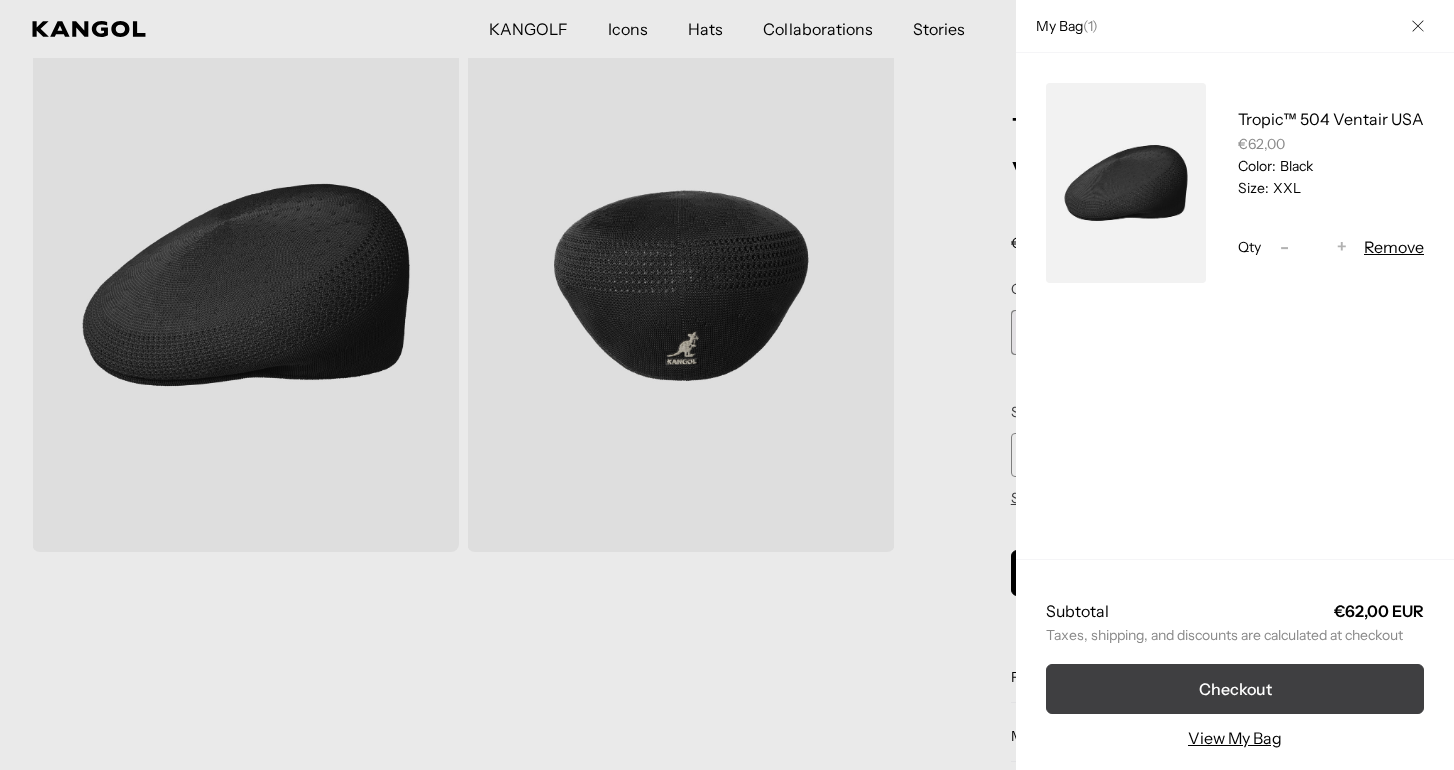 click on "Checkout" at bounding box center [1235, 689] 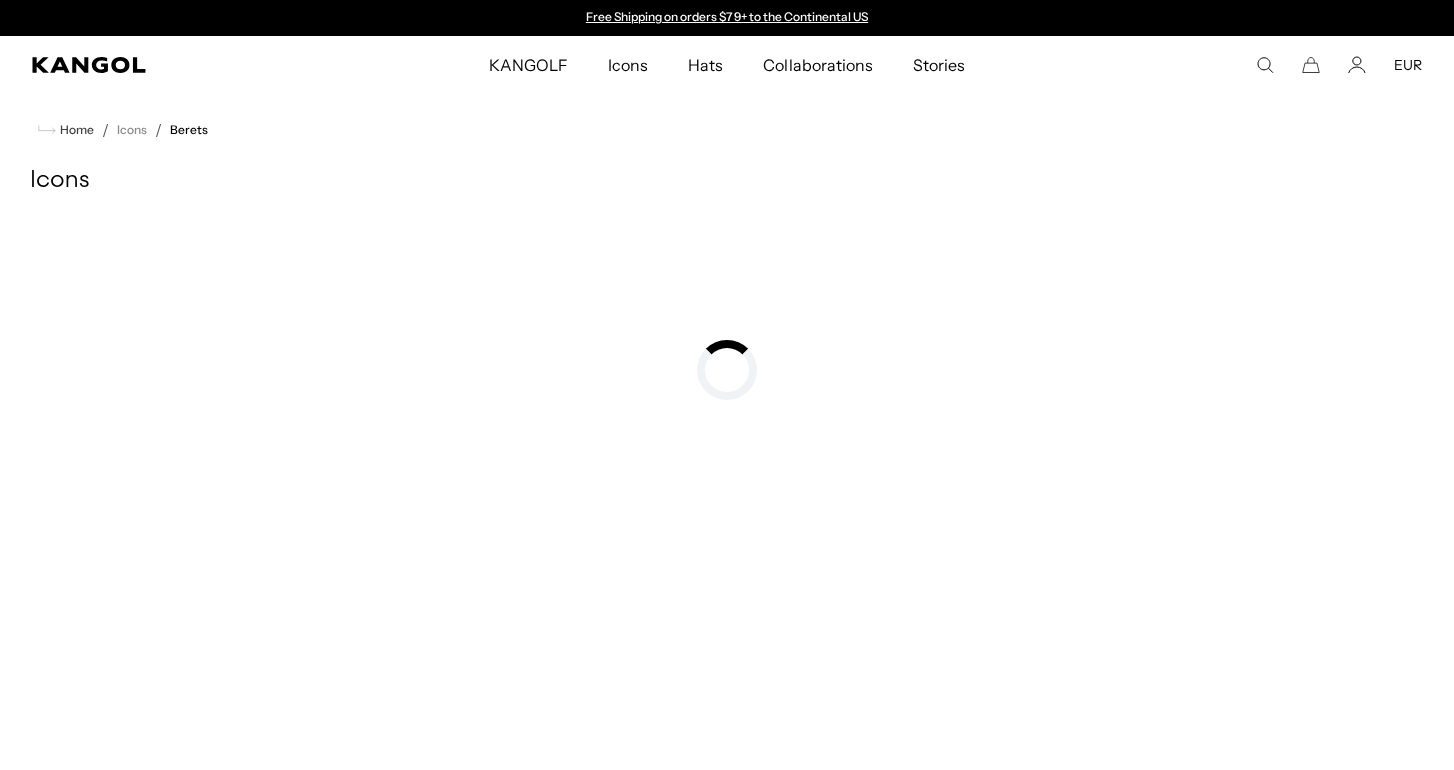 scroll, scrollTop: 0, scrollLeft: 0, axis: both 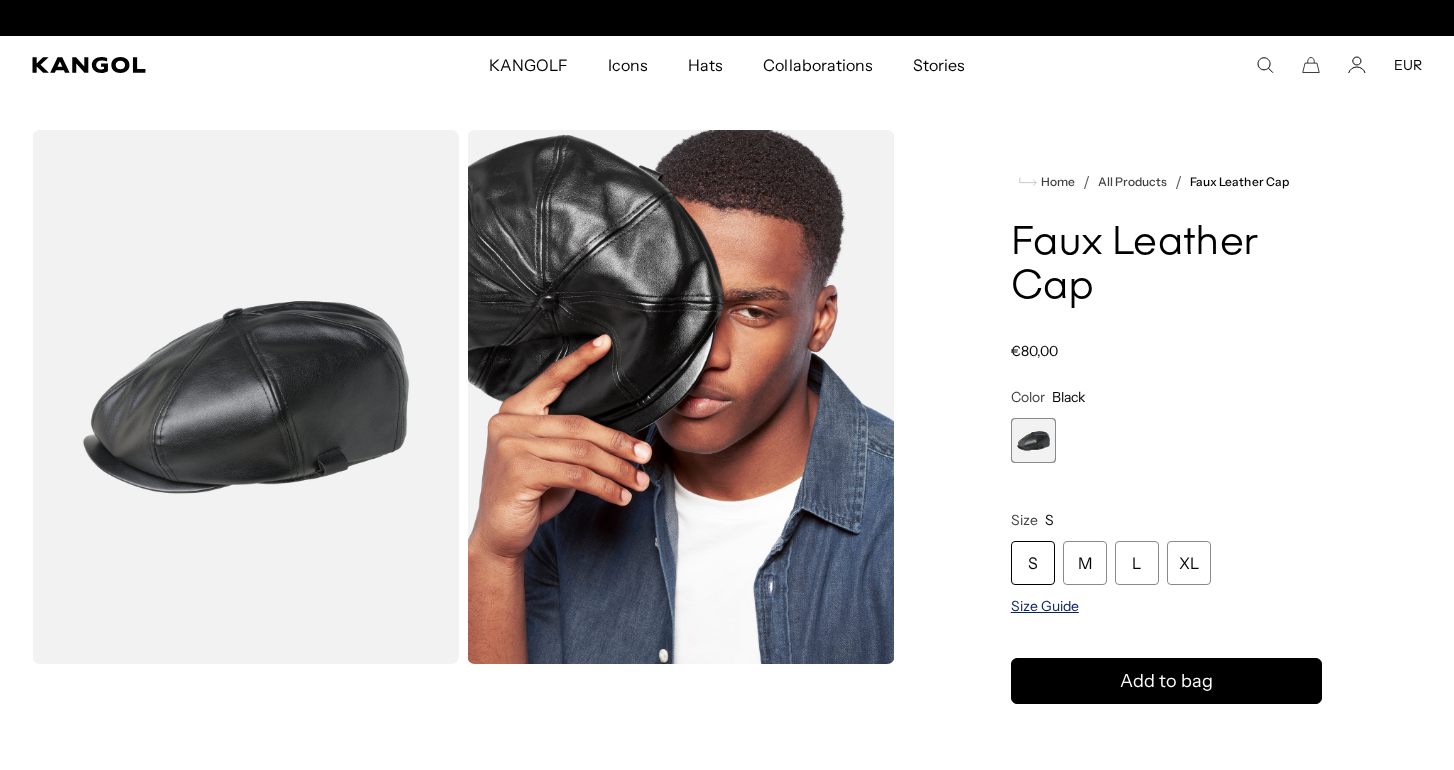 click on "Size Guide" at bounding box center [1045, 606] 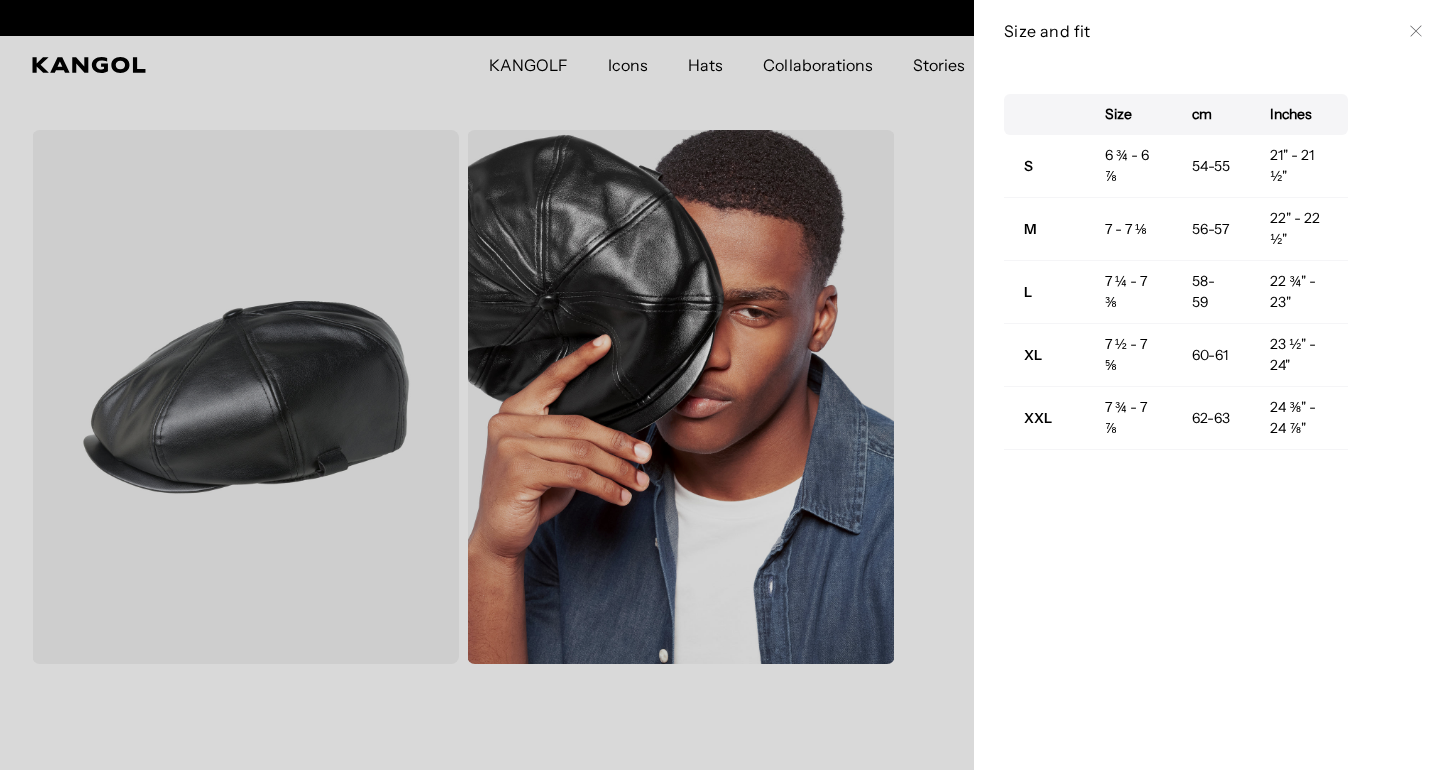 scroll, scrollTop: 0, scrollLeft: 0, axis: both 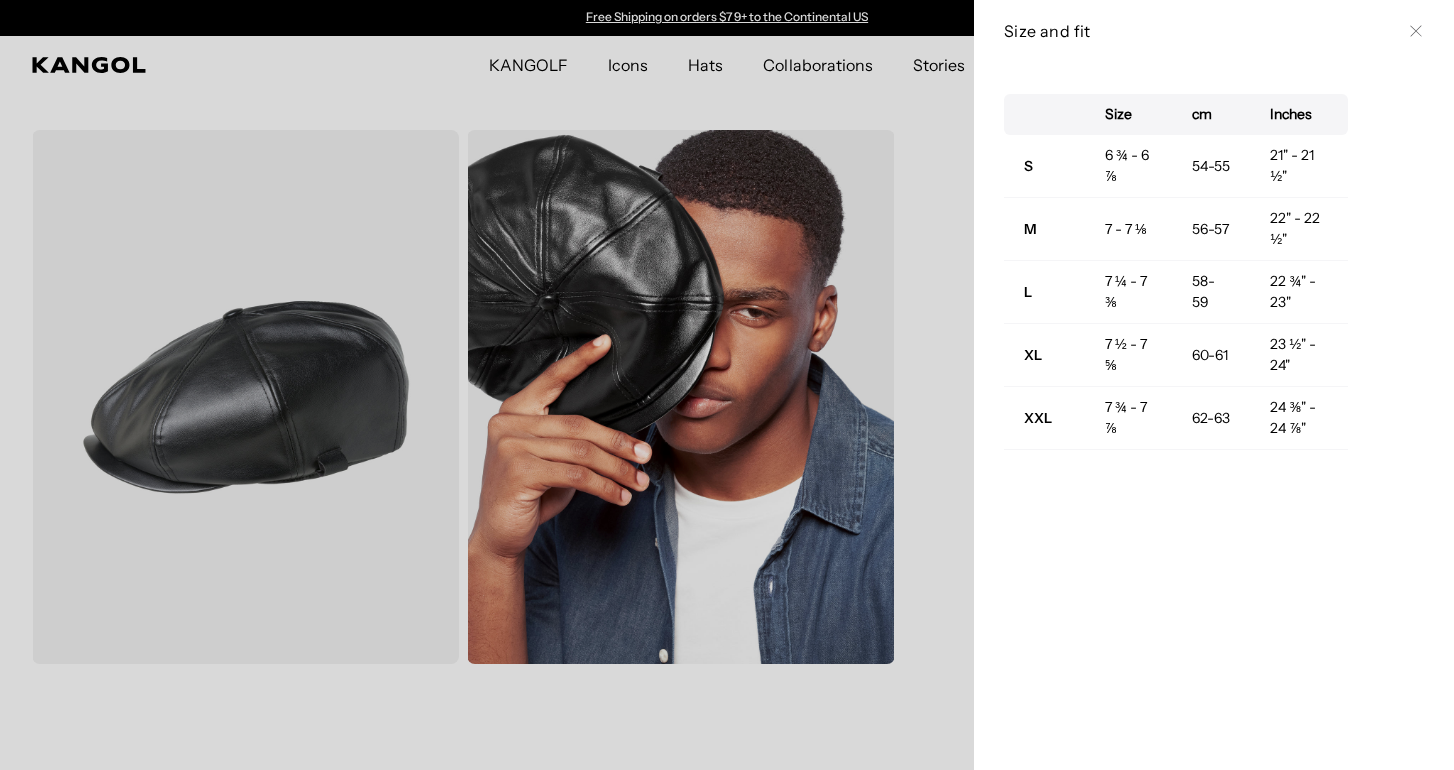 click on "Size
cm
Inches
S
6 ¾ - 6 ⅞
54-55
21" - 21 ½"
M
7 - 7 ⅛
56-57
22" - 22 ½"
L
7 ¼ - 7 ⅜
58-59
22 ¾" - 23"
XL
7 ½ - 7 ⅝
60-61
23 ½" - 24"
XXL
7 ¾ - 7 ⅞
62-63
24 ⅜" - 24 ⅞"" at bounding box center (1214, 416) 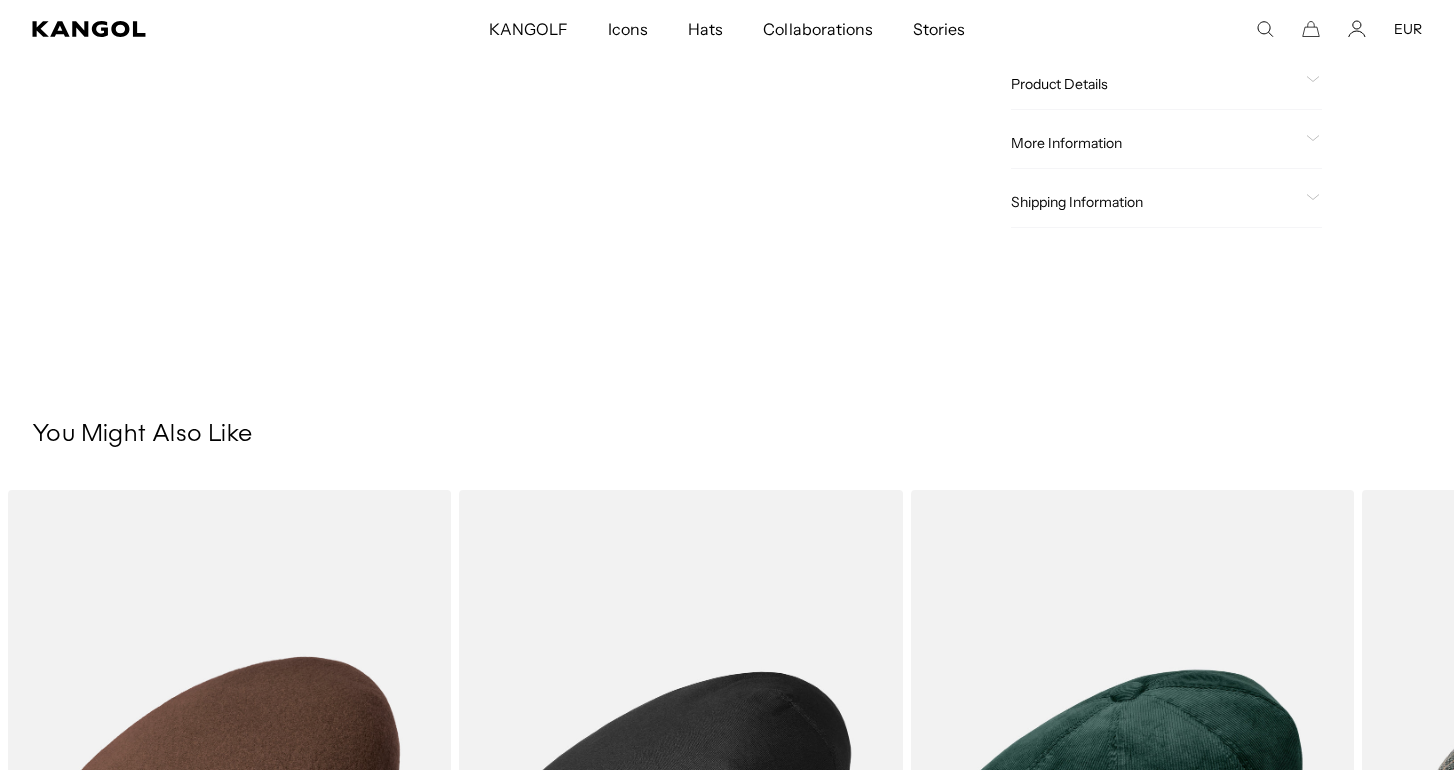 scroll, scrollTop: 711, scrollLeft: 0, axis: vertical 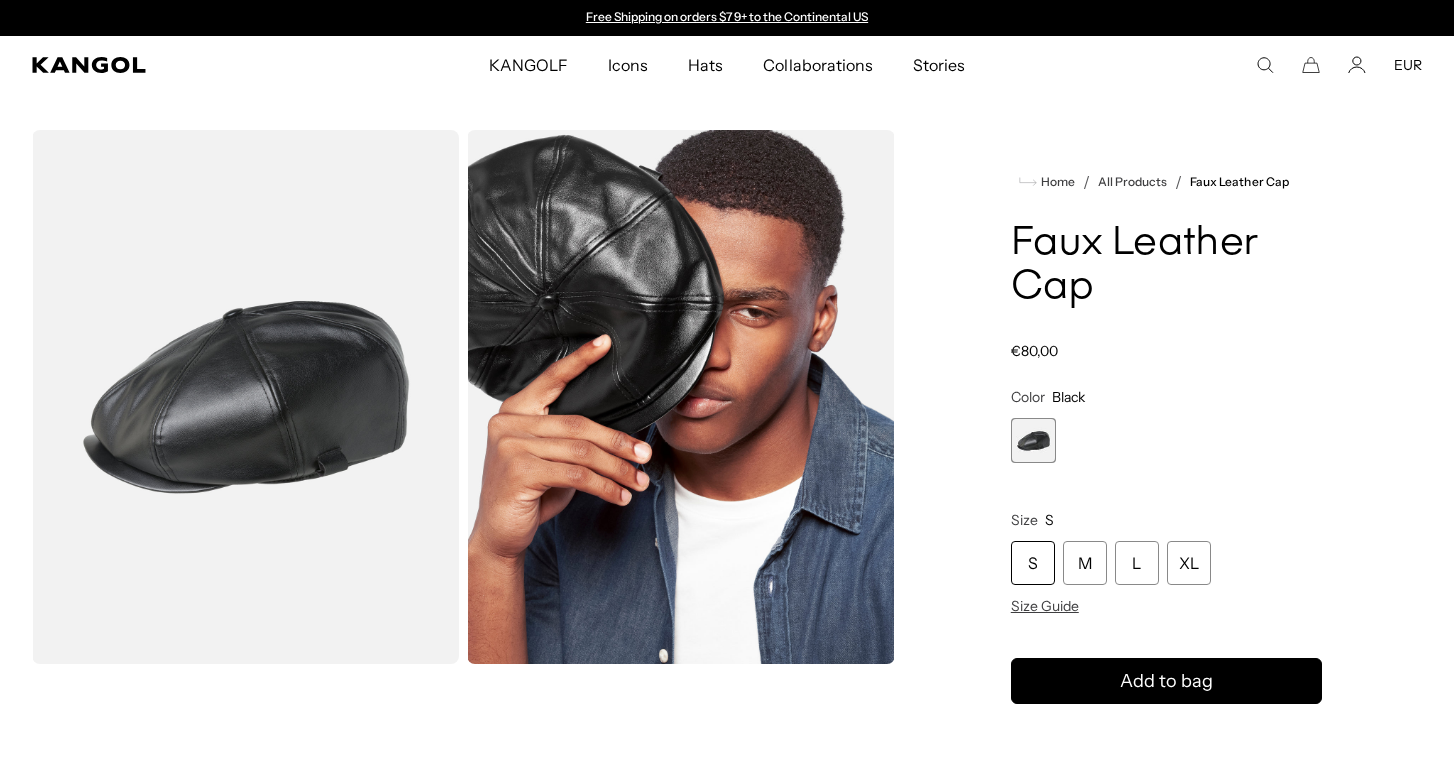 click at bounding box center [245, 397] 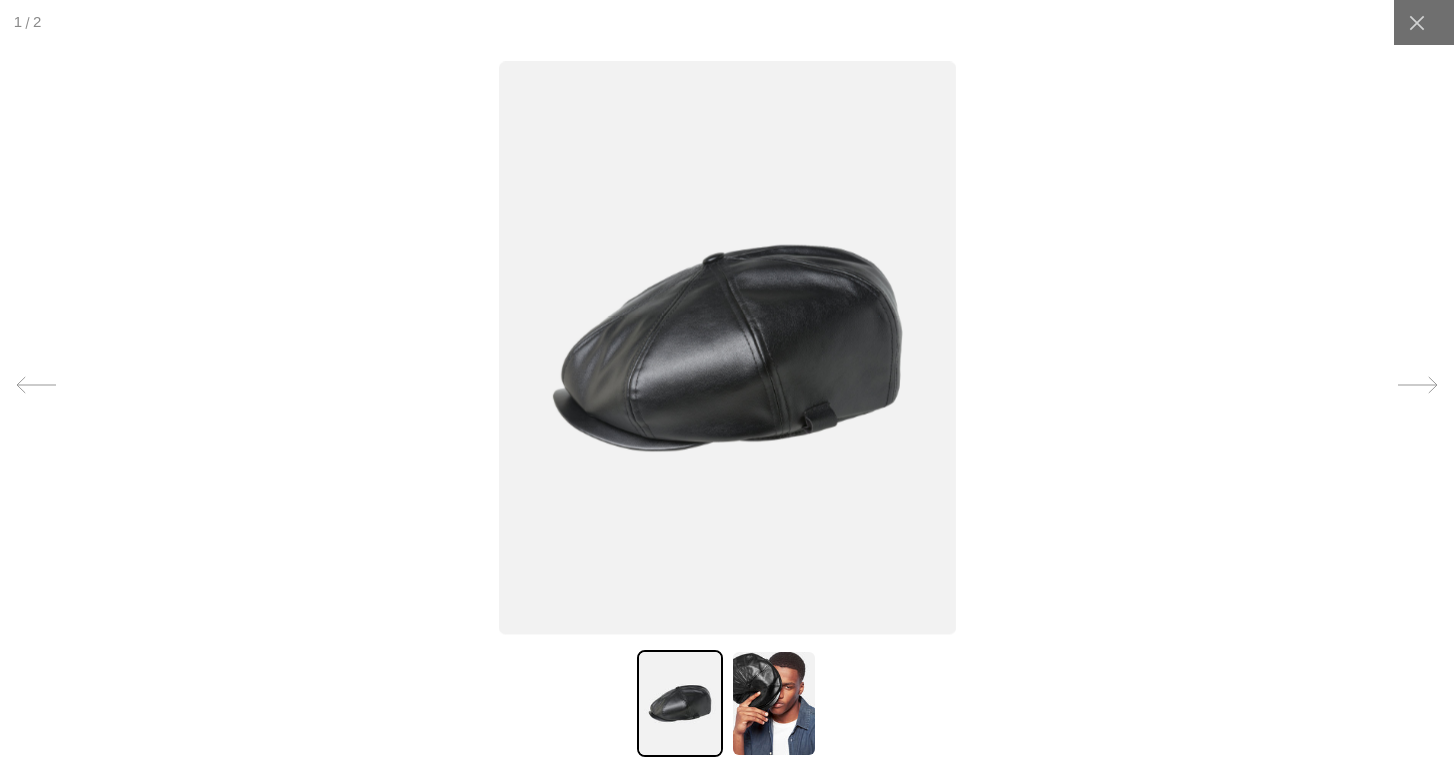scroll, scrollTop: 0, scrollLeft: 0, axis: both 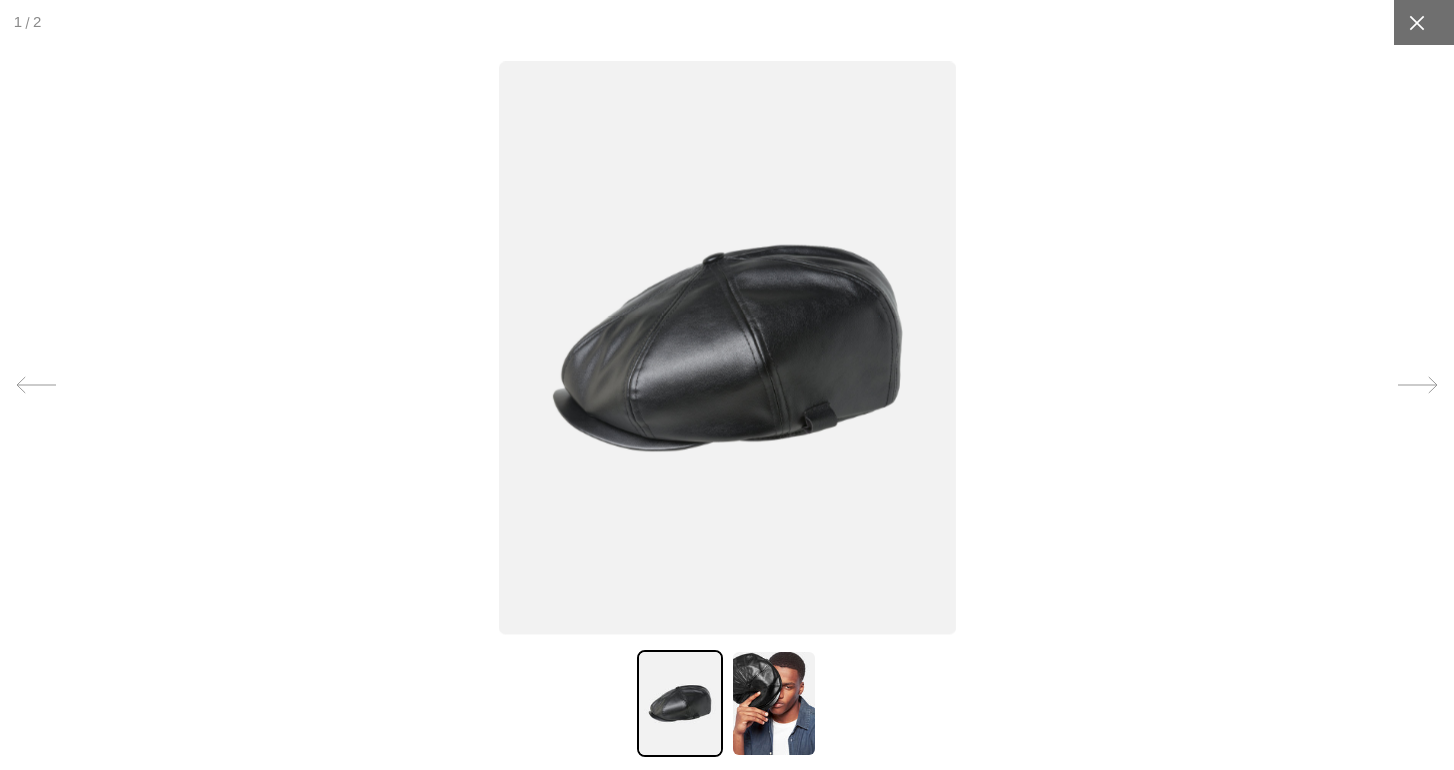 click at bounding box center [1416, 22] 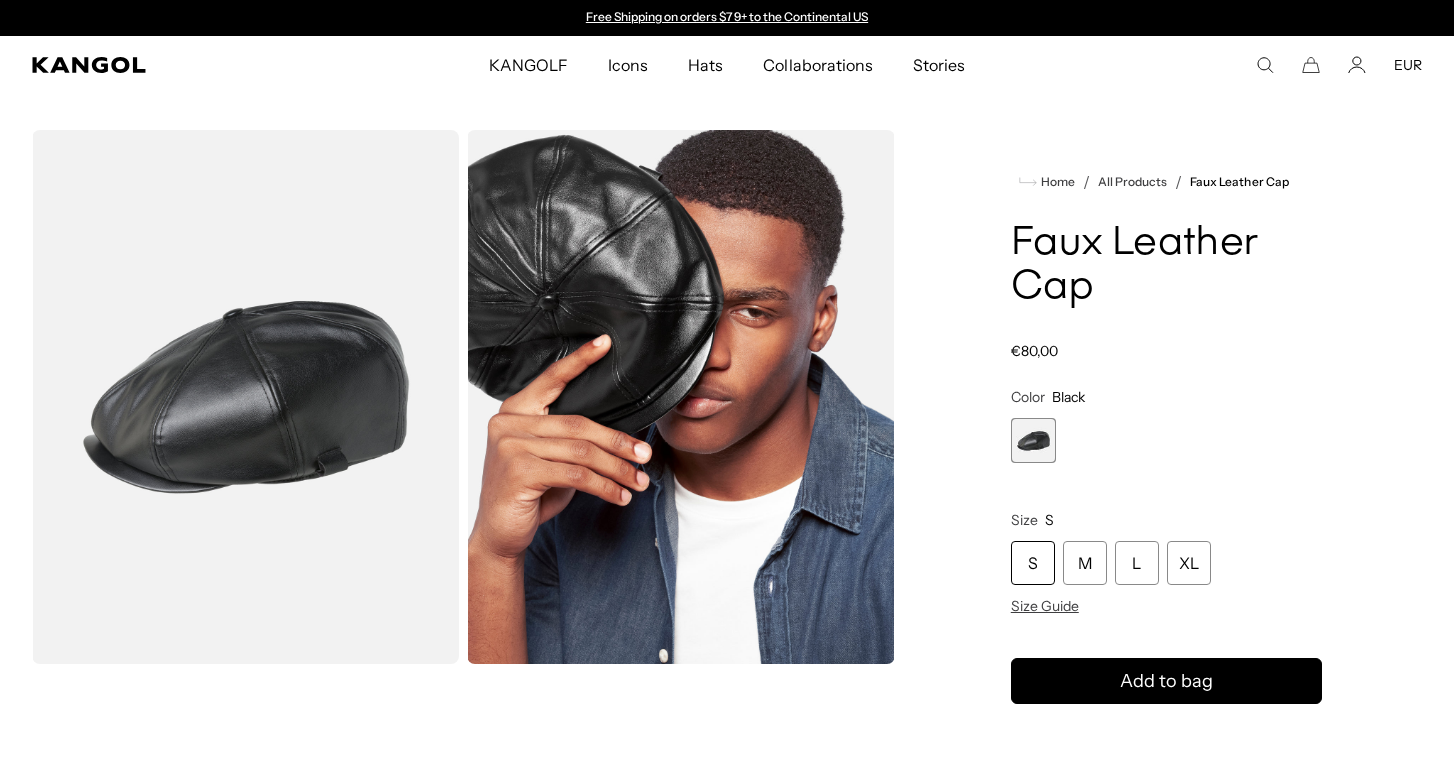 scroll, scrollTop: 0, scrollLeft: 412, axis: horizontal 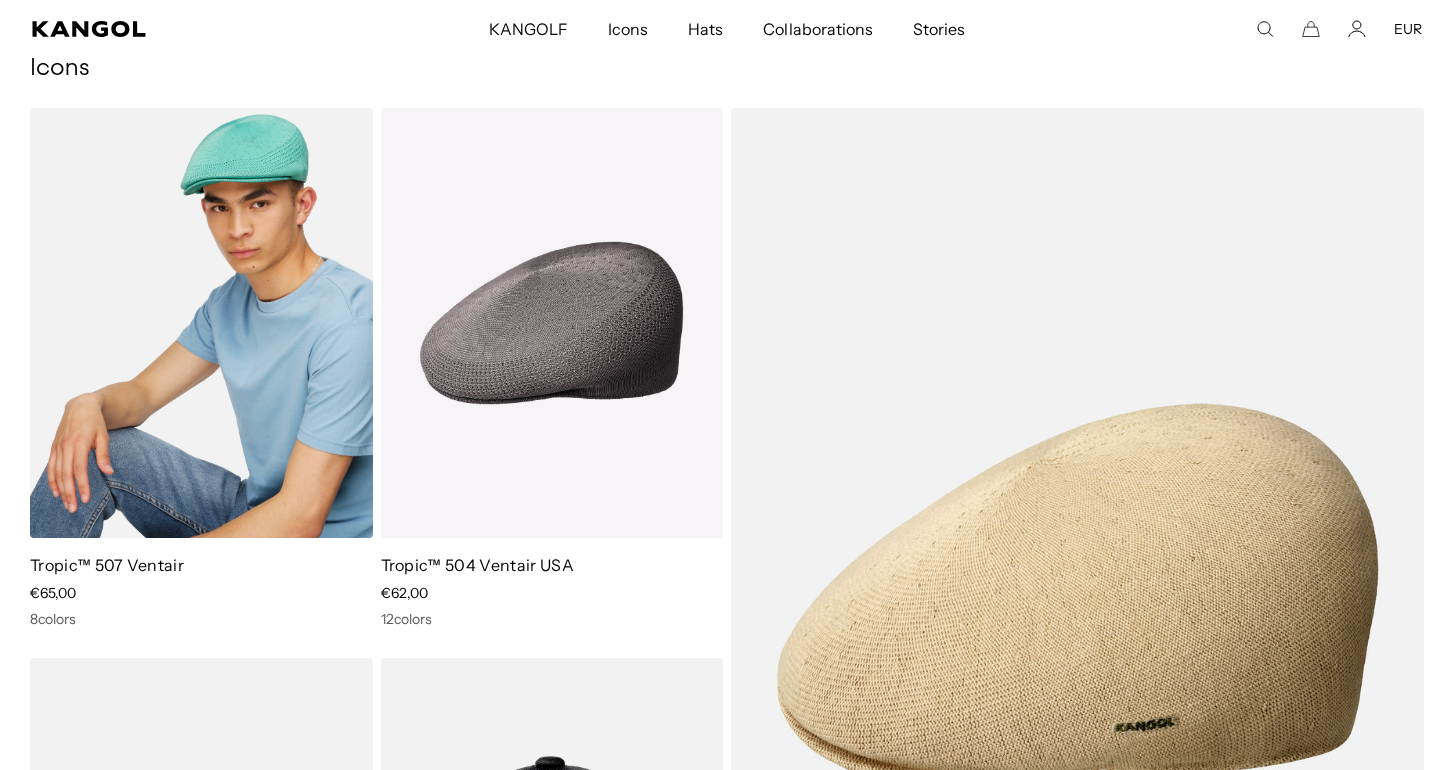 click at bounding box center [201, 323] 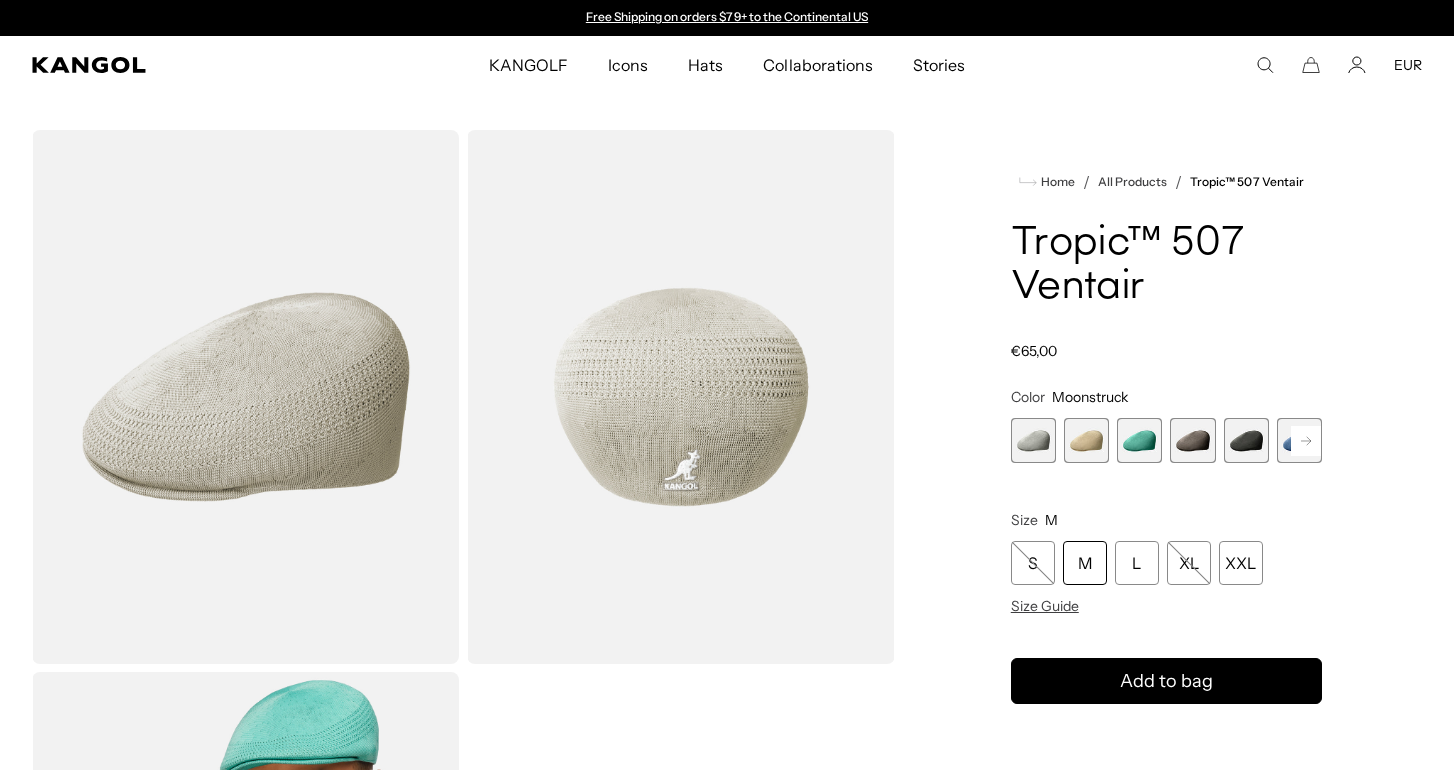 scroll, scrollTop: 0, scrollLeft: 0, axis: both 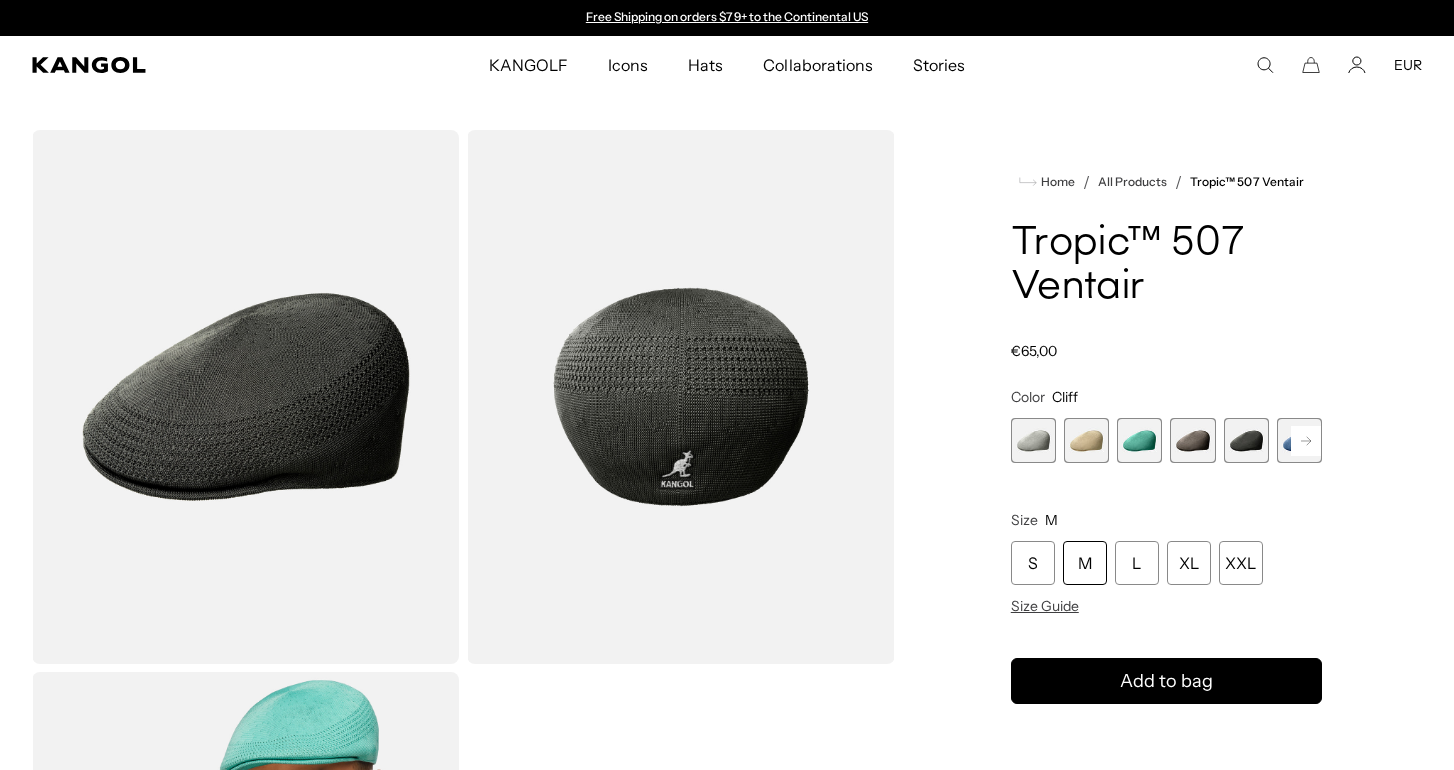 click 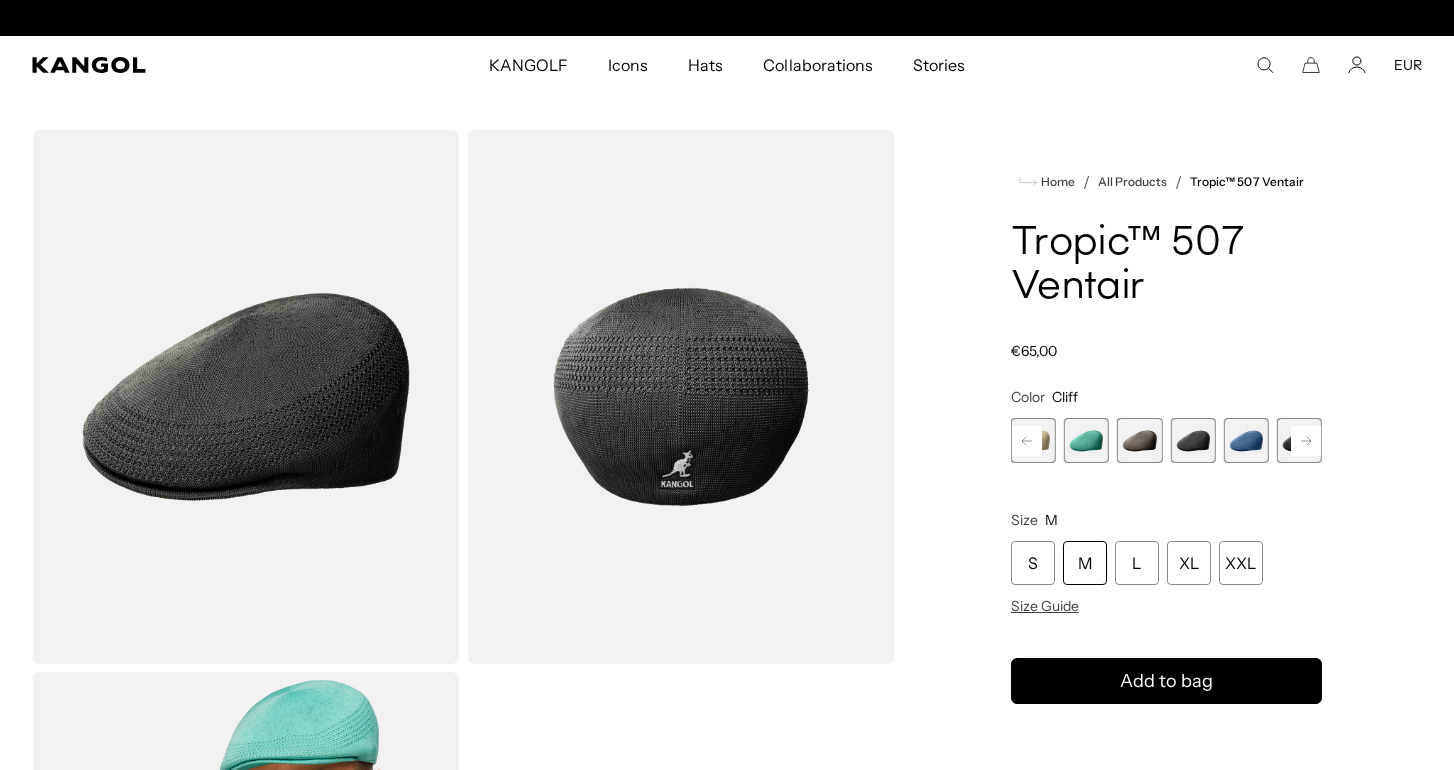 scroll, scrollTop: 0, scrollLeft: 412, axis: horizontal 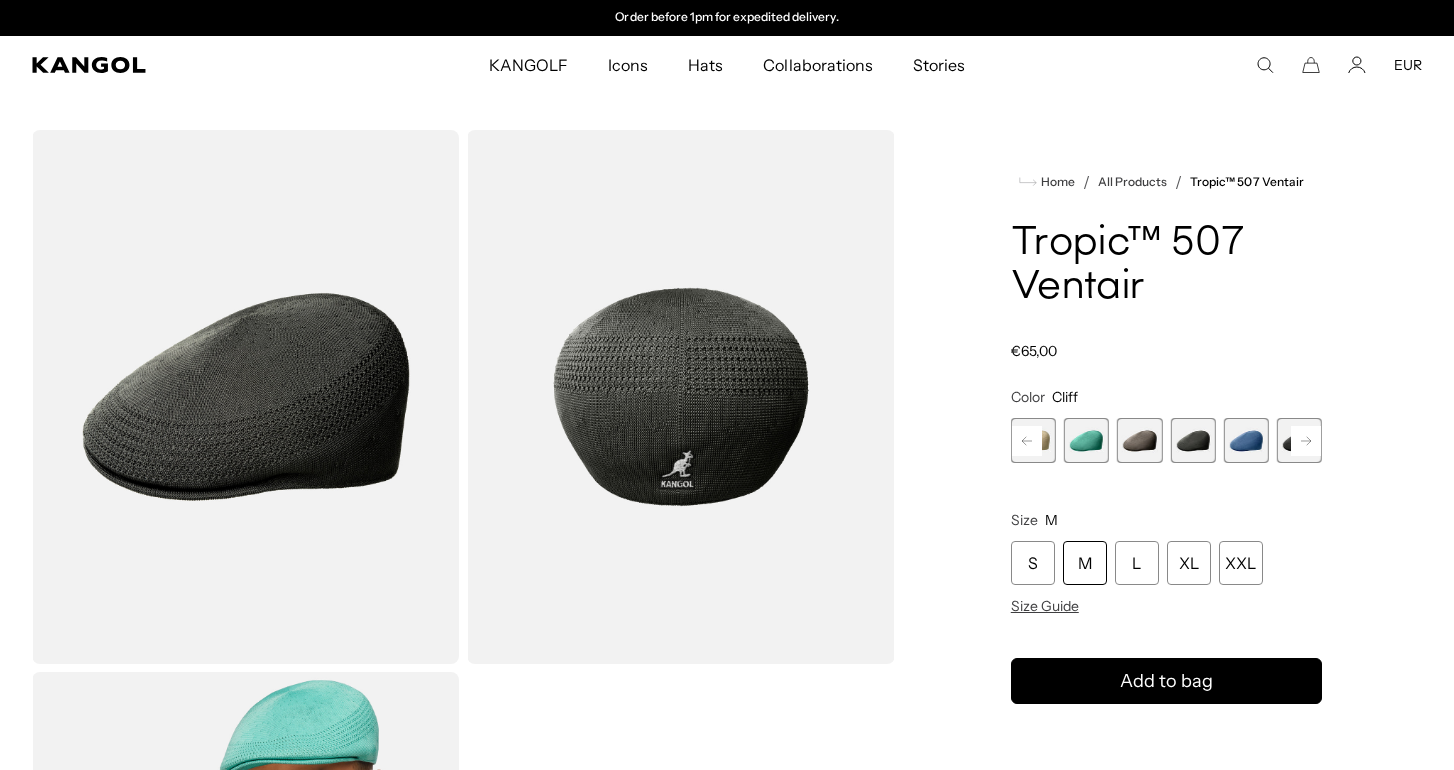 click 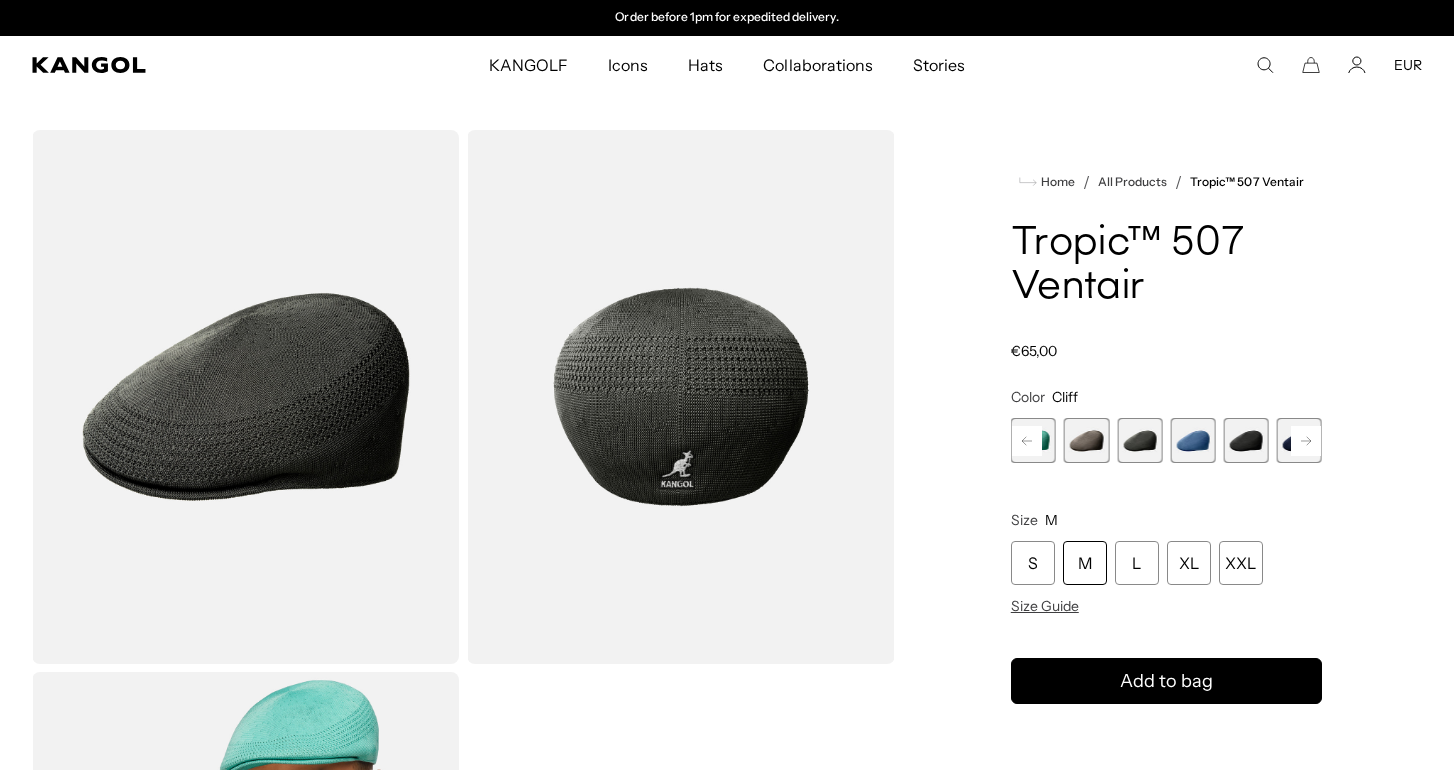 click at bounding box center [1246, 440] 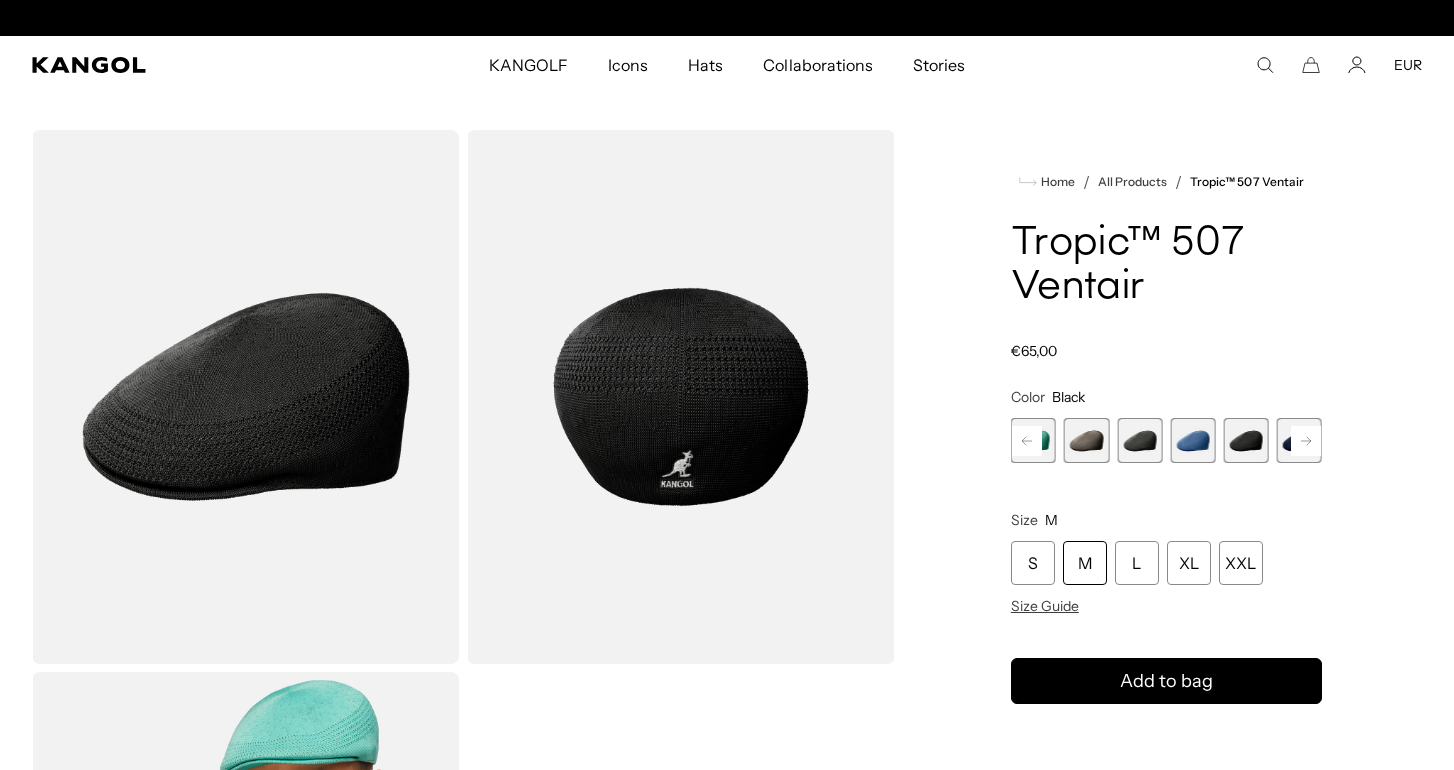 scroll, scrollTop: 0, scrollLeft: 0, axis: both 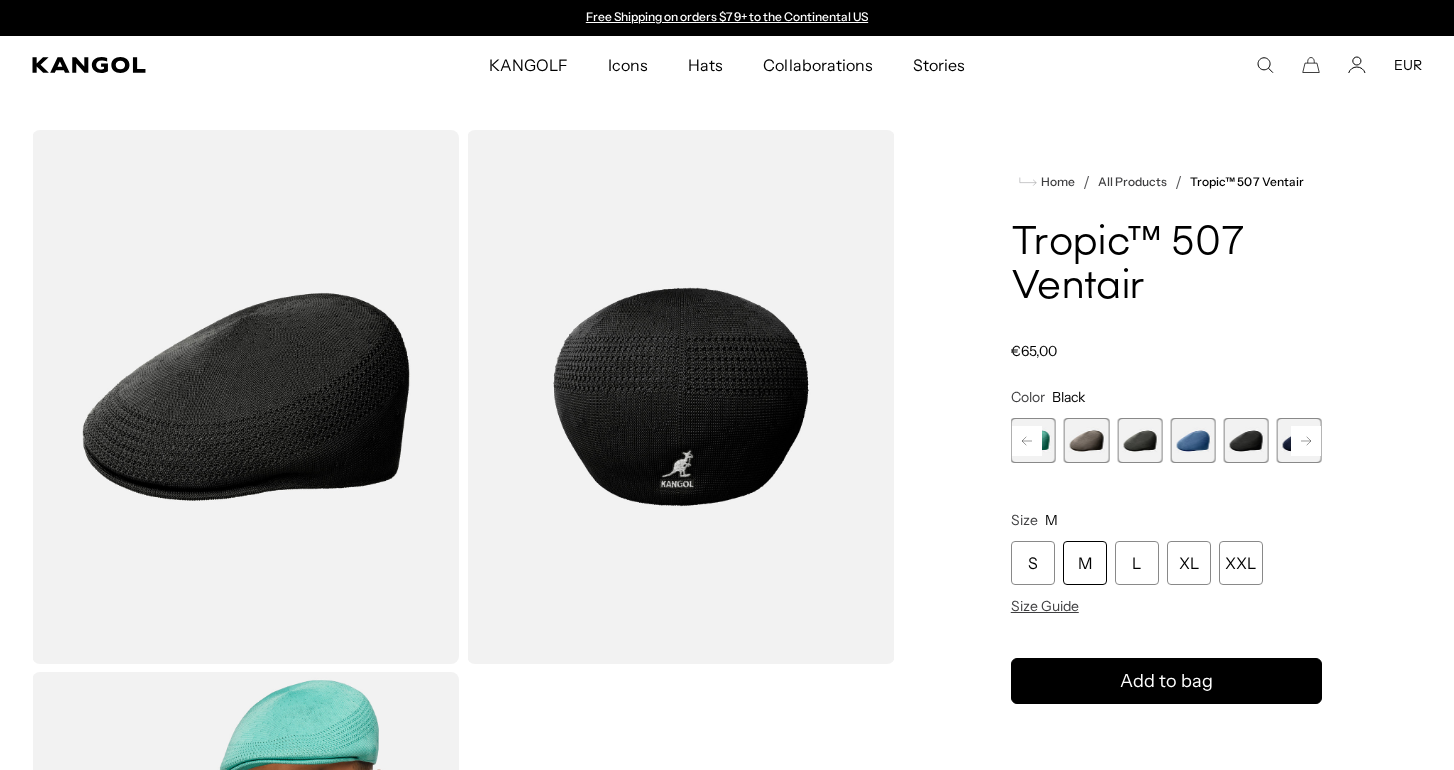 click 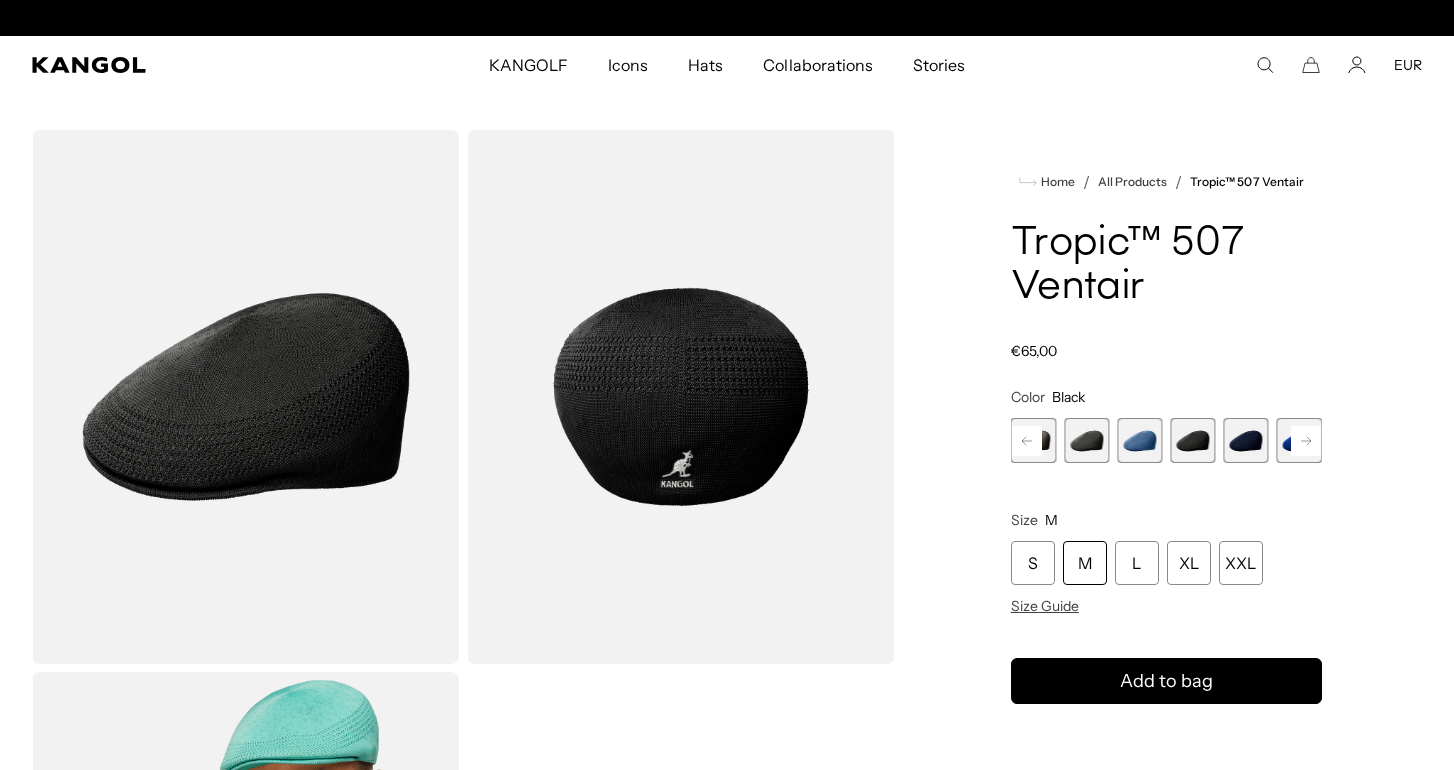 scroll, scrollTop: 0, scrollLeft: 0, axis: both 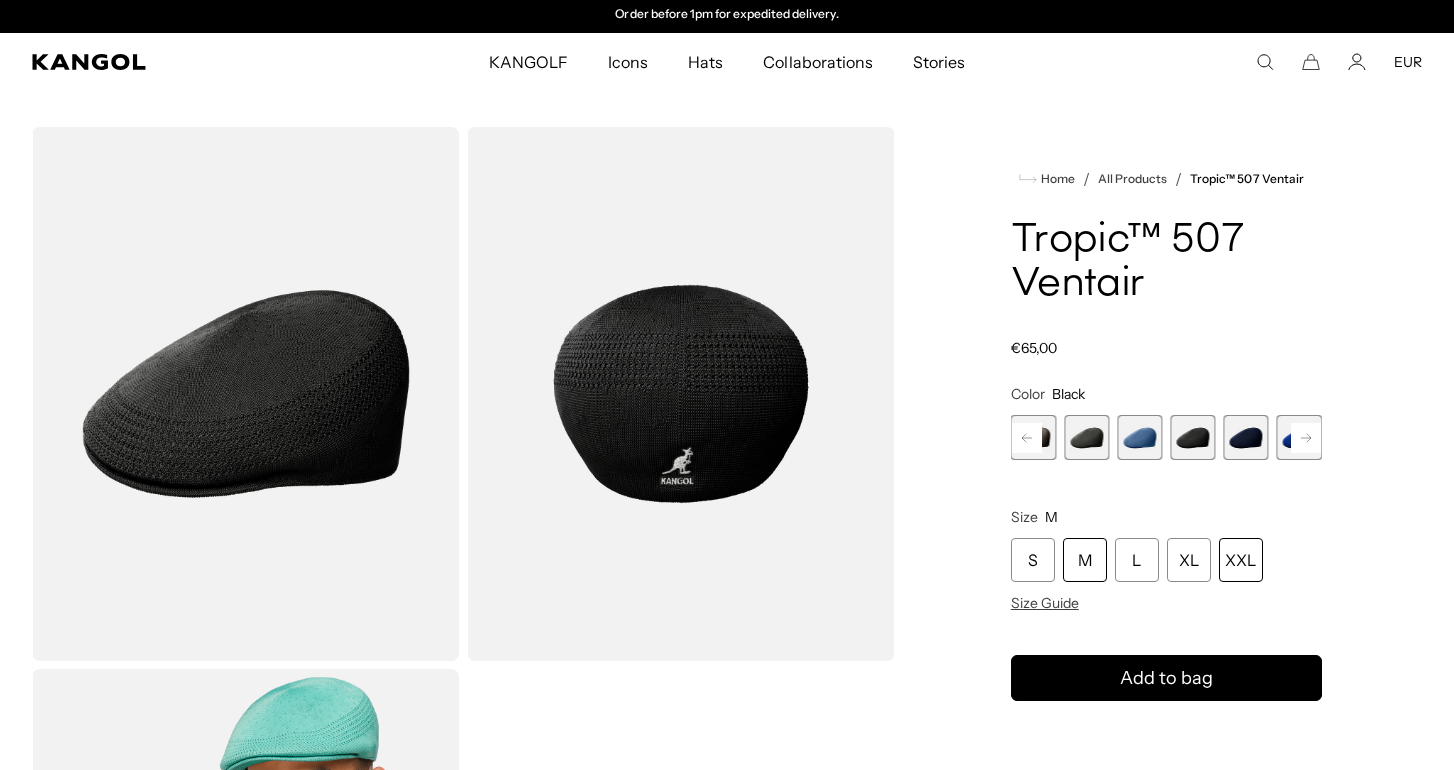 click on "XXL" at bounding box center [1241, 560] 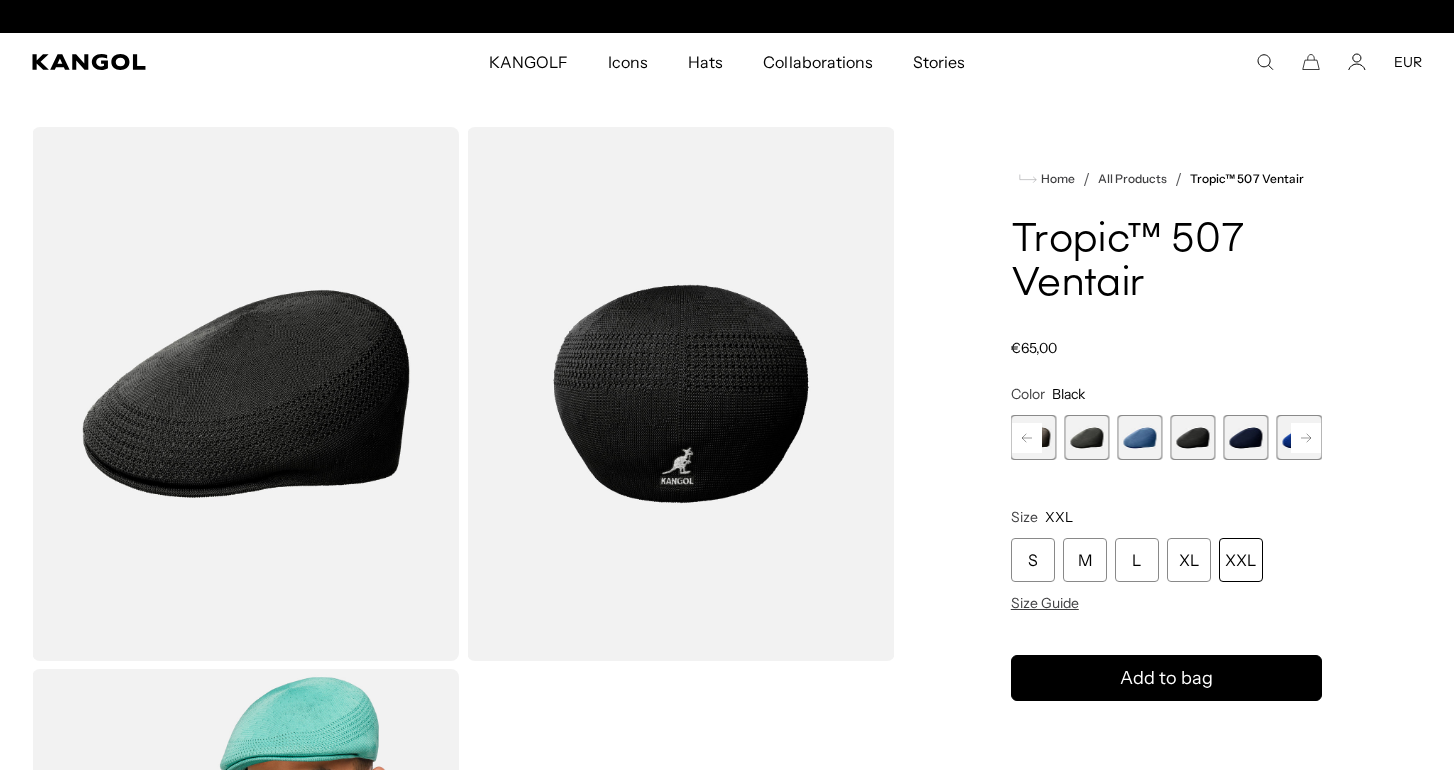scroll, scrollTop: 0, scrollLeft: 412, axis: horizontal 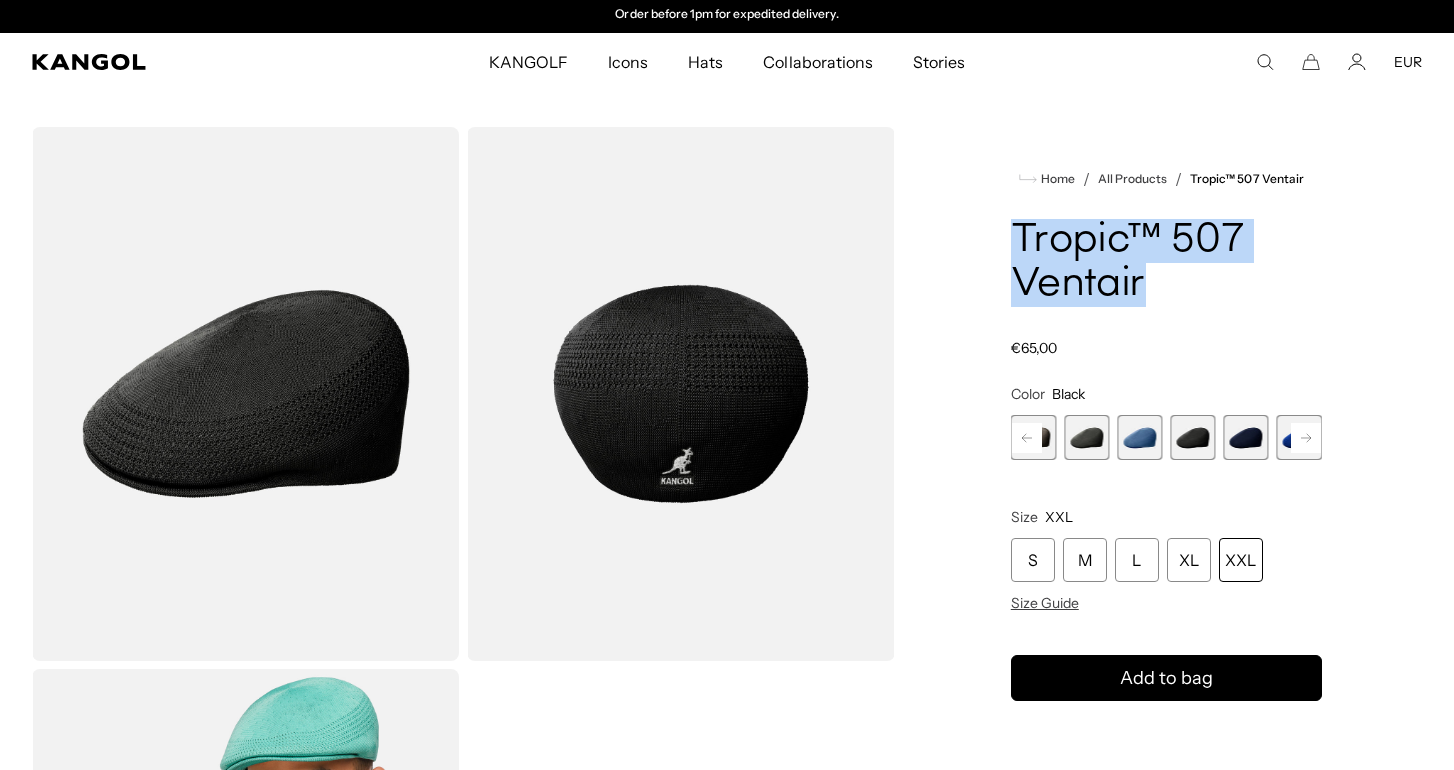 drag, startPoint x: 1139, startPoint y: 292, endPoint x: 1005, endPoint y: 222, distance: 151.182 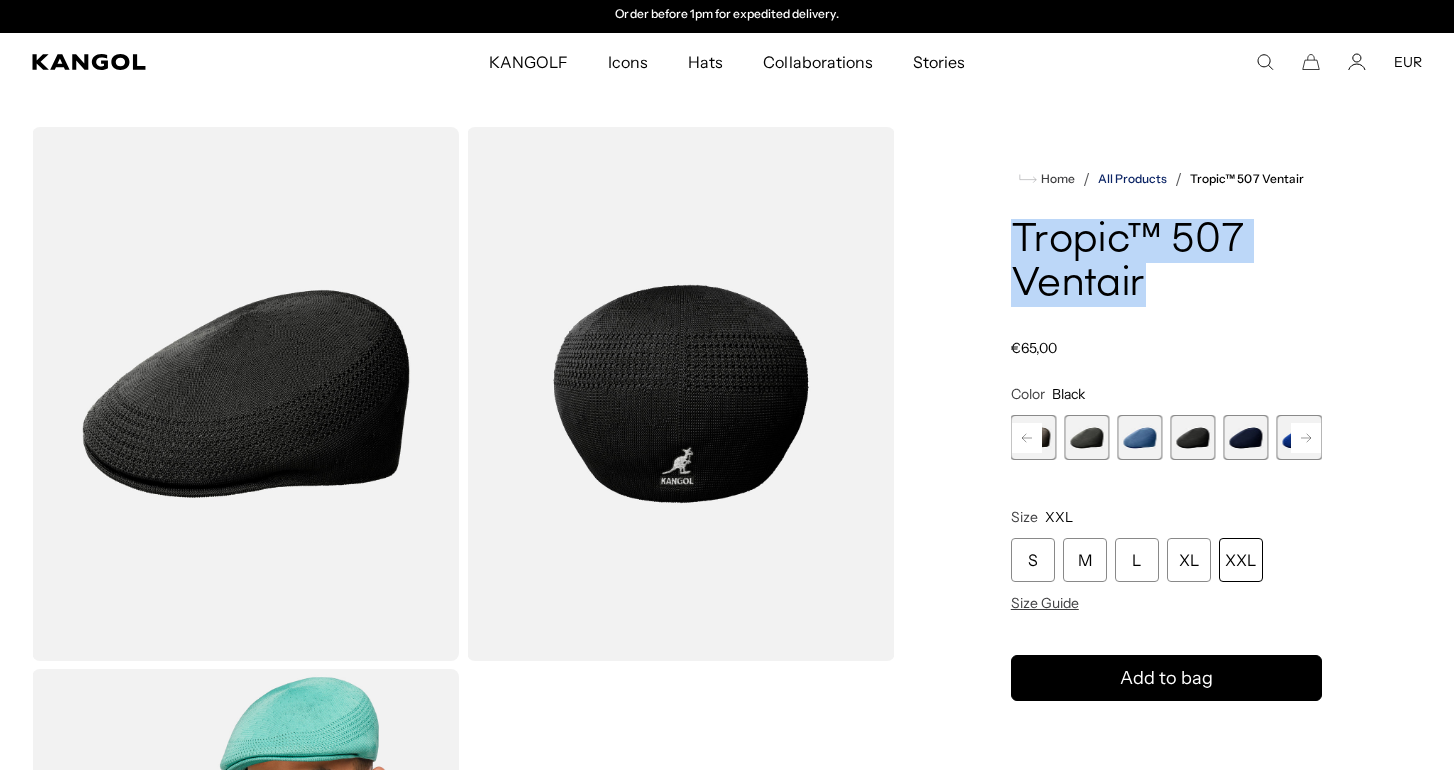 copy on "Tropic™ 507 Ventair" 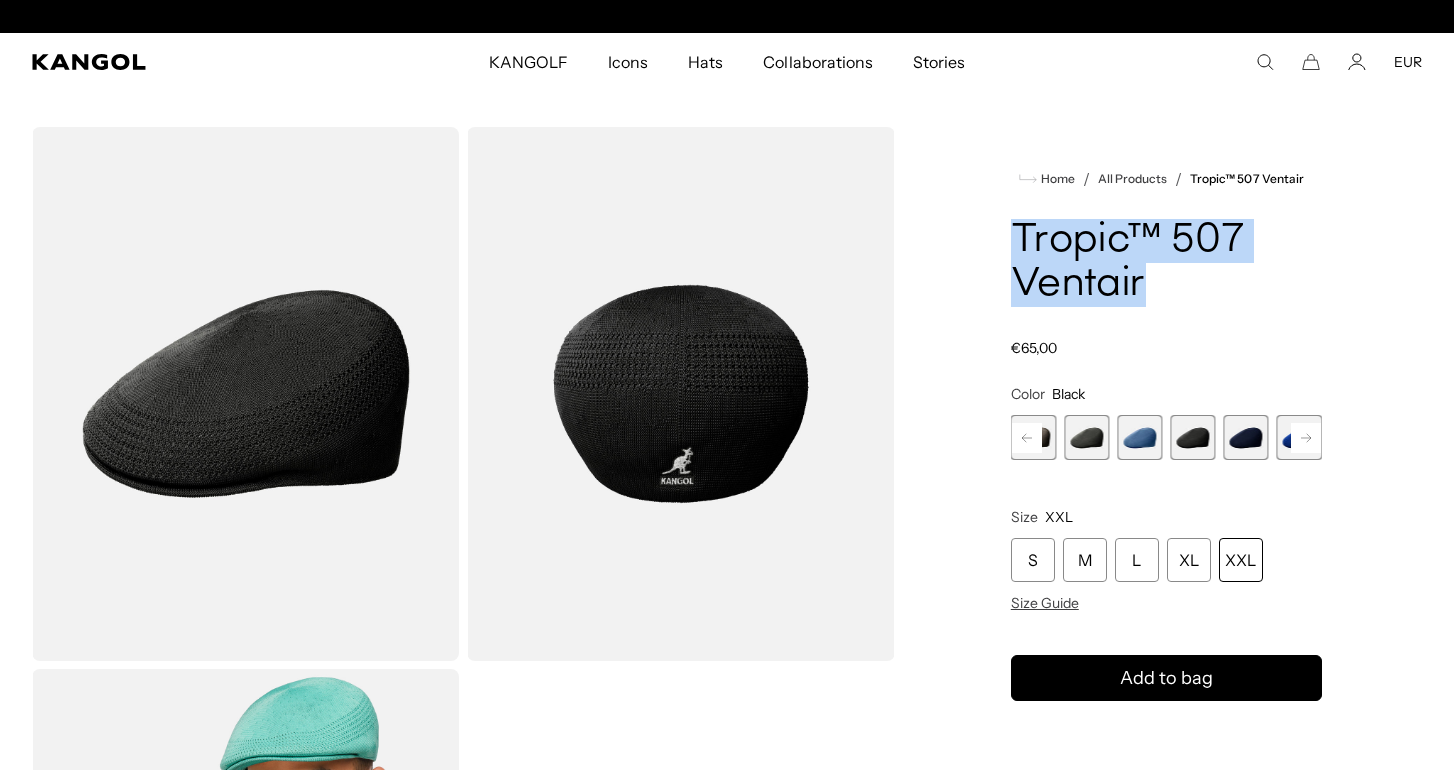 scroll, scrollTop: 0, scrollLeft: 0, axis: both 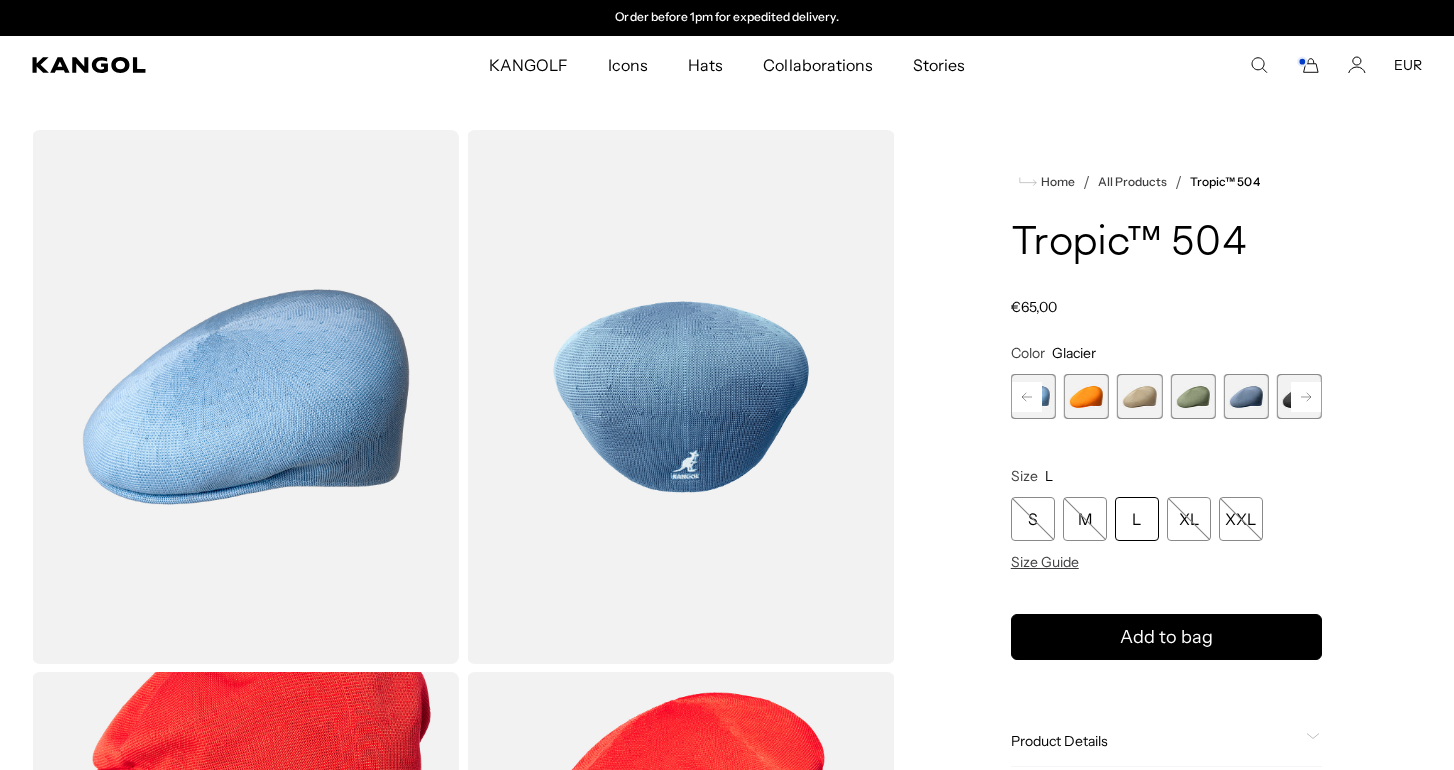 click 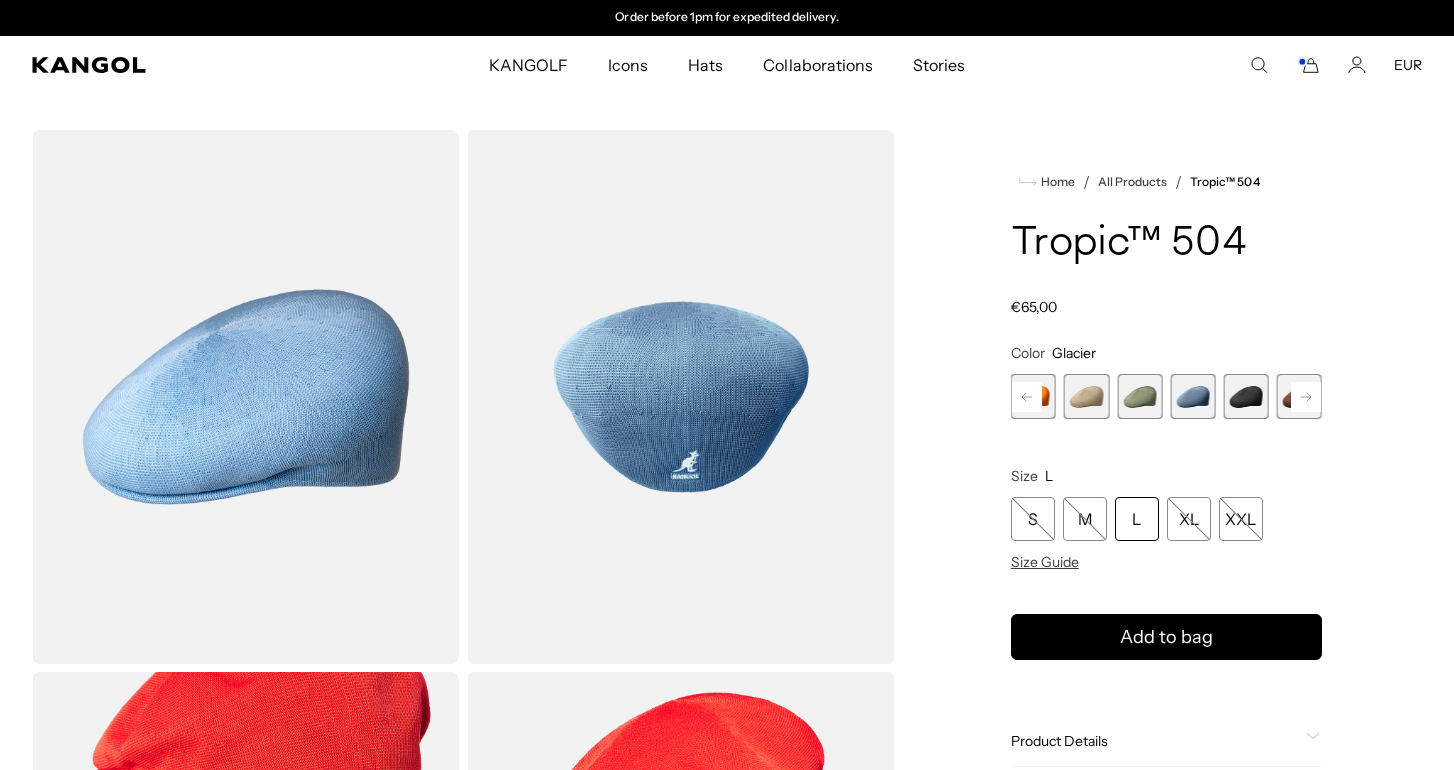click 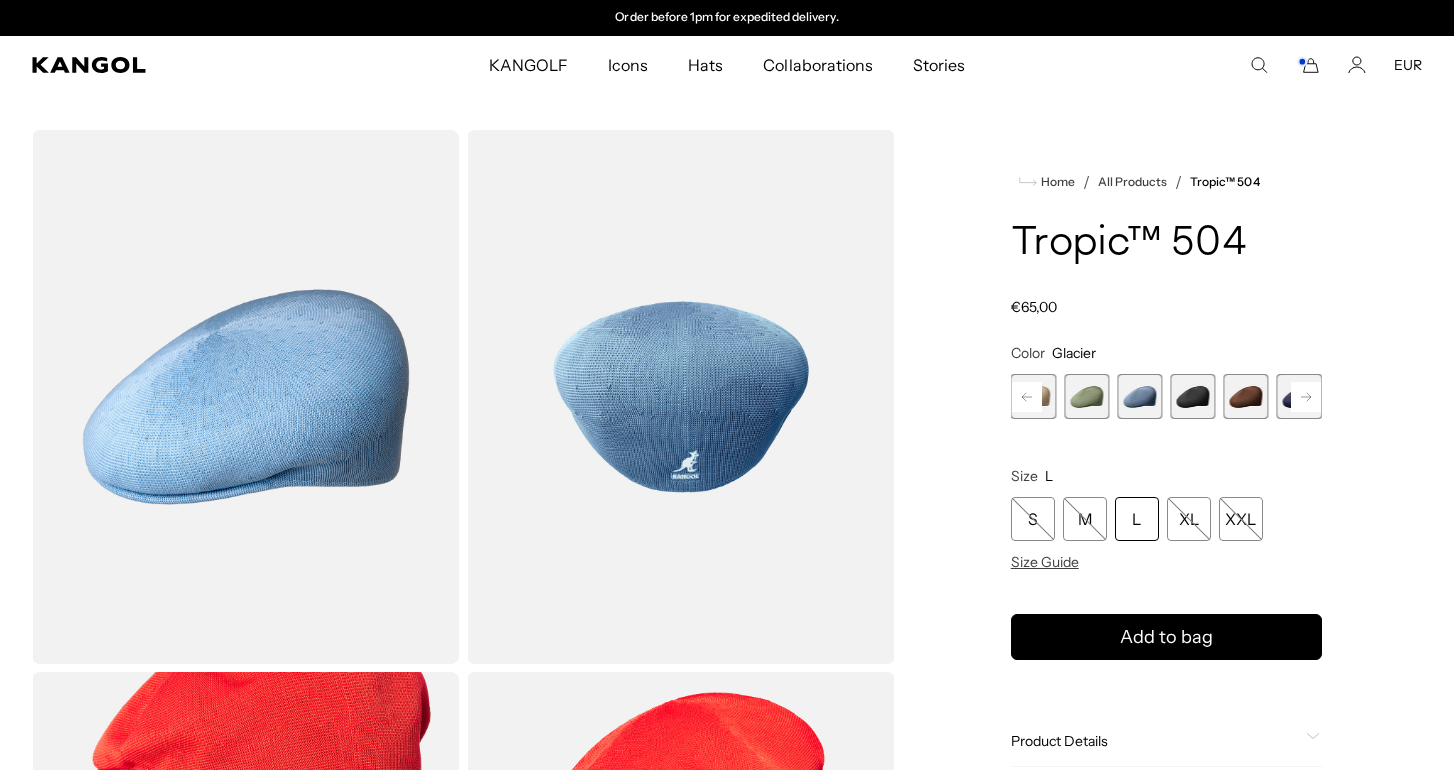 click 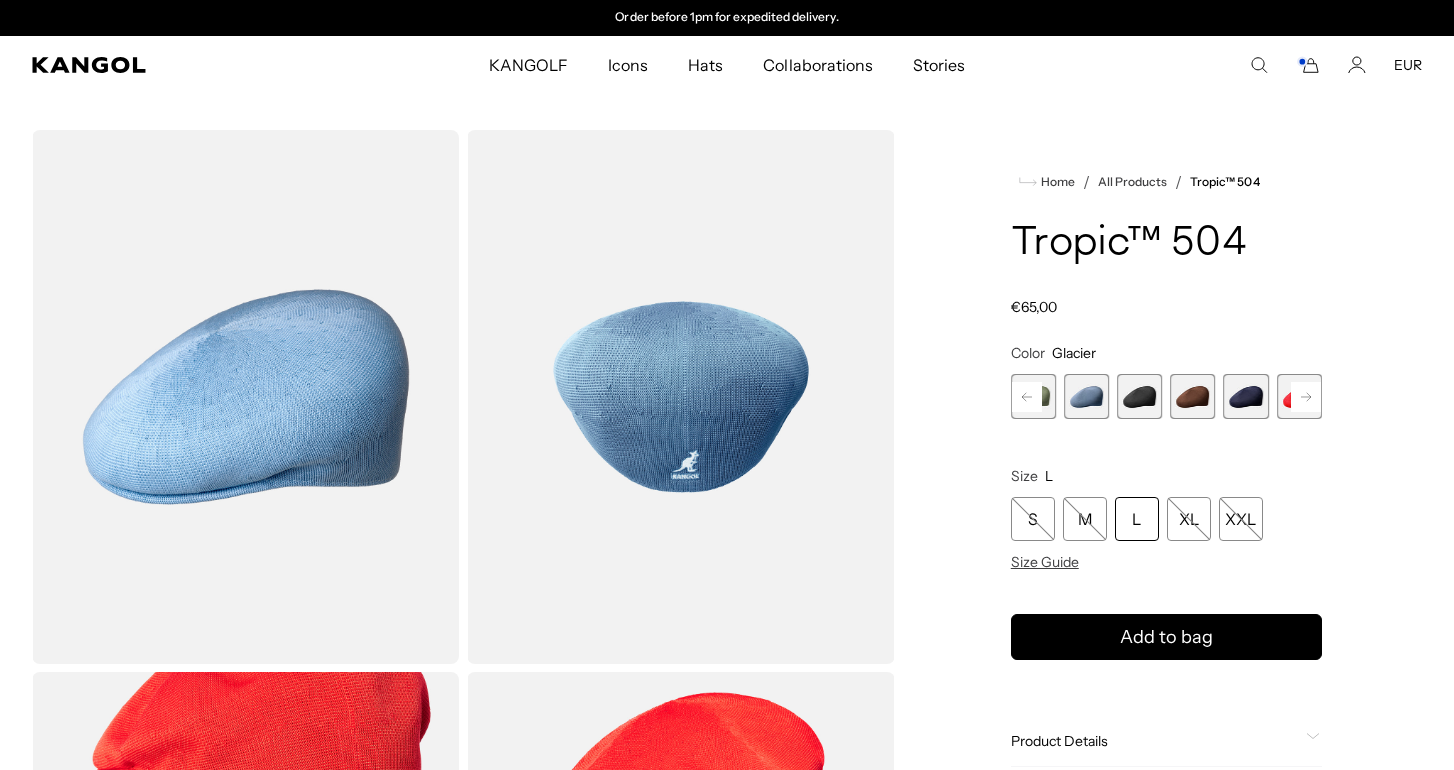 click at bounding box center (1139, 396) 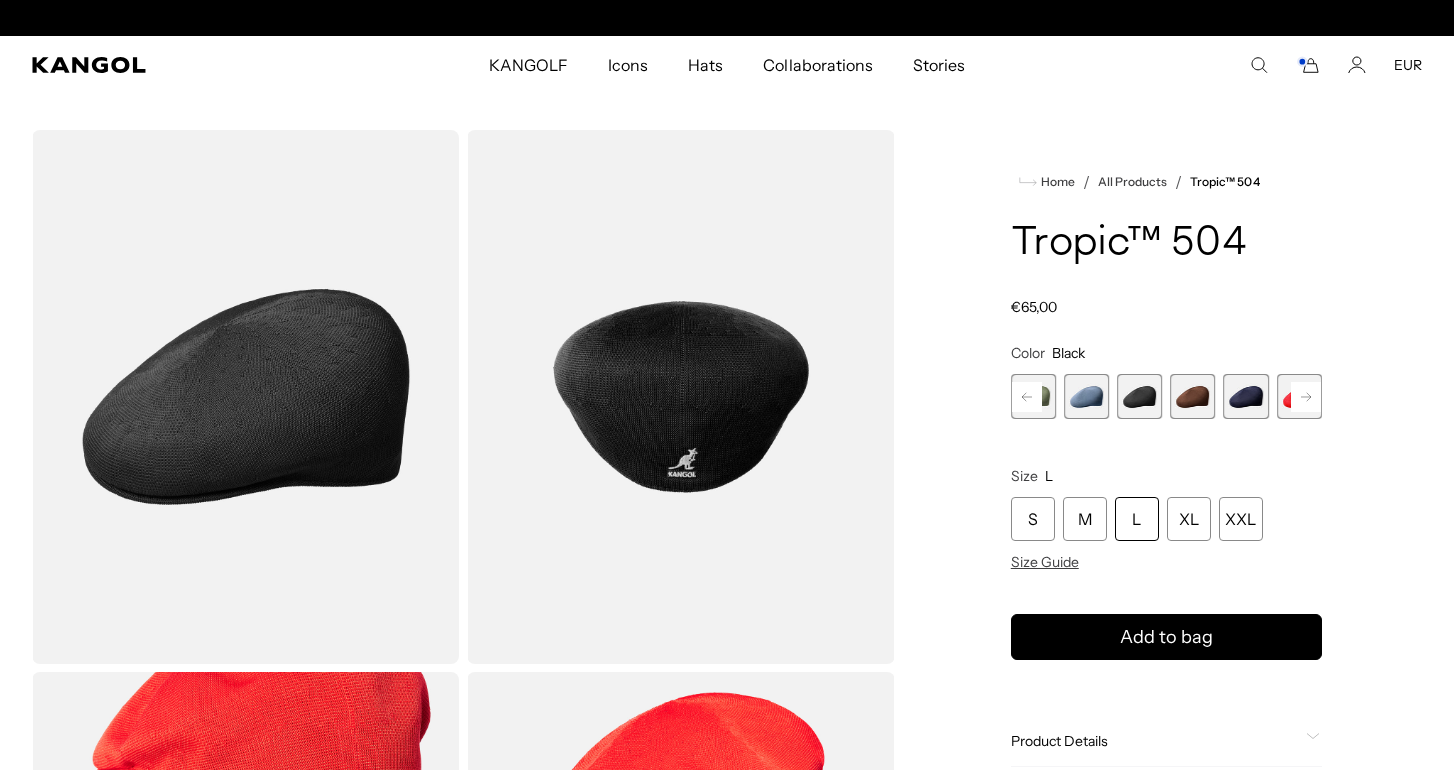 scroll, scrollTop: 0, scrollLeft: 0, axis: both 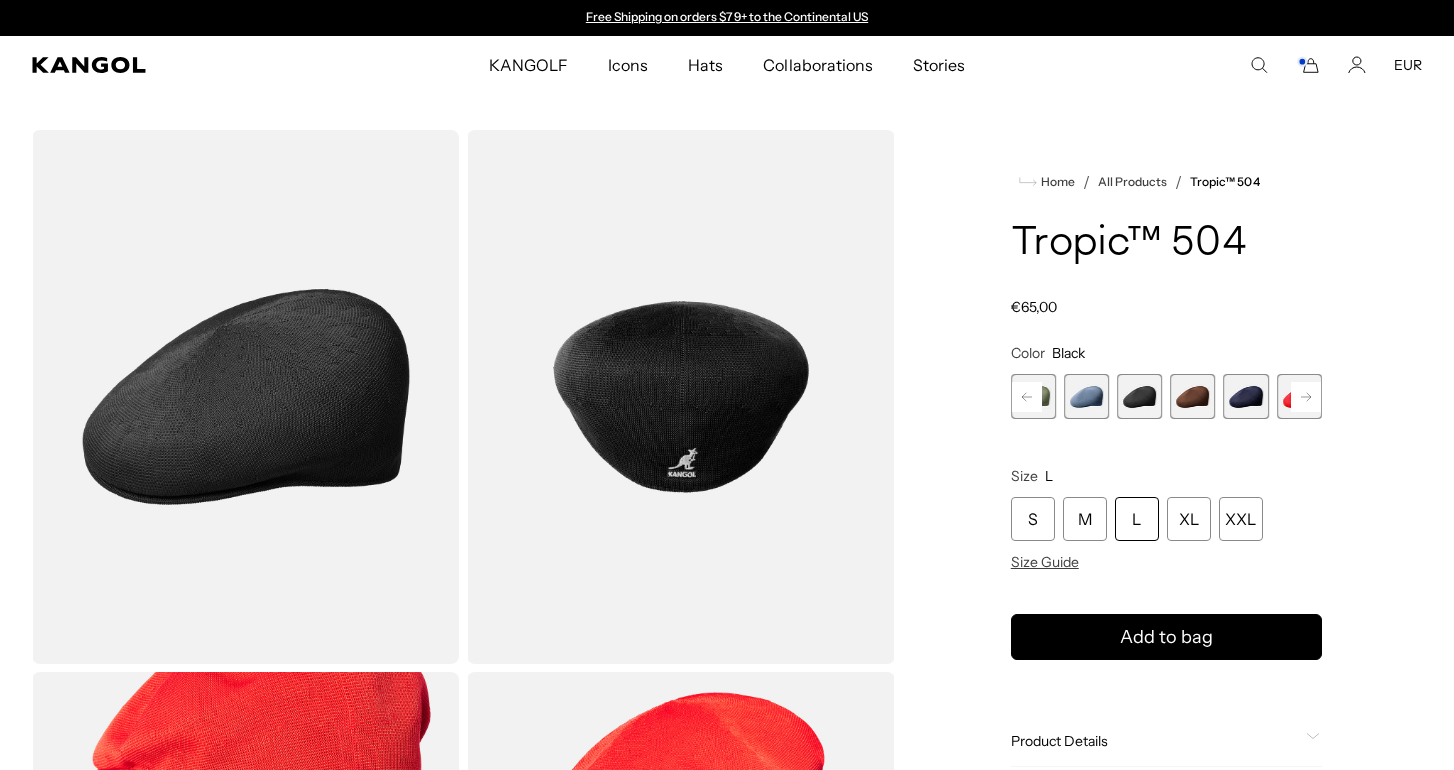 drag, startPoint x: 1145, startPoint y: 402, endPoint x: 1171, endPoint y: 470, distance: 72.8011 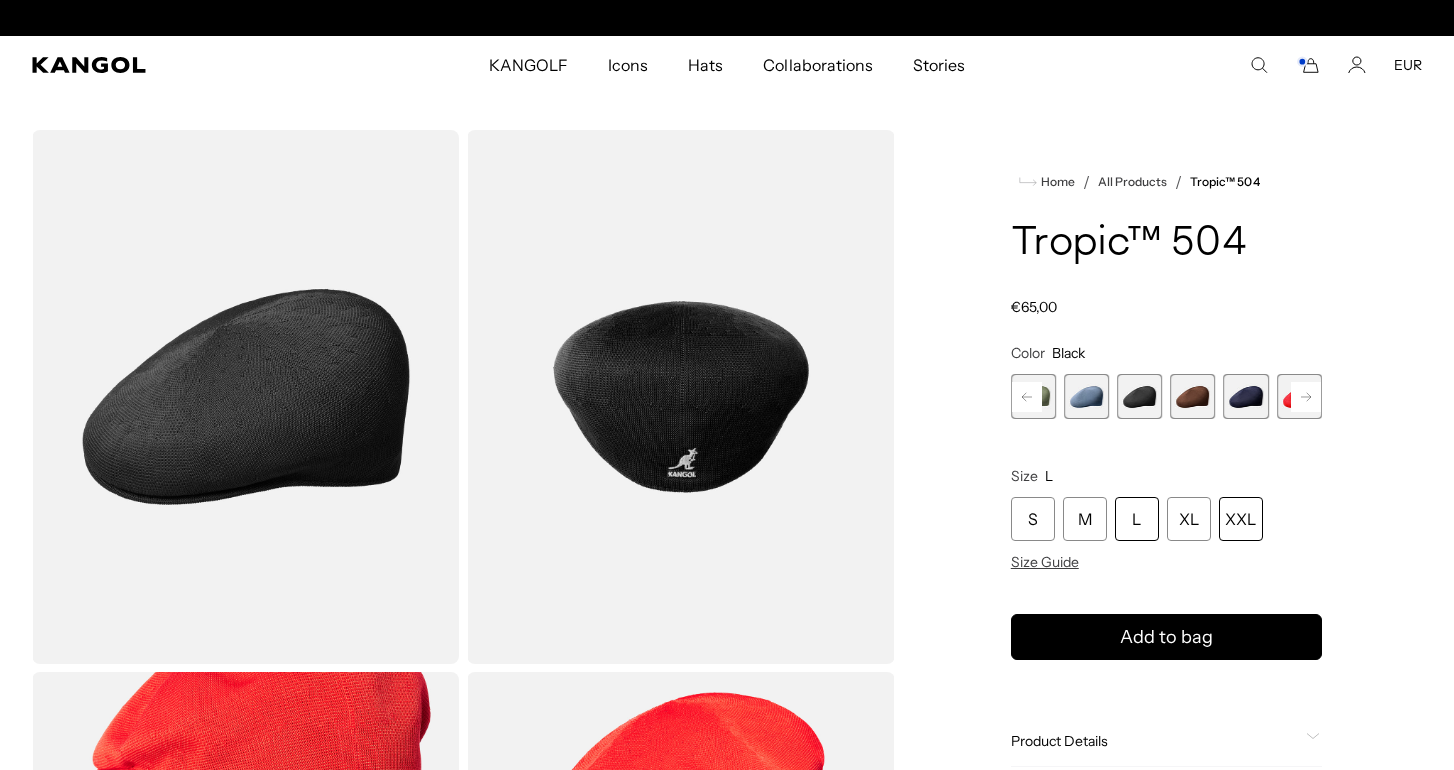 scroll, scrollTop: 0, scrollLeft: 412, axis: horizontal 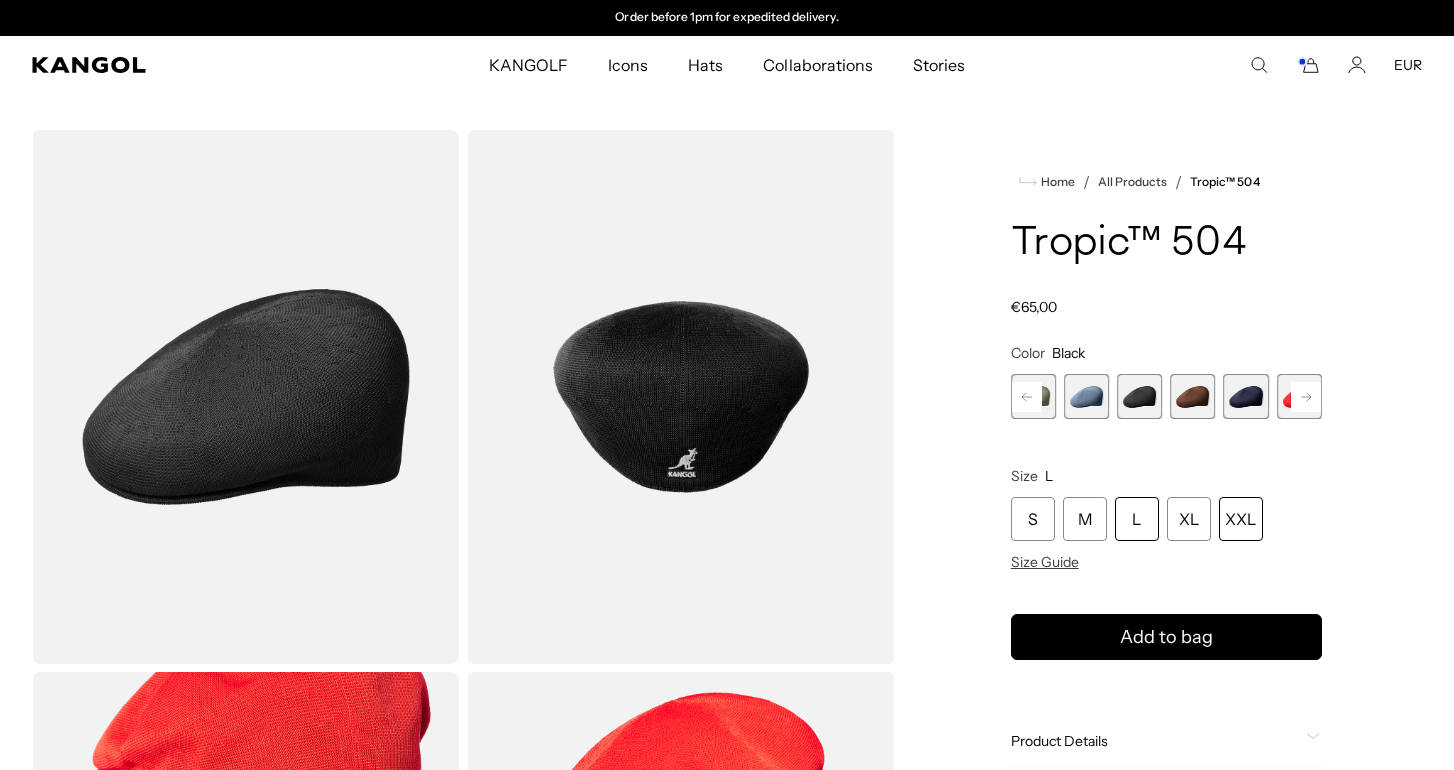 click on "XXL" at bounding box center [1241, 519] 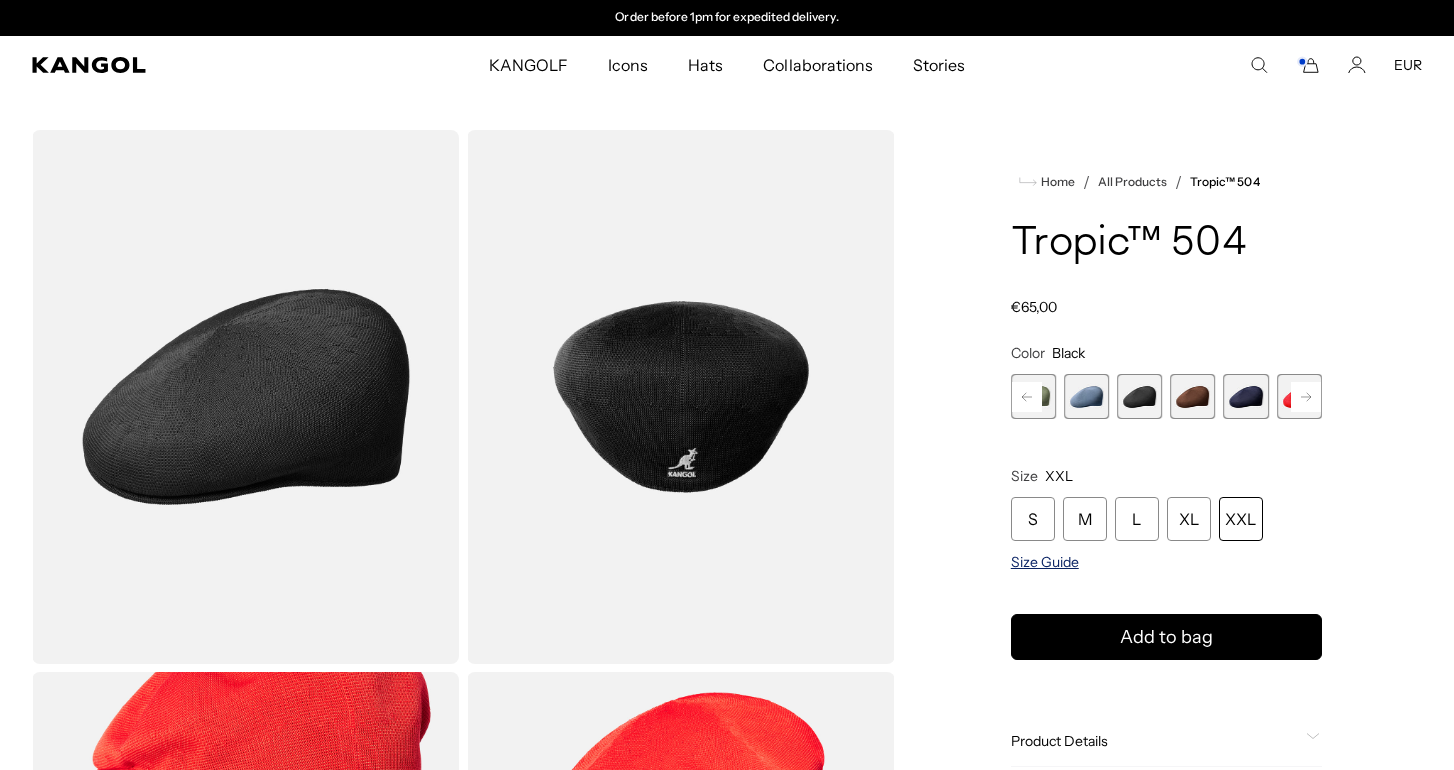 click on "Size Guide" at bounding box center [1045, 562] 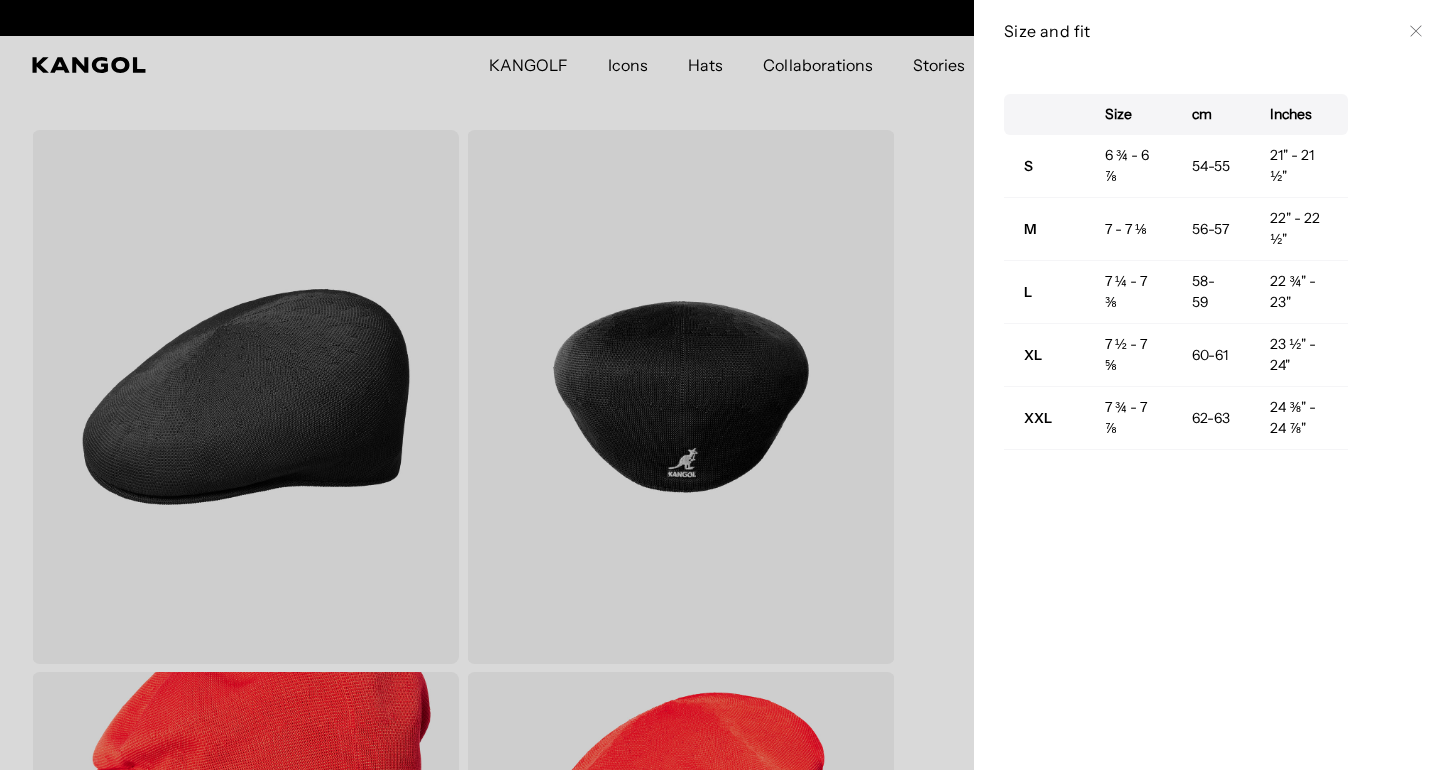 scroll, scrollTop: 0, scrollLeft: 0, axis: both 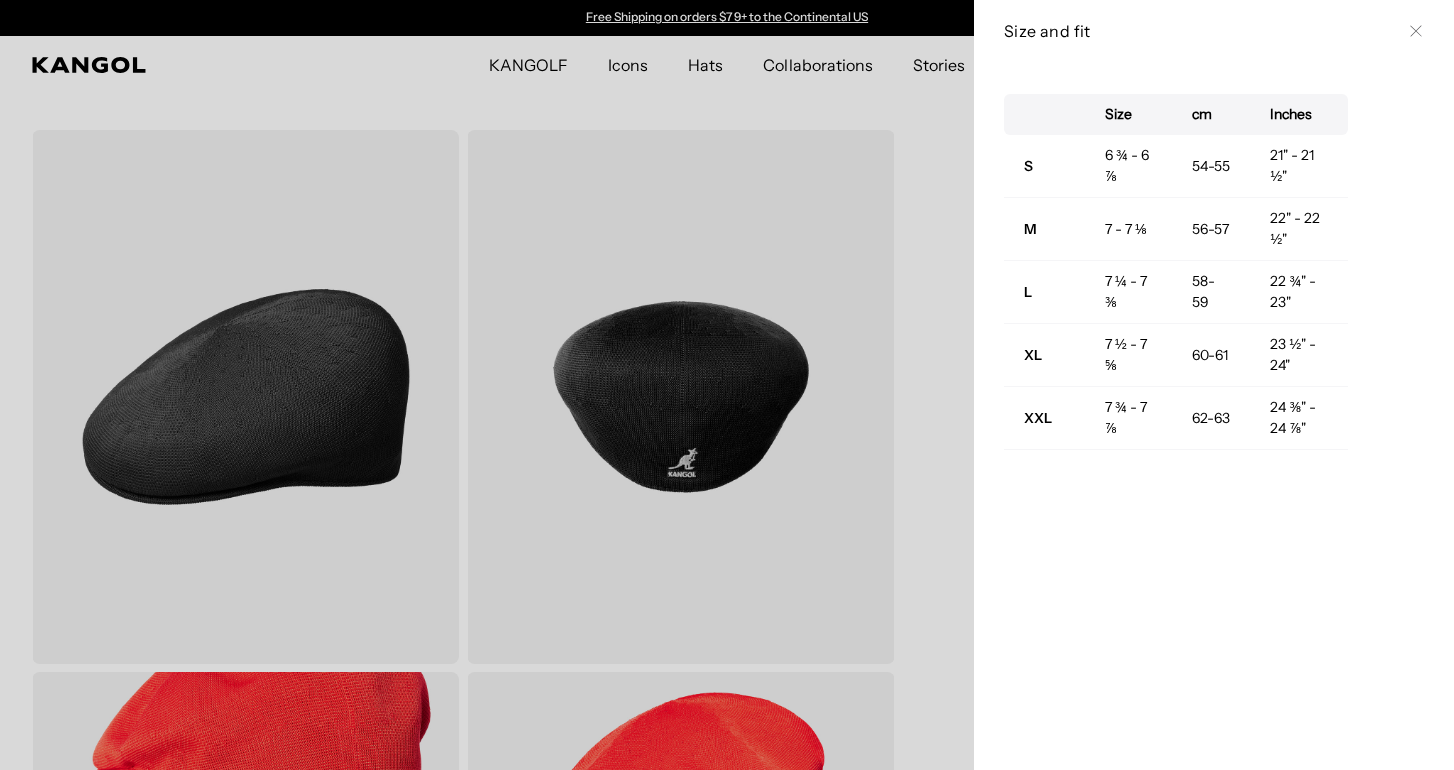 click on "Size and fit
Close" at bounding box center (1214, 31) 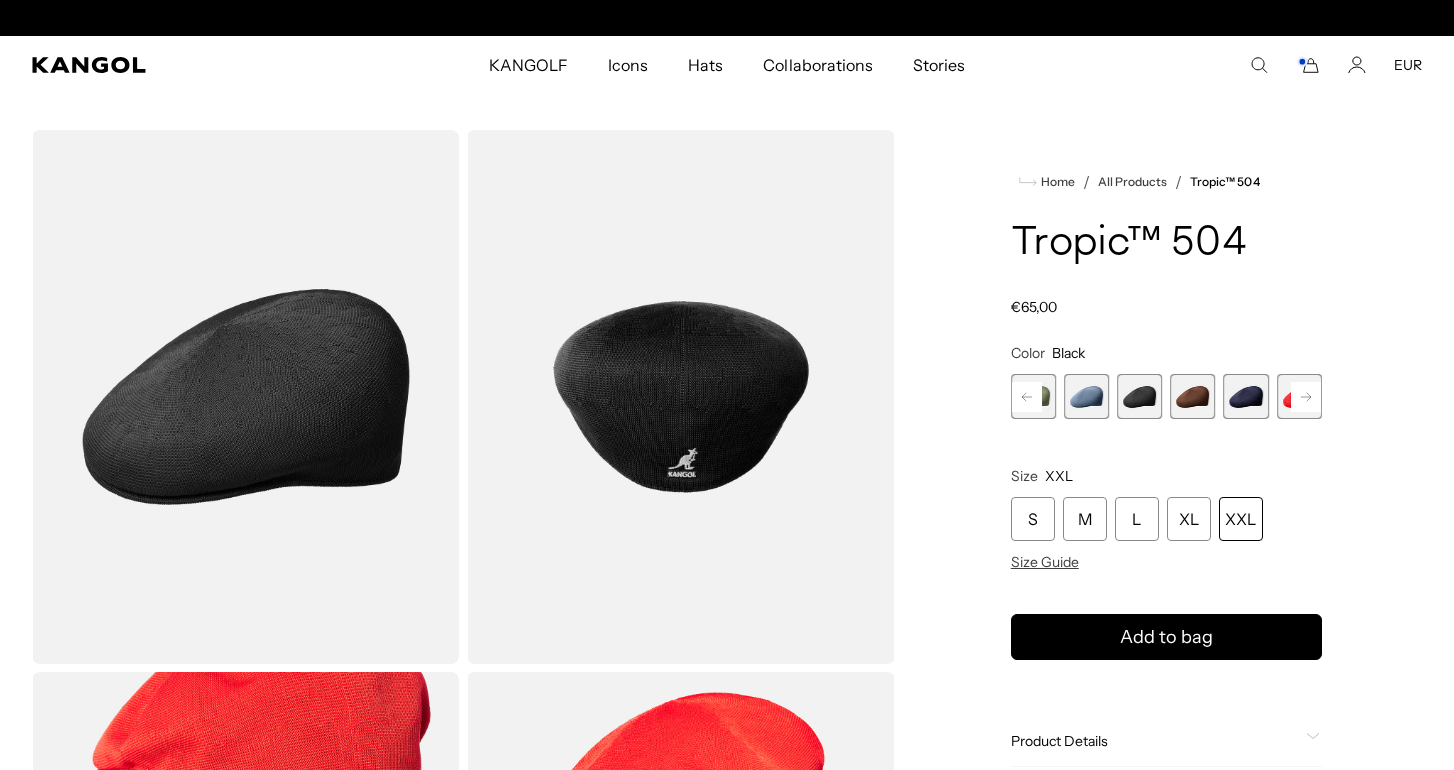 scroll, scrollTop: 0, scrollLeft: 412, axis: horizontal 